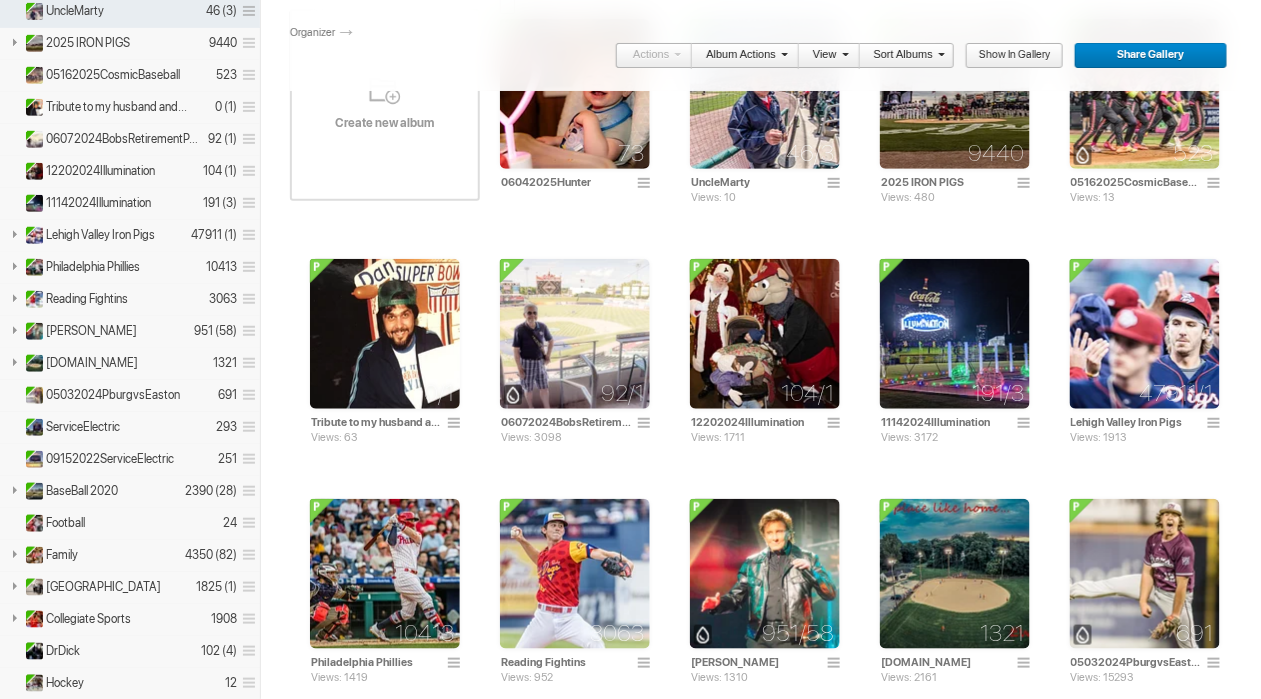 scroll, scrollTop: 231, scrollLeft: 0, axis: vertical 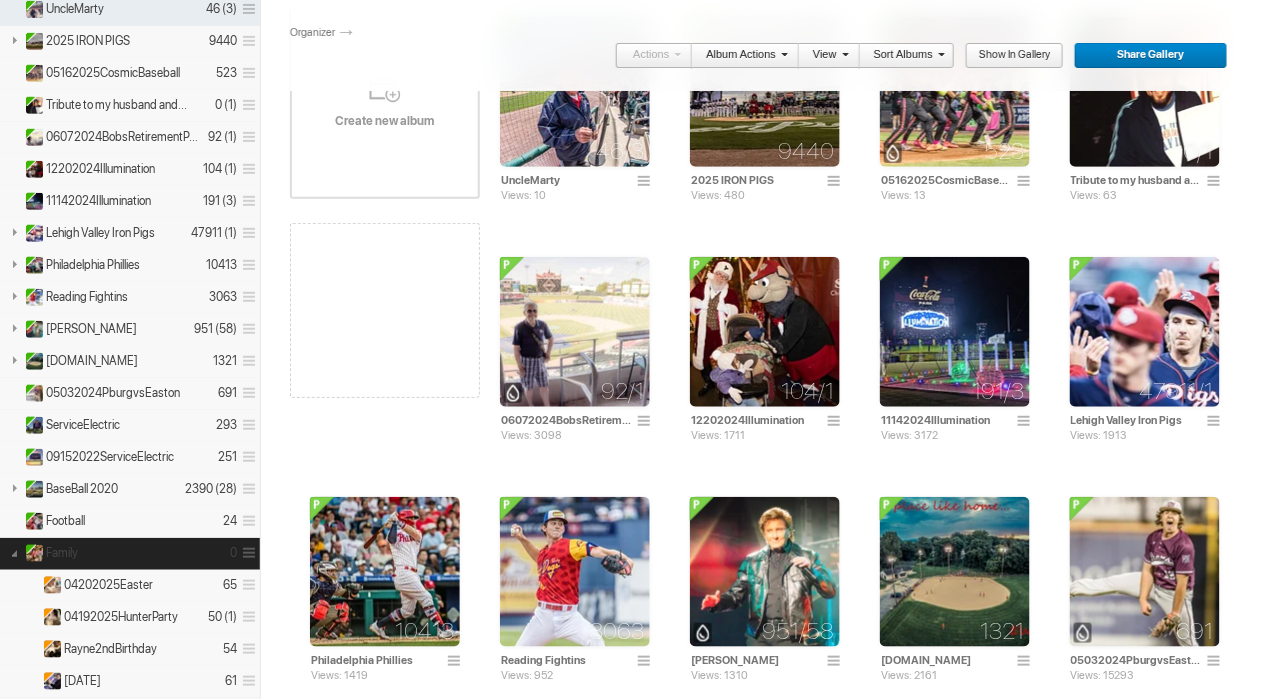 drag, startPoint x: 542, startPoint y: 145, endPoint x: 94, endPoint y: 557, distance: 608.6444 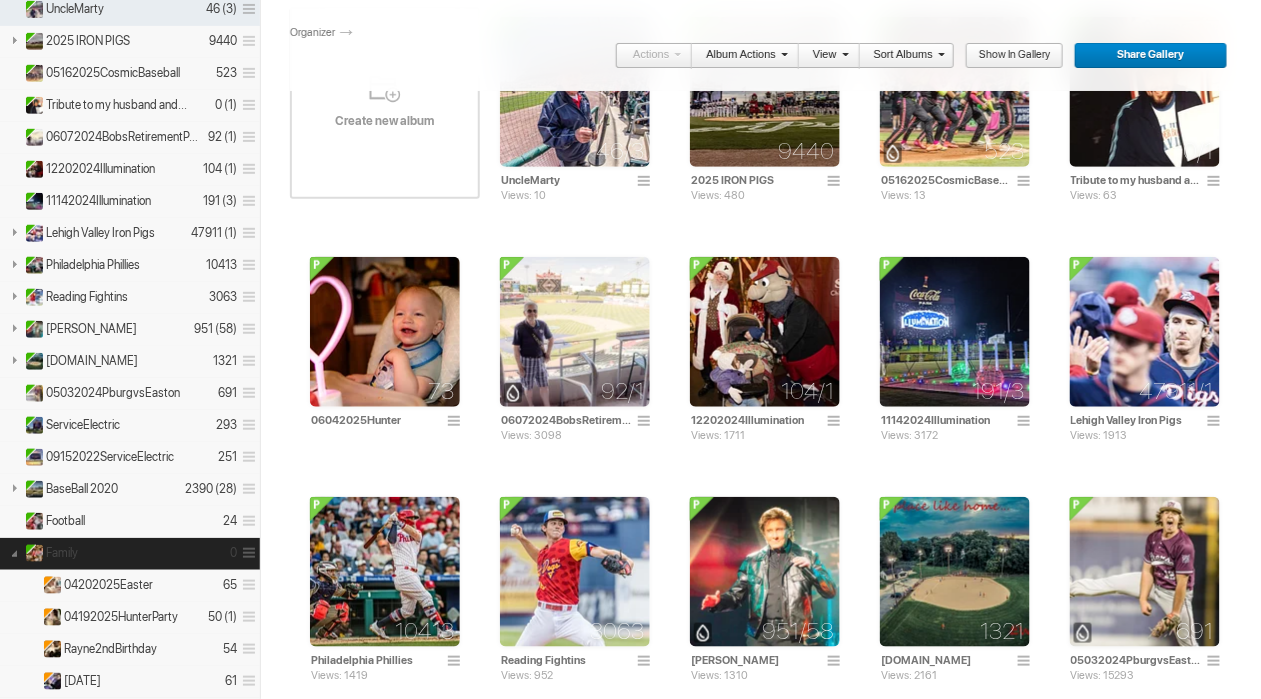 drag, startPoint x: 94, startPoint y: 557, endPoint x: 430, endPoint y: 376, distance: 381.65036 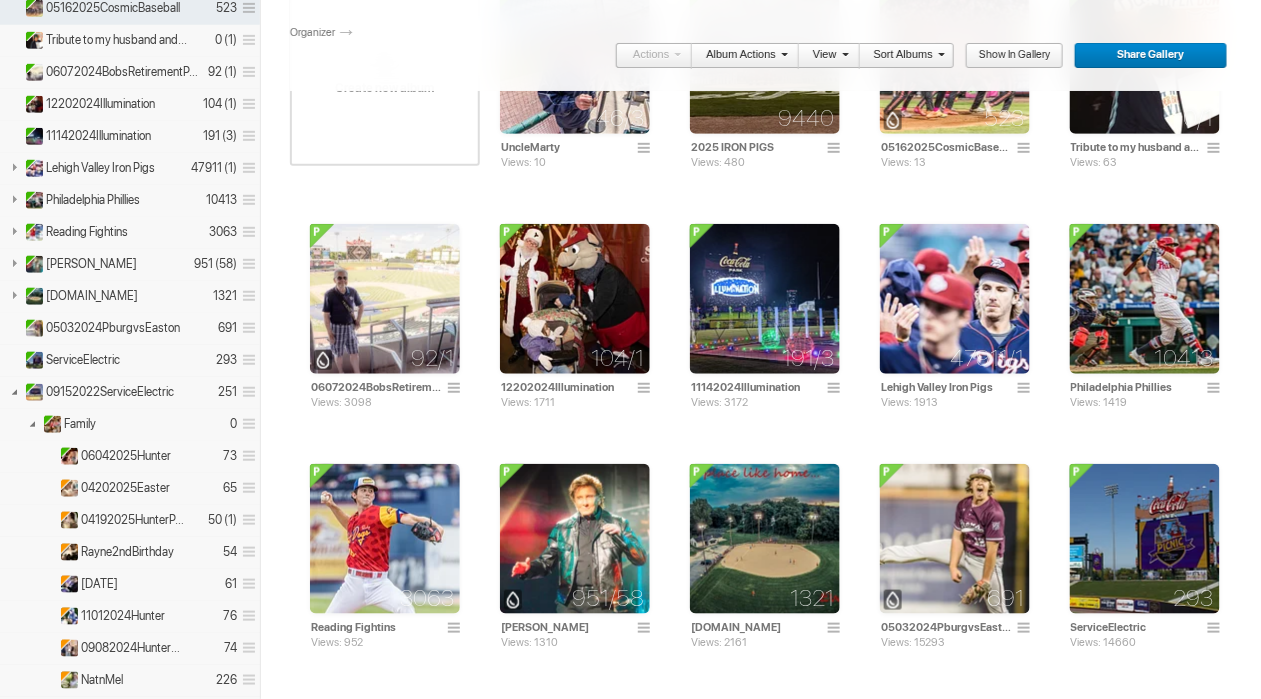 scroll, scrollTop: 265, scrollLeft: 0, axis: vertical 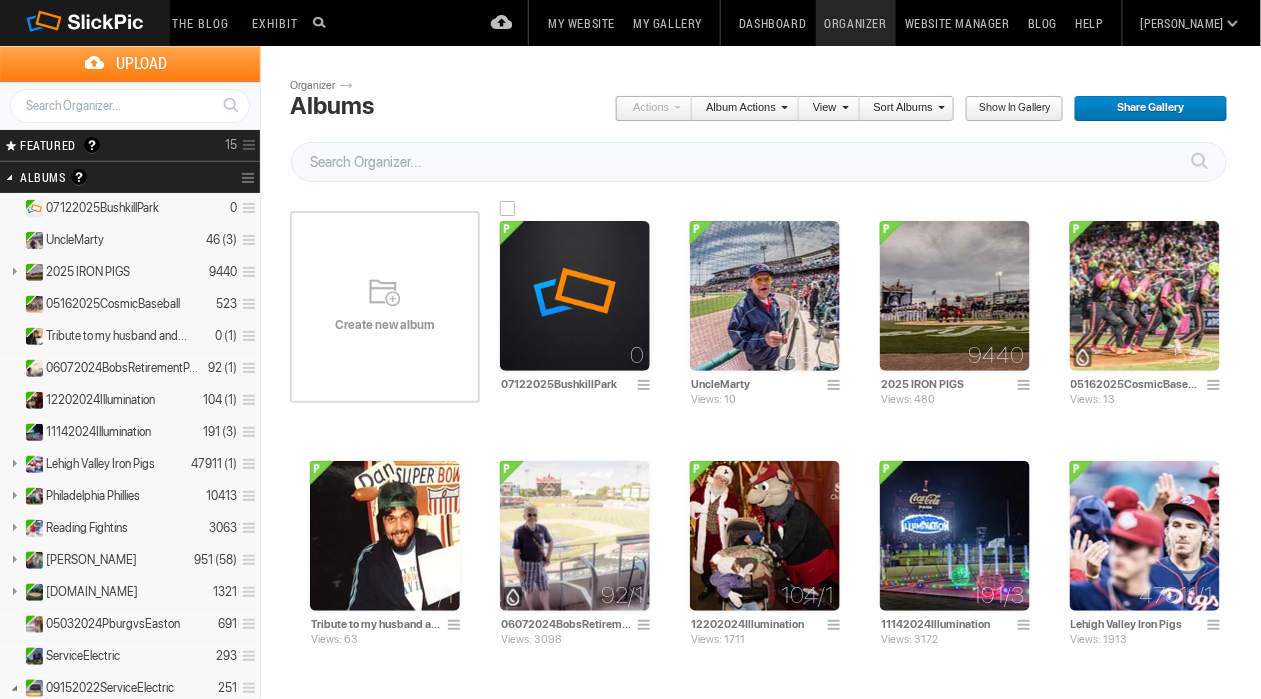 click at bounding box center (575, 296) 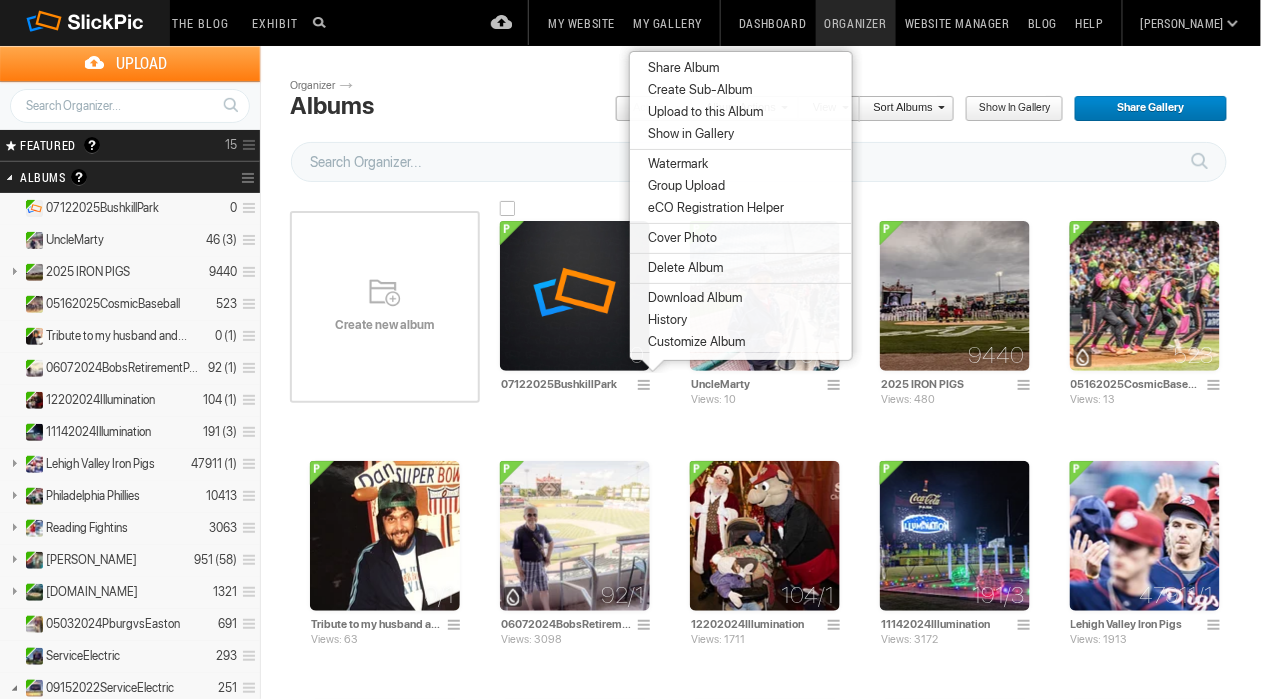 click at bounding box center [575, 296] 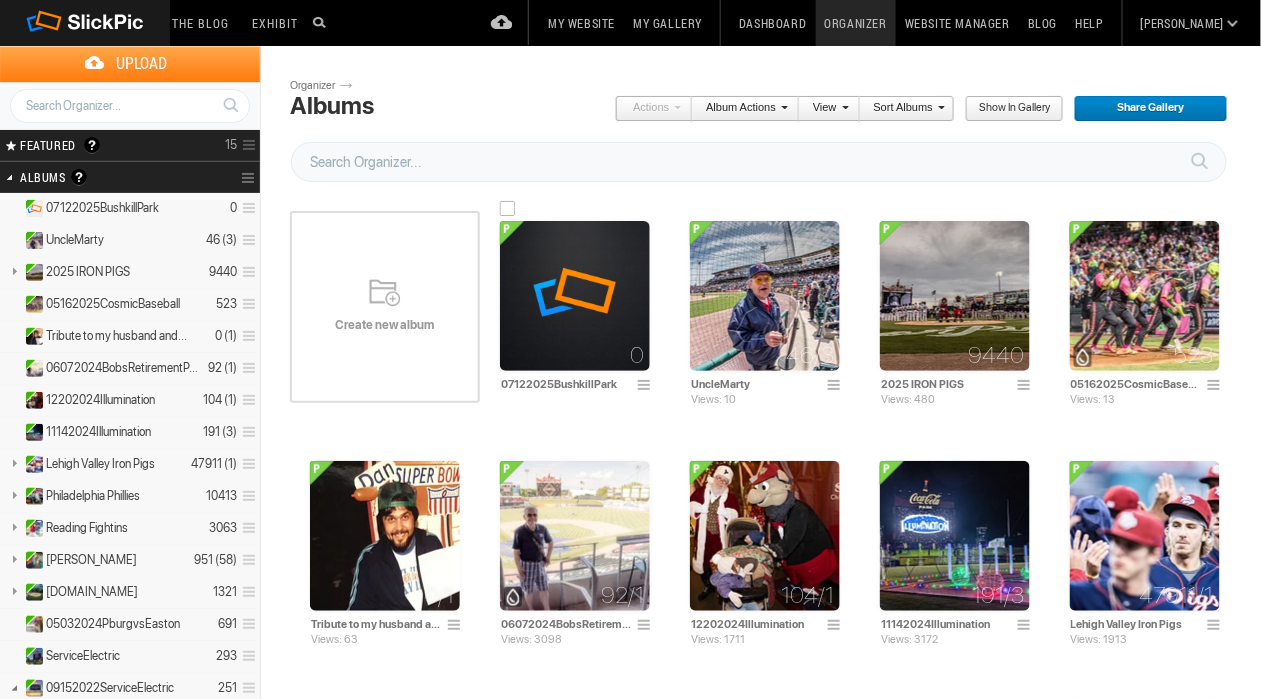 click at bounding box center (575, 296) 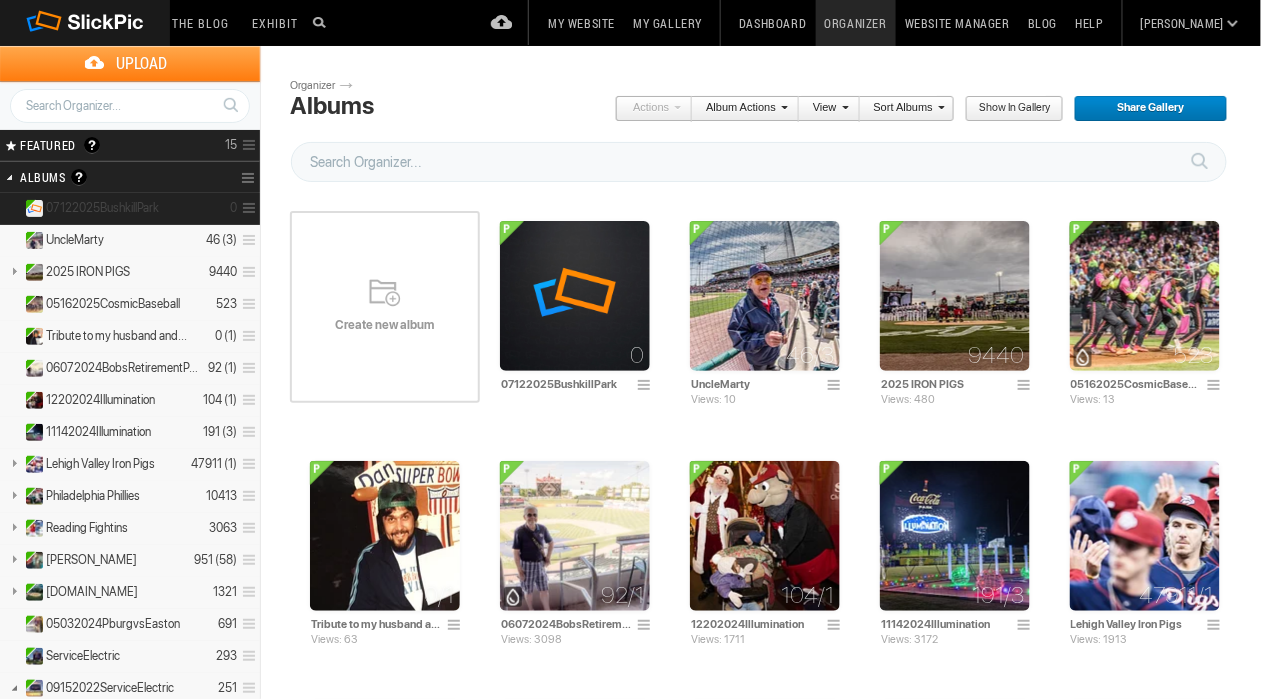 click on "07122025BushkillPark" at bounding box center [102, 208] 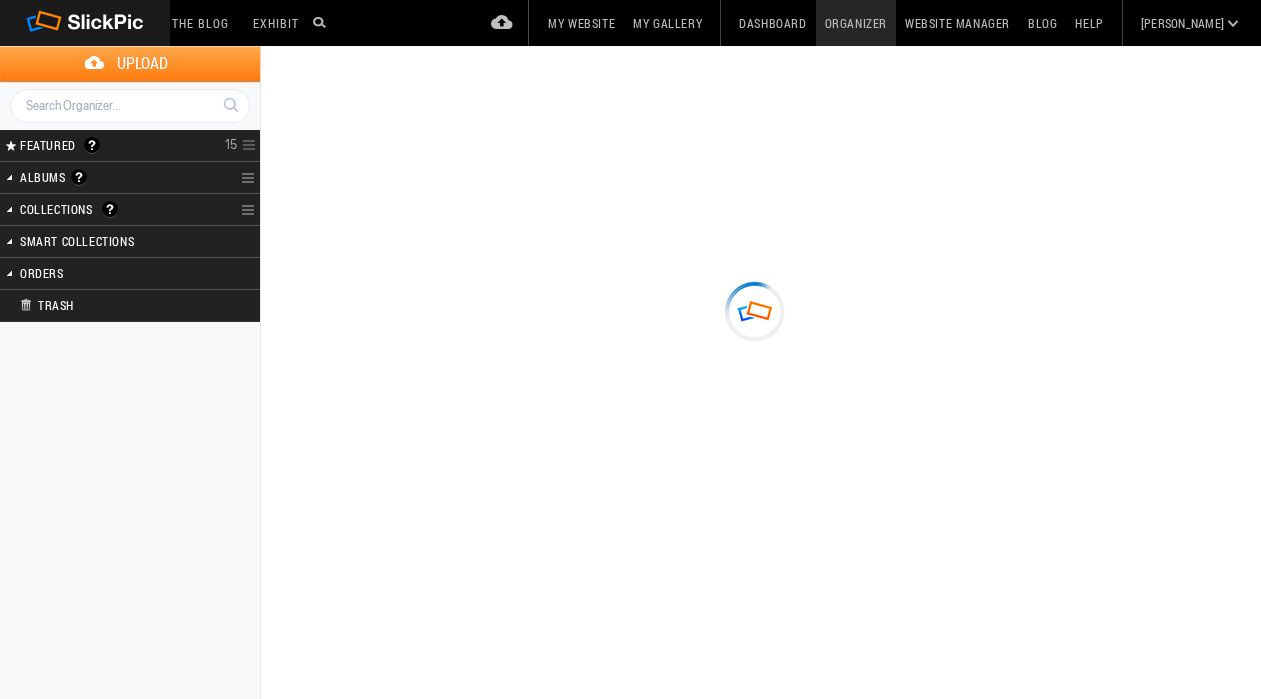scroll, scrollTop: 0, scrollLeft: 0, axis: both 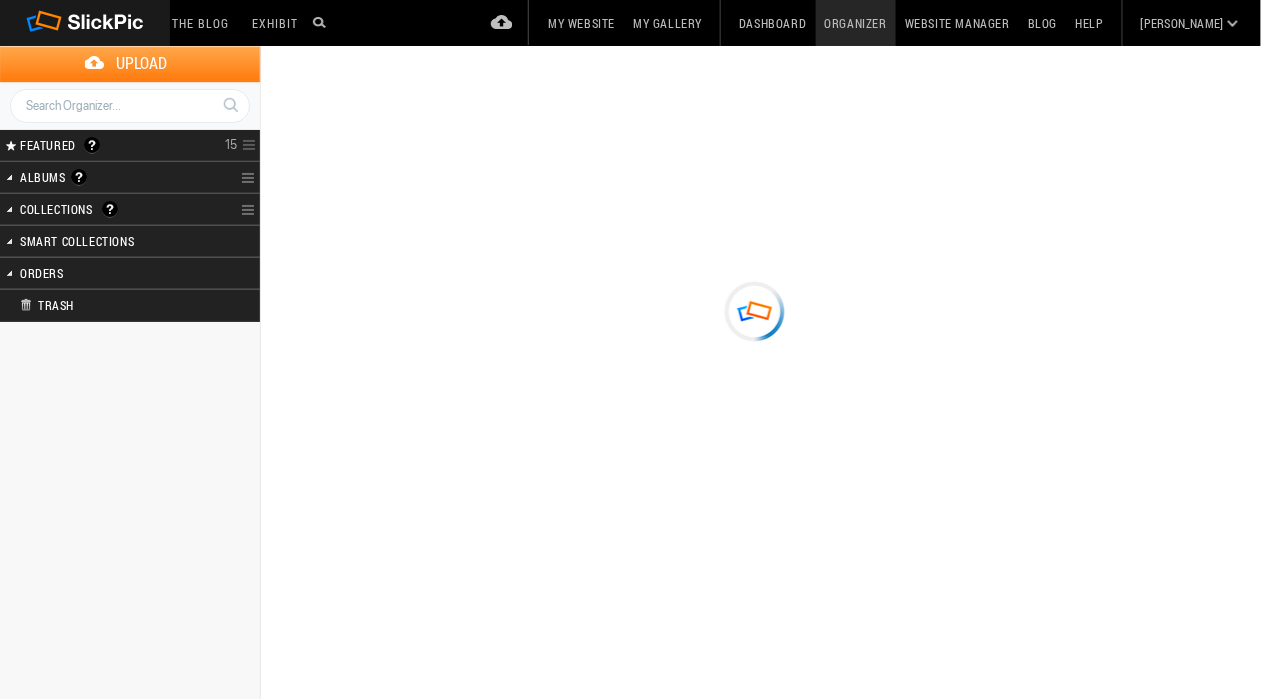 type on "07122025BushkillPark" 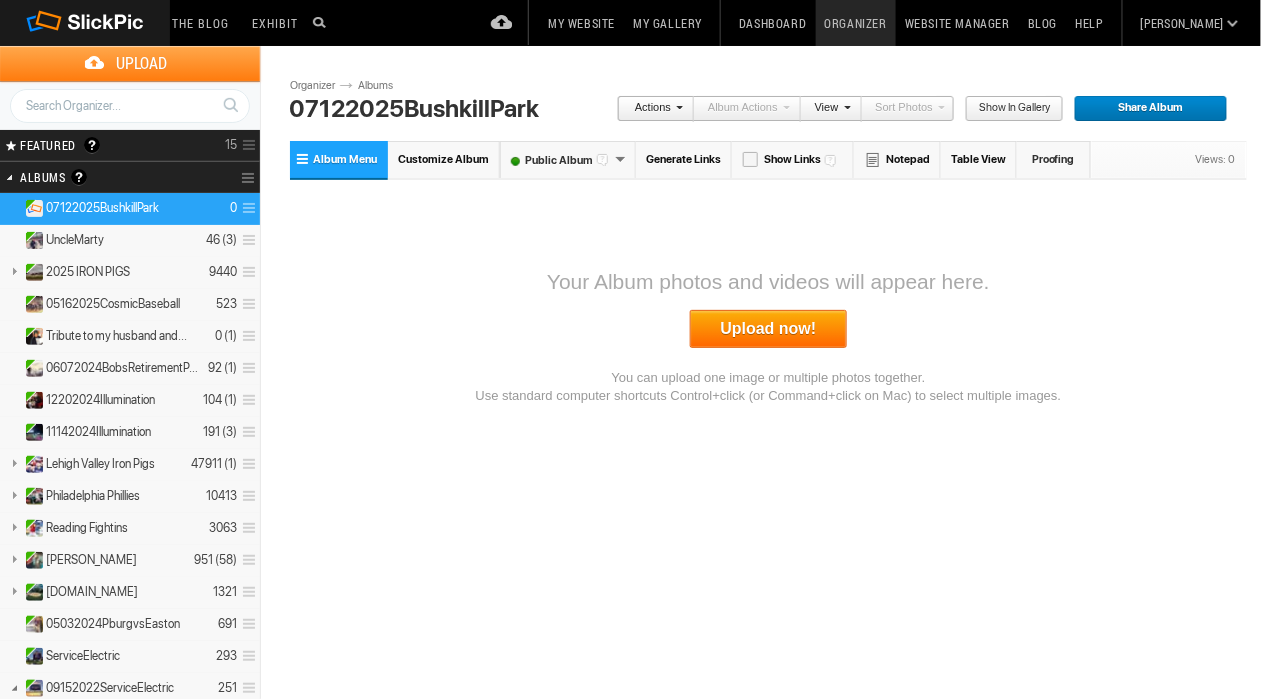 click on "Upload now!" at bounding box center (769, 329) 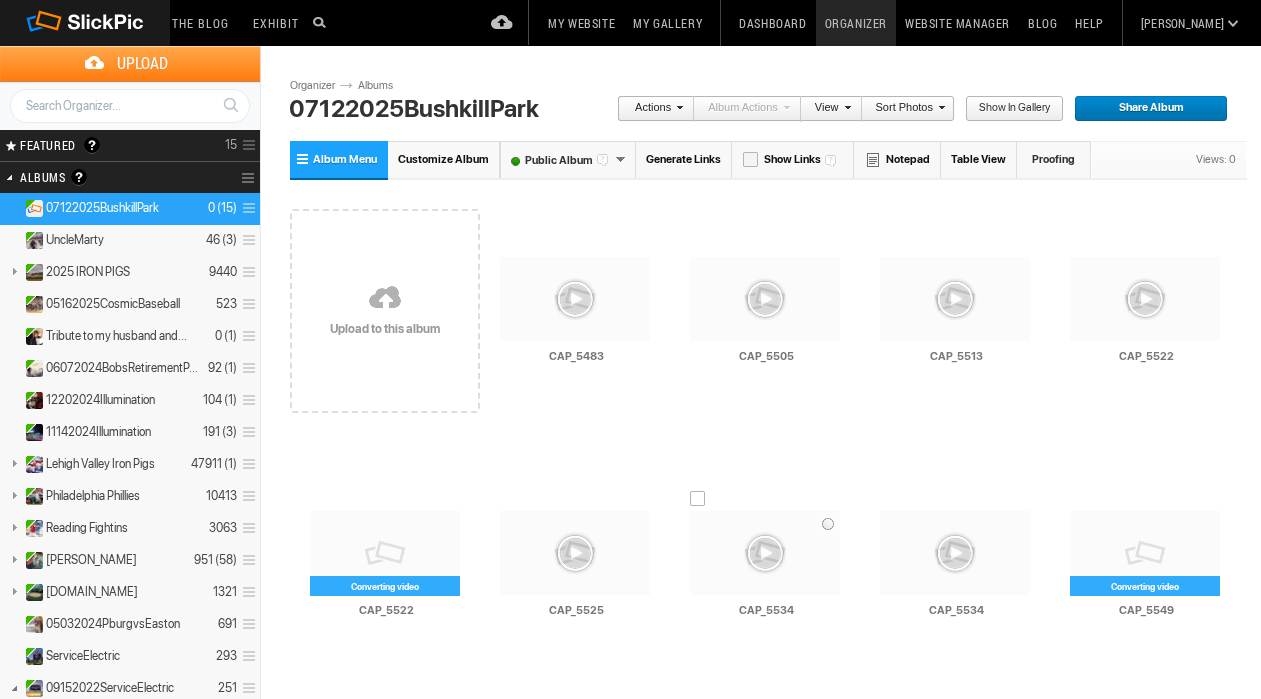 scroll, scrollTop: 0, scrollLeft: 0, axis: both 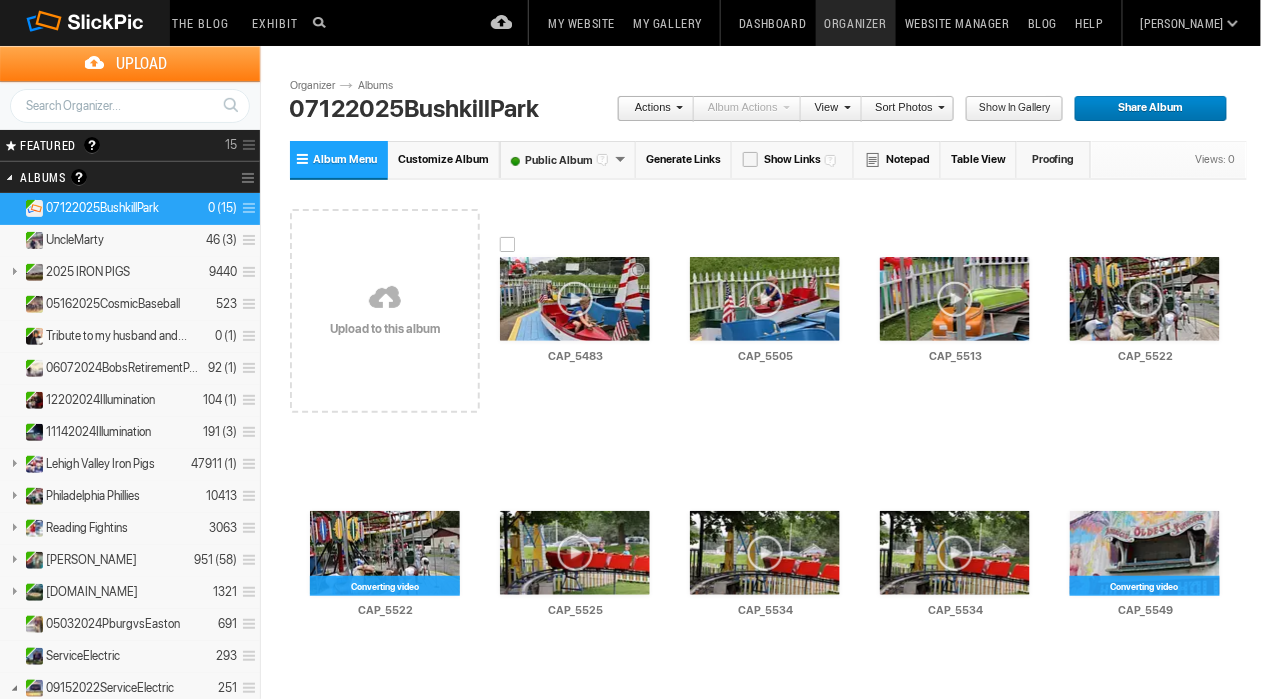 click at bounding box center (575, 257) 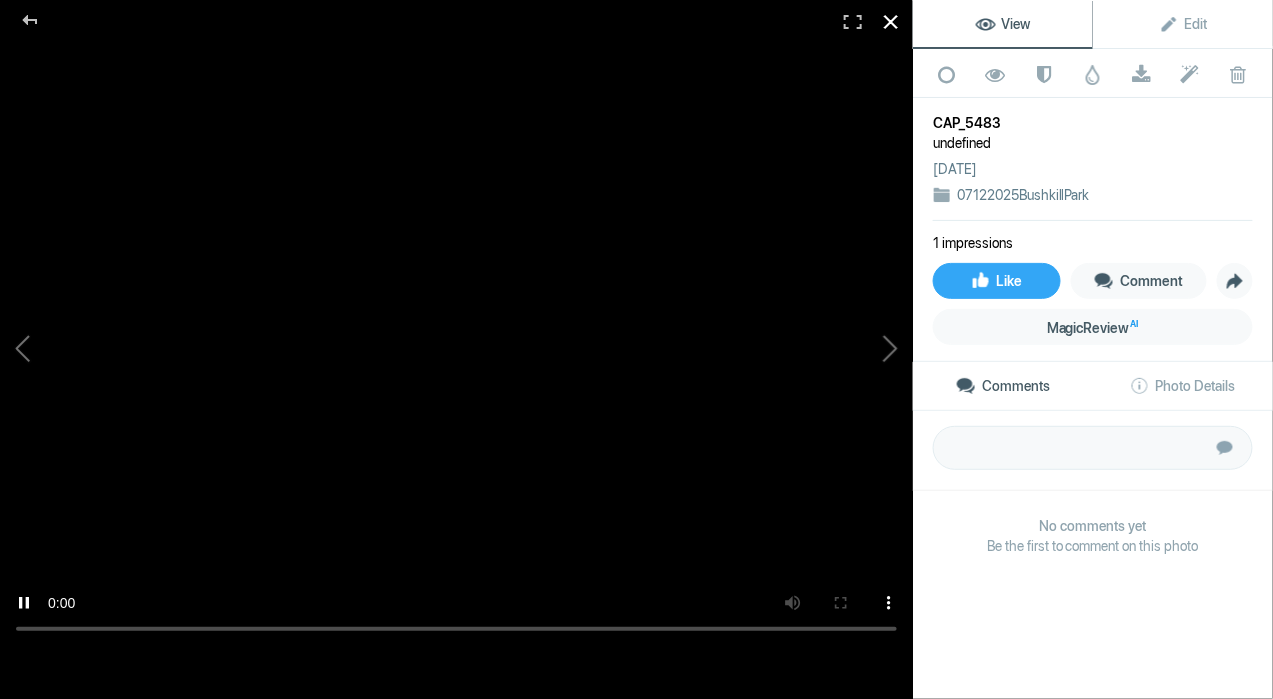 click 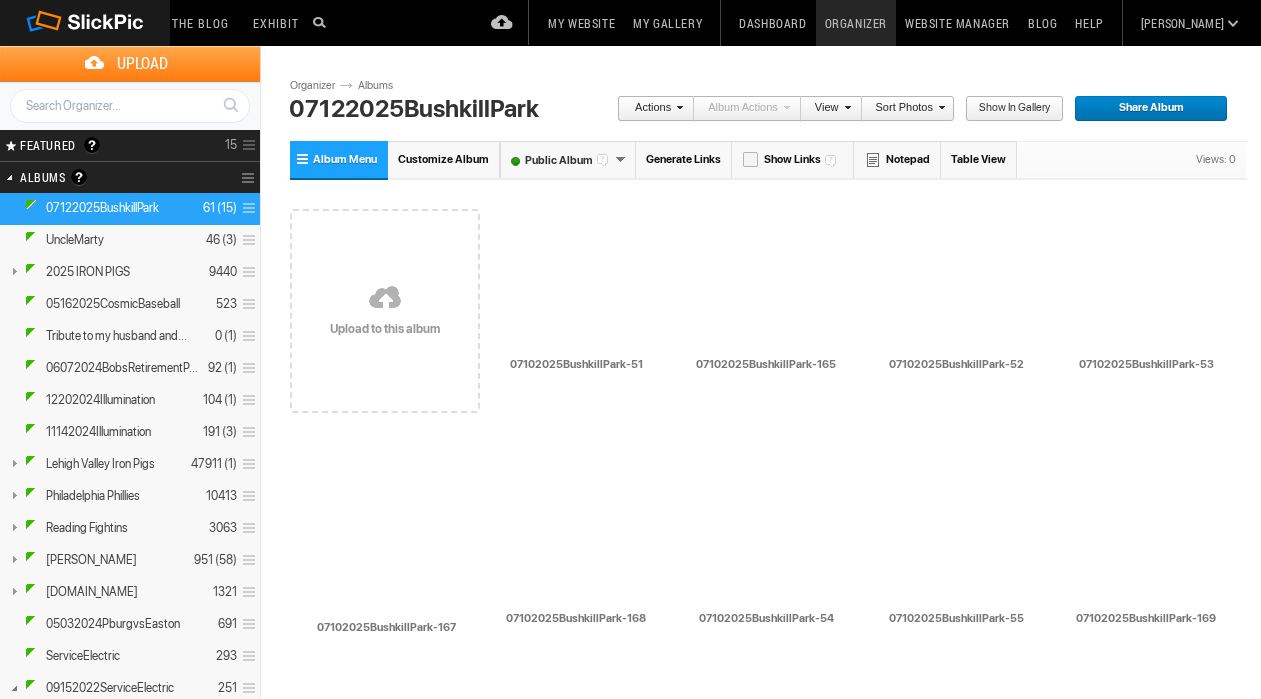 scroll, scrollTop: 0, scrollLeft: 0, axis: both 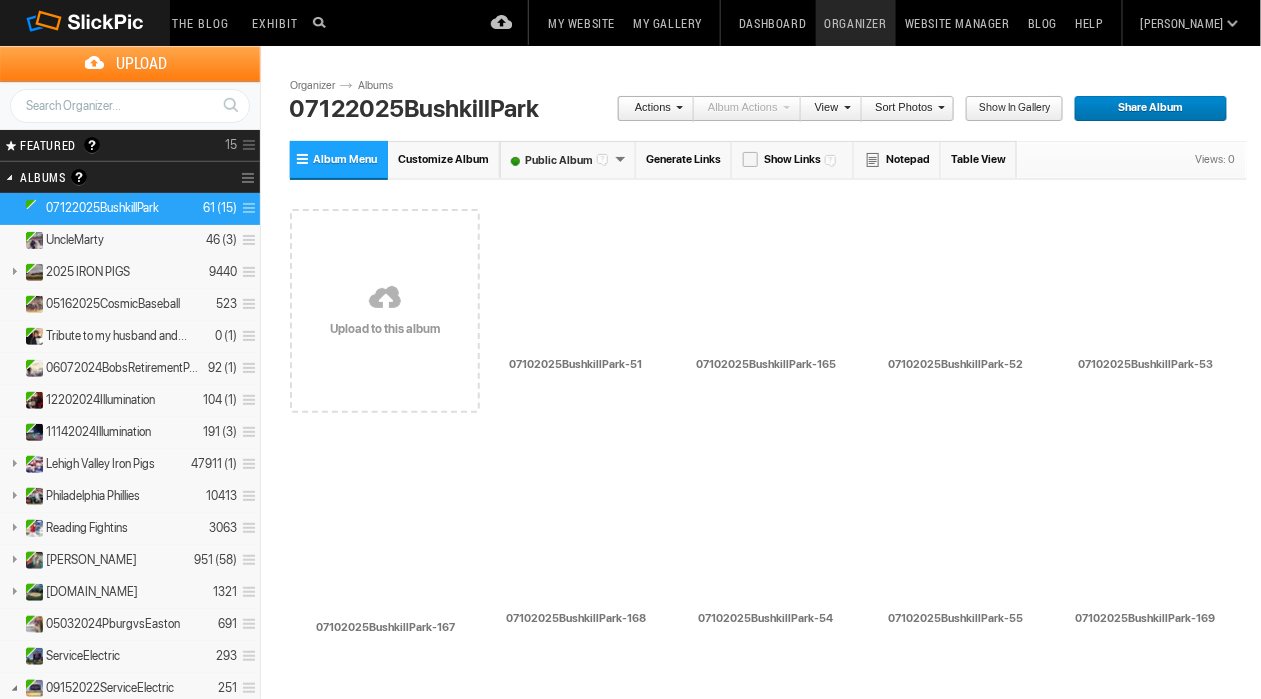 click on "Sort Photos" at bounding box center [903, 109] 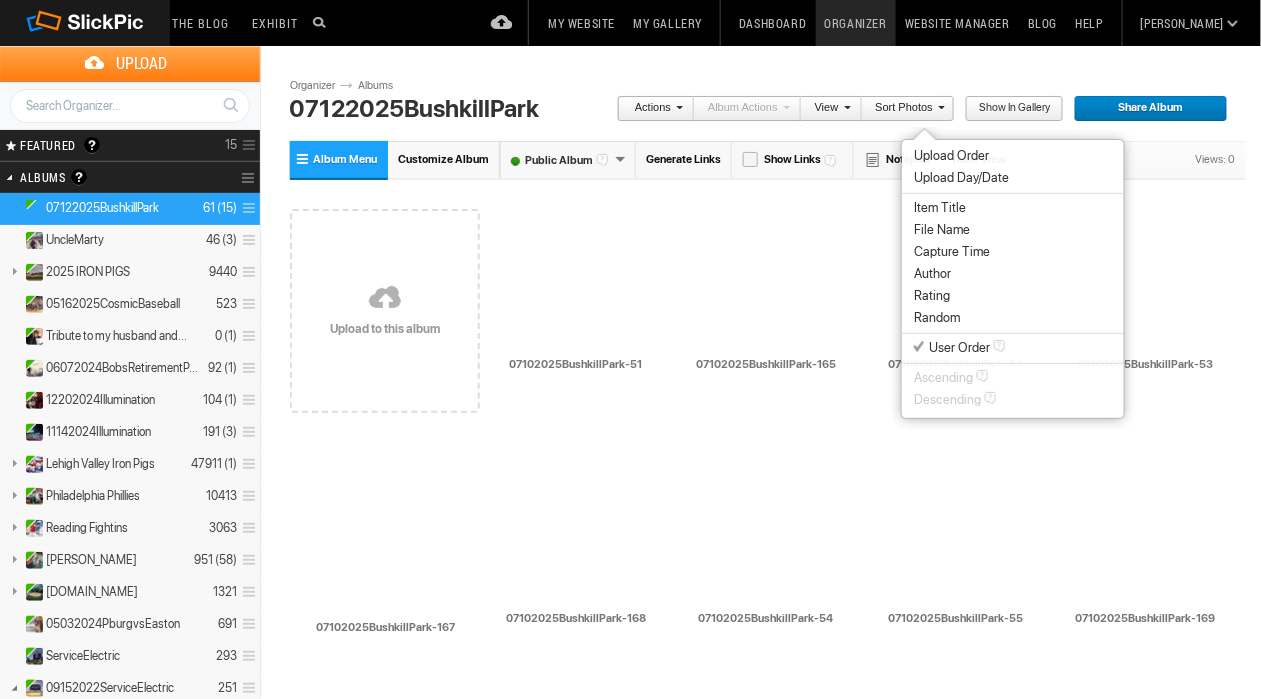 click on "Capture Time" at bounding box center [952, 252] 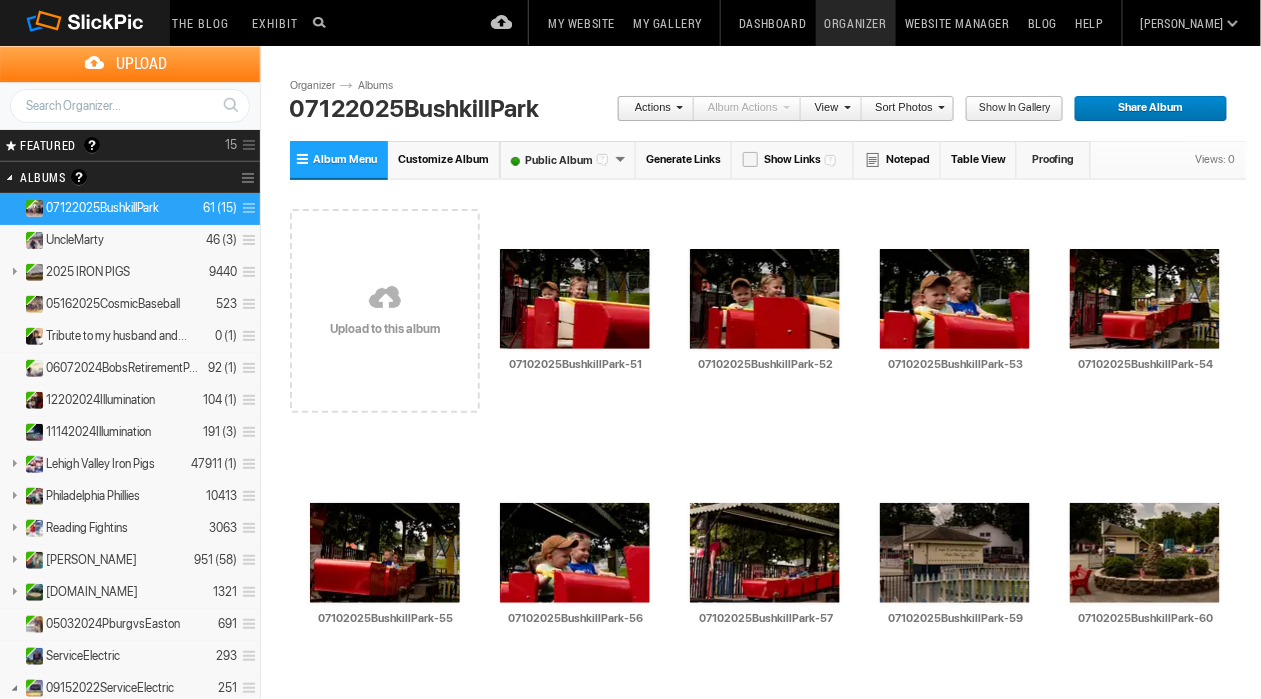 click on "Sort Photos" at bounding box center [903, 109] 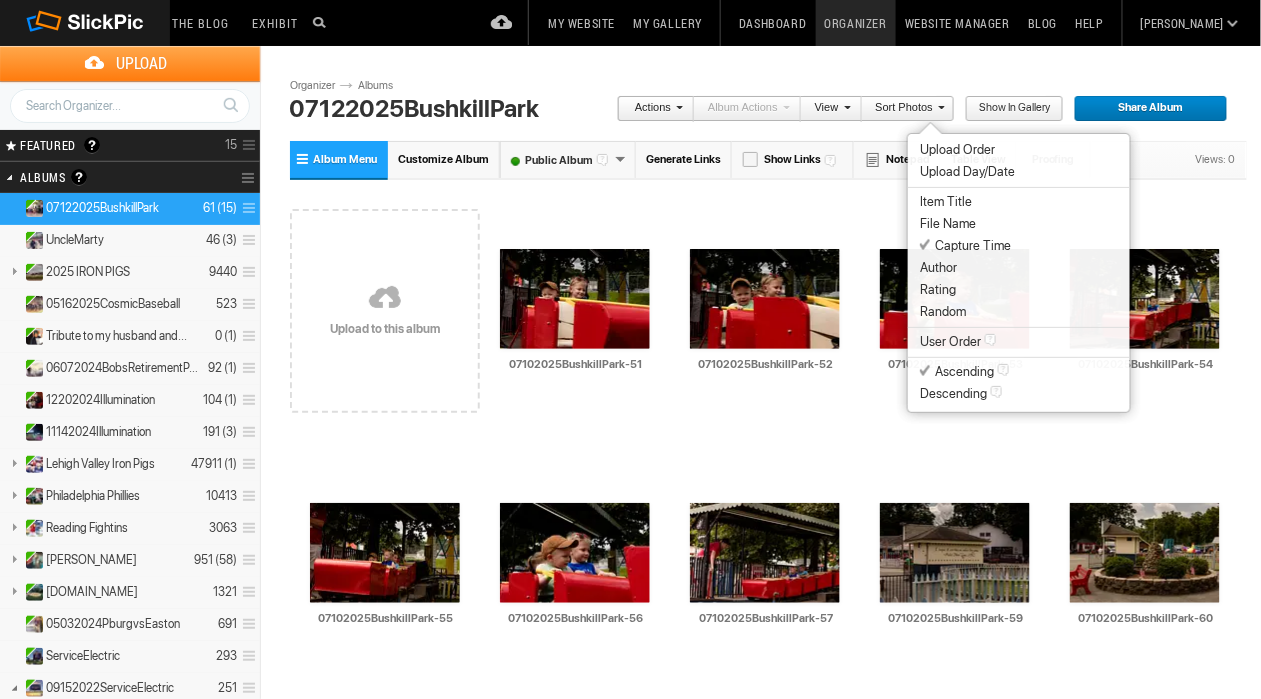 click on "Capture Time" at bounding box center [965, 246] 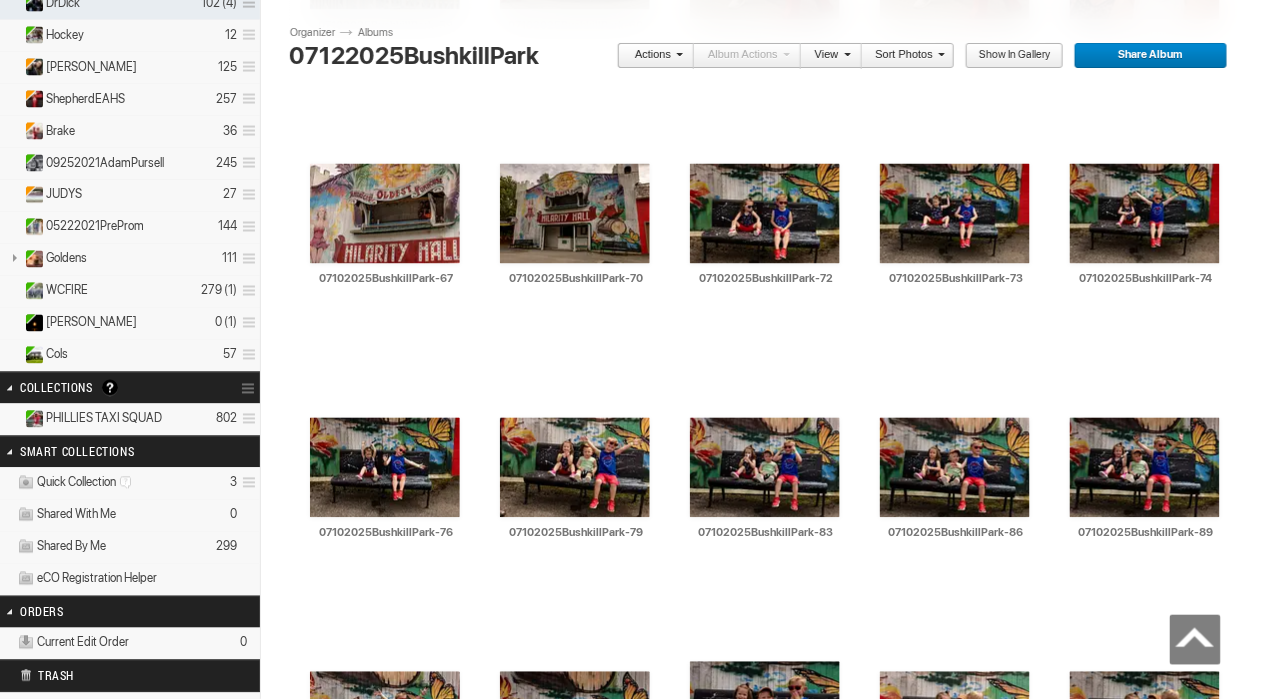 scroll, scrollTop: 874, scrollLeft: 0, axis: vertical 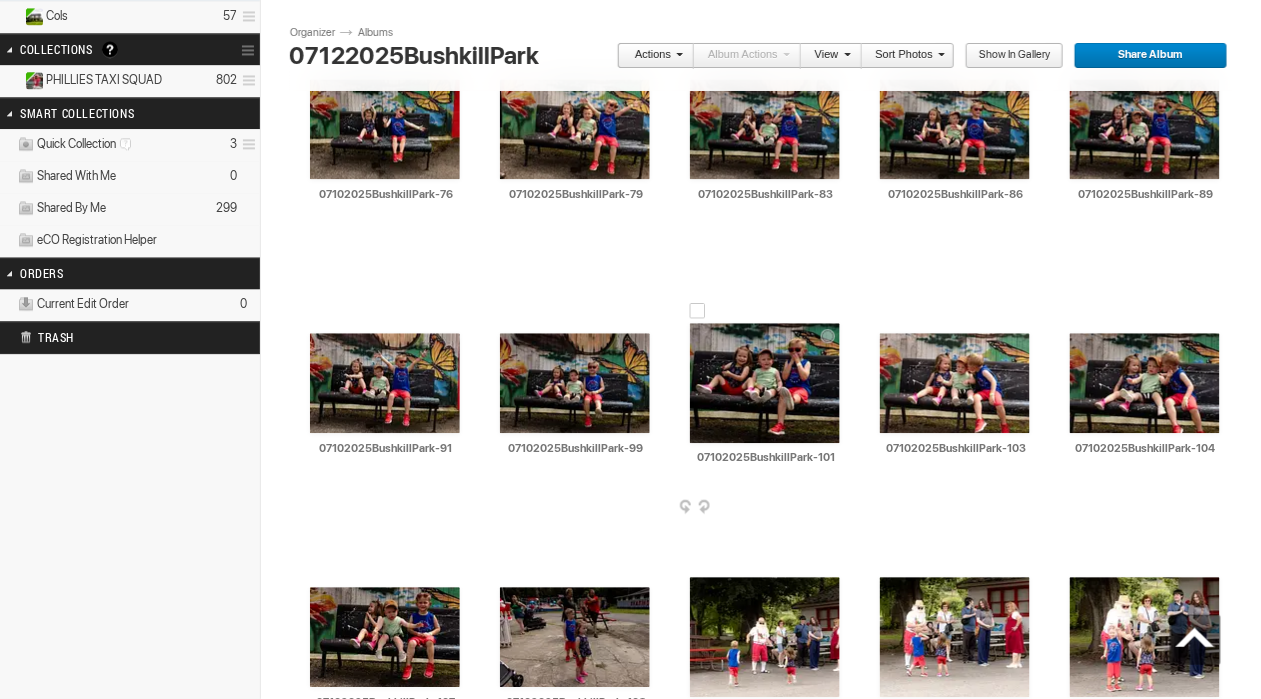 click at bounding box center (844, 508) 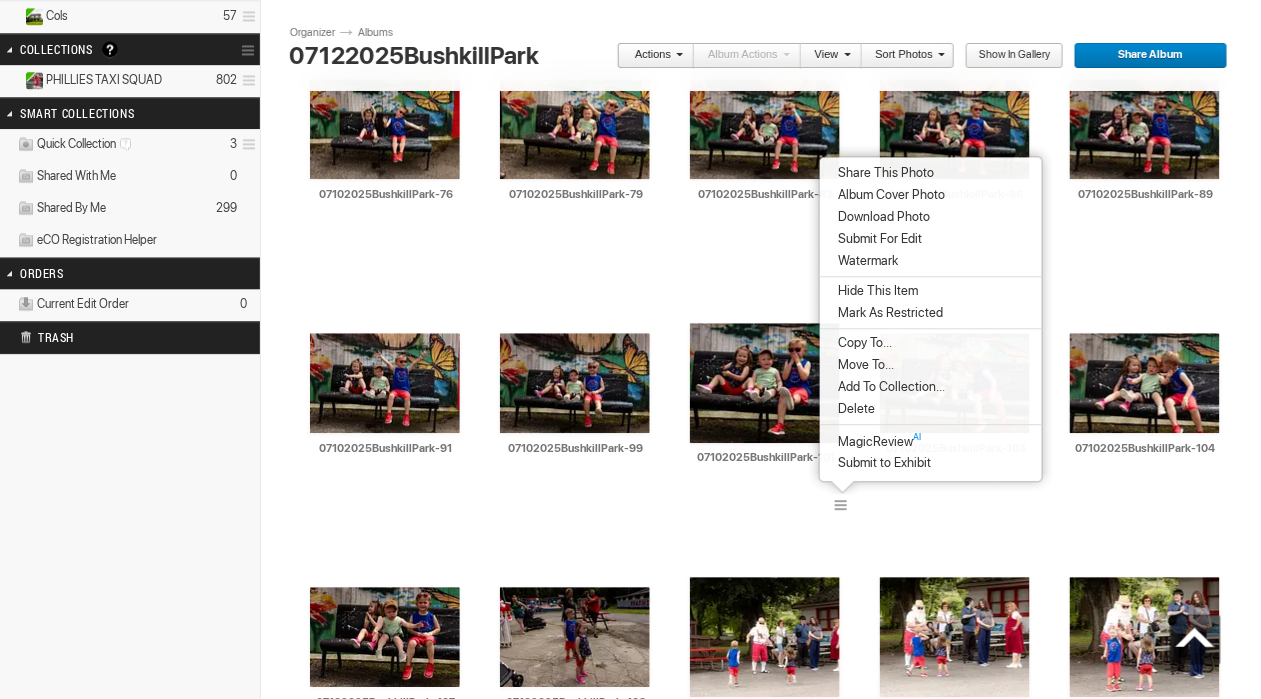 click on "Album Cover Photo" at bounding box center [888, 195] 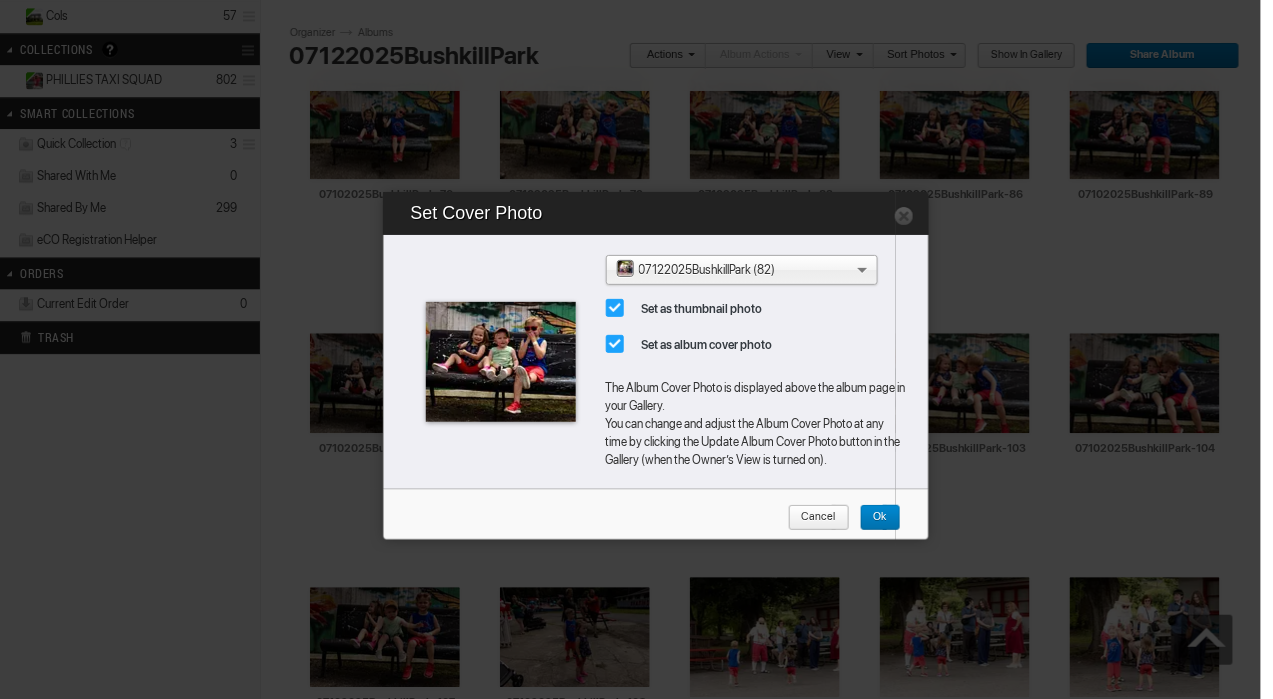 click on "Ok" at bounding box center (873, 518) 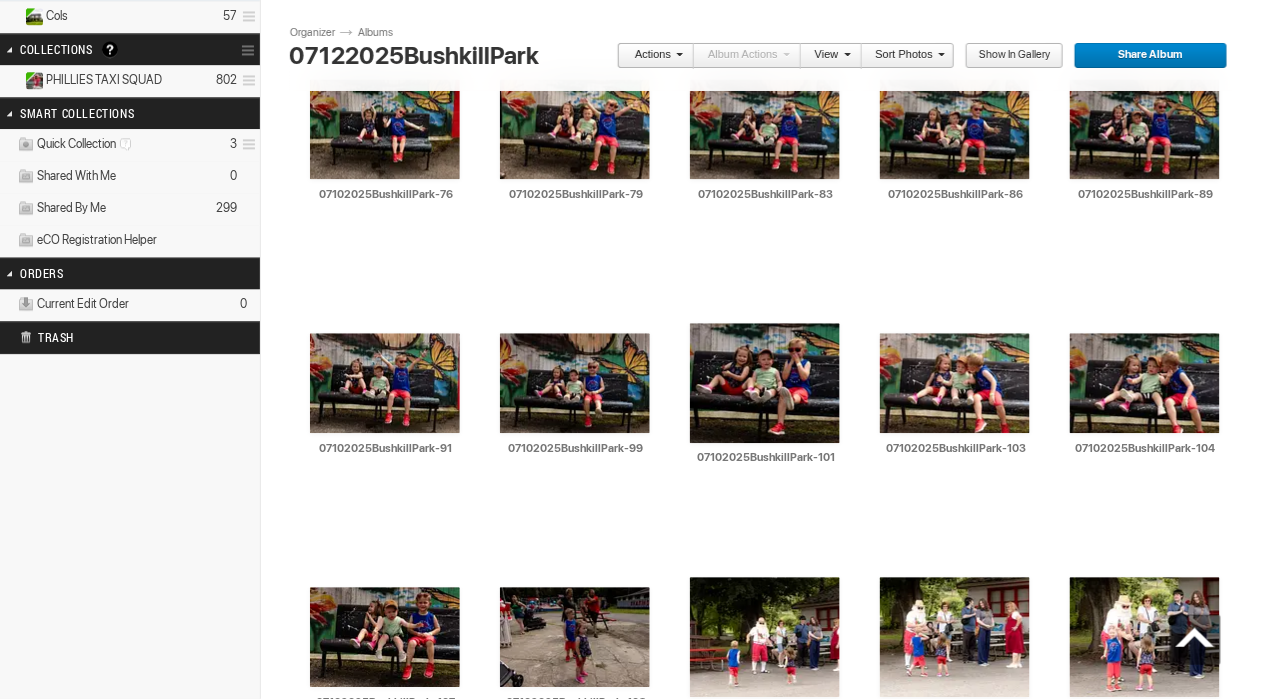 click on "Show in Gallery" at bounding box center (1007, 56) 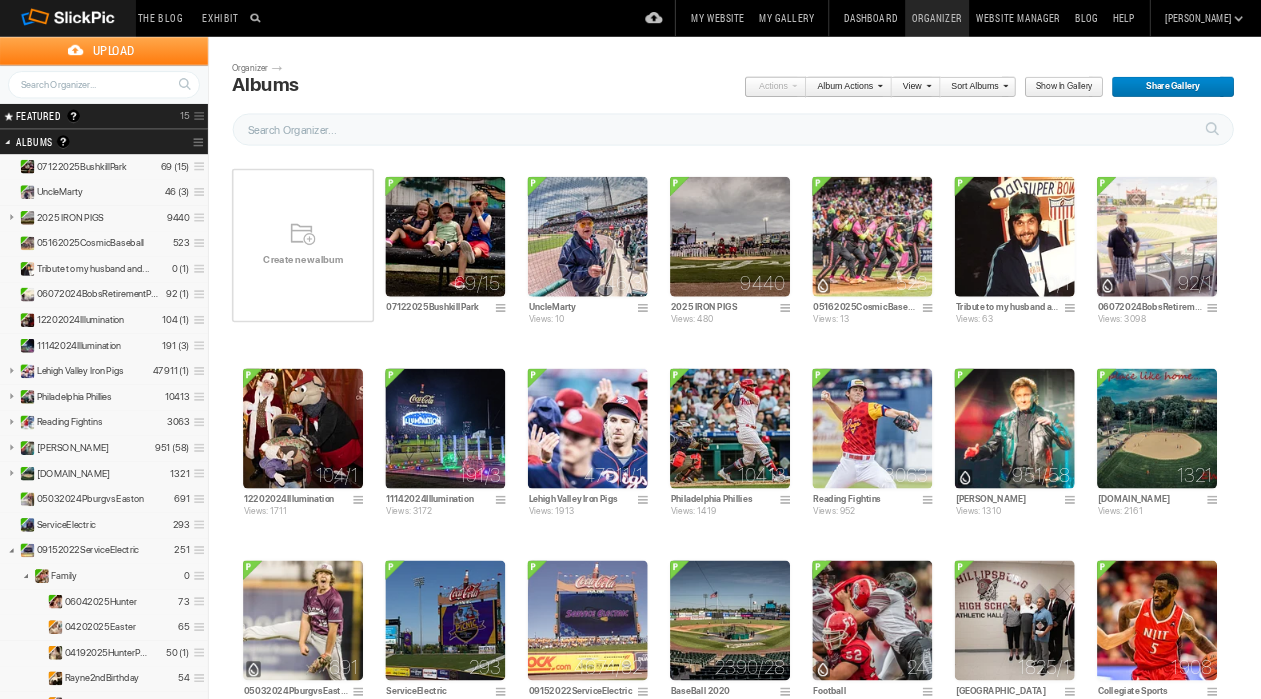 scroll, scrollTop: 0, scrollLeft: 0, axis: both 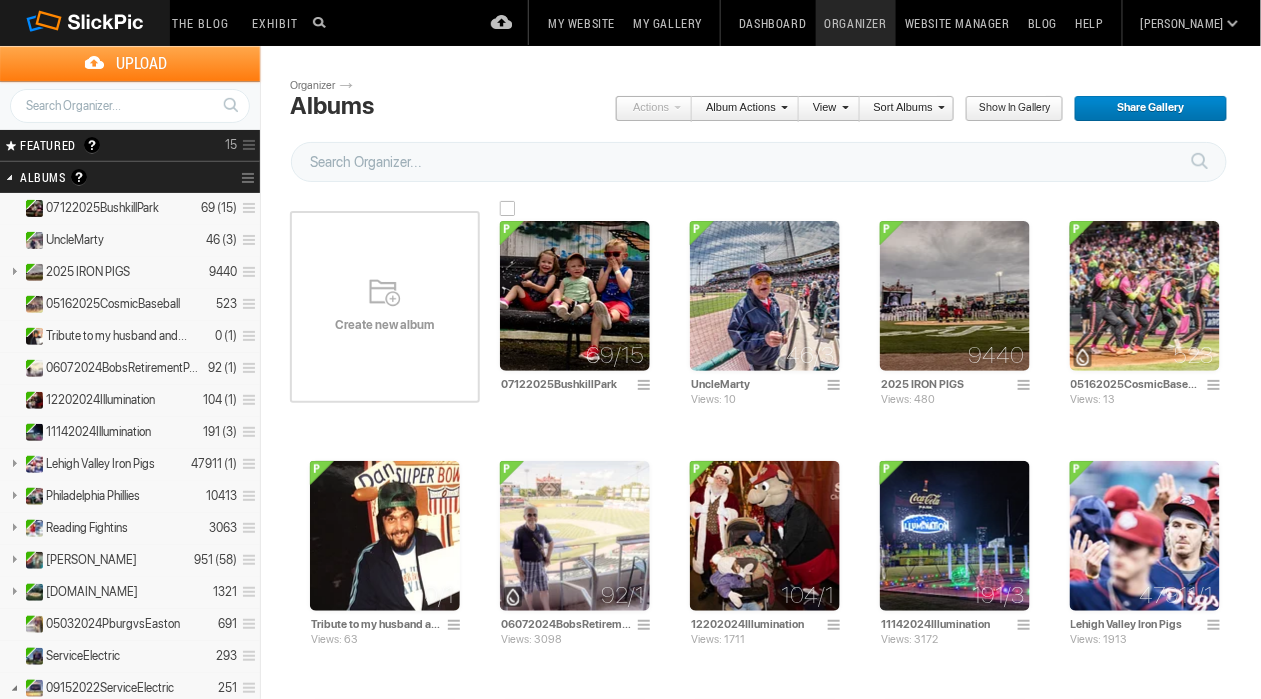 click at bounding box center (575, 296) 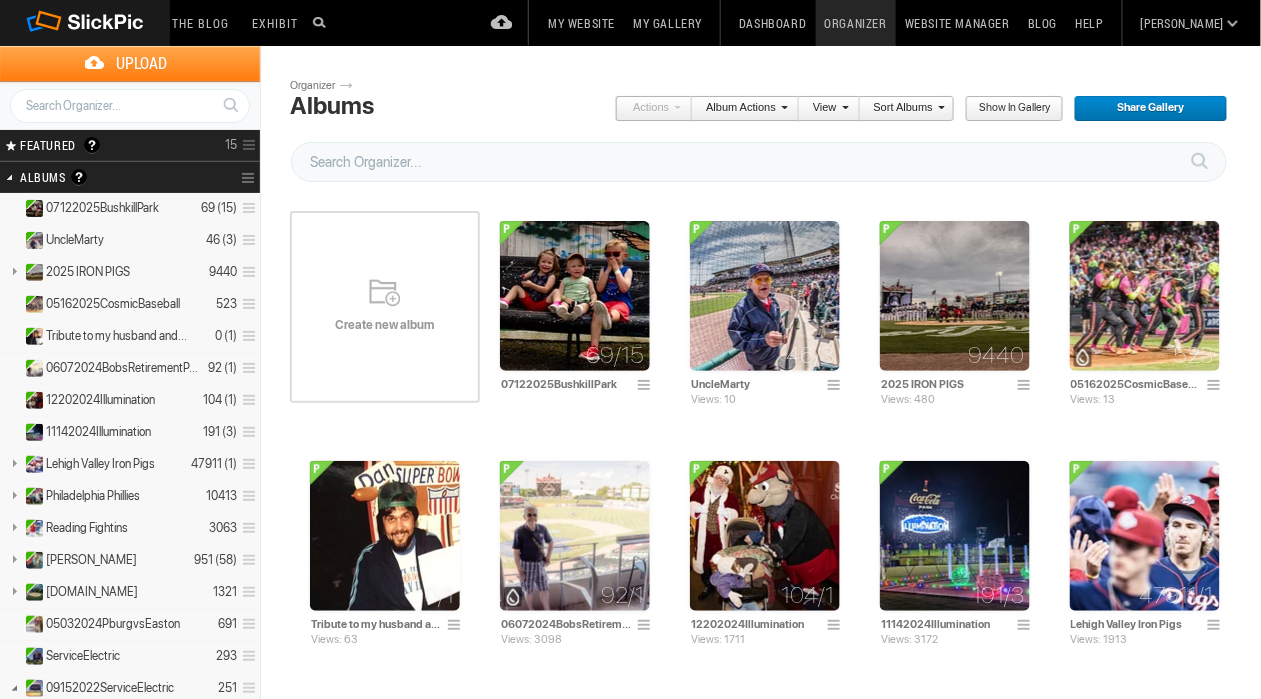 click on "Sort Albums" at bounding box center (902, 109) 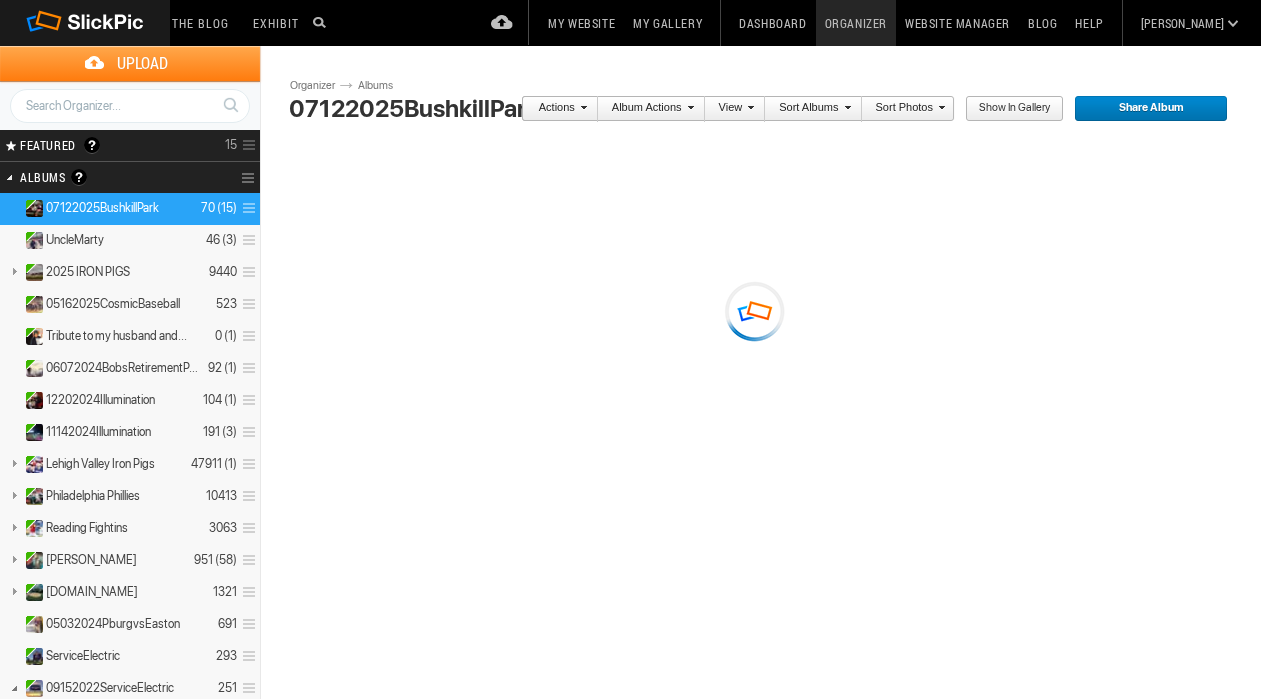 scroll, scrollTop: 0, scrollLeft: 0, axis: both 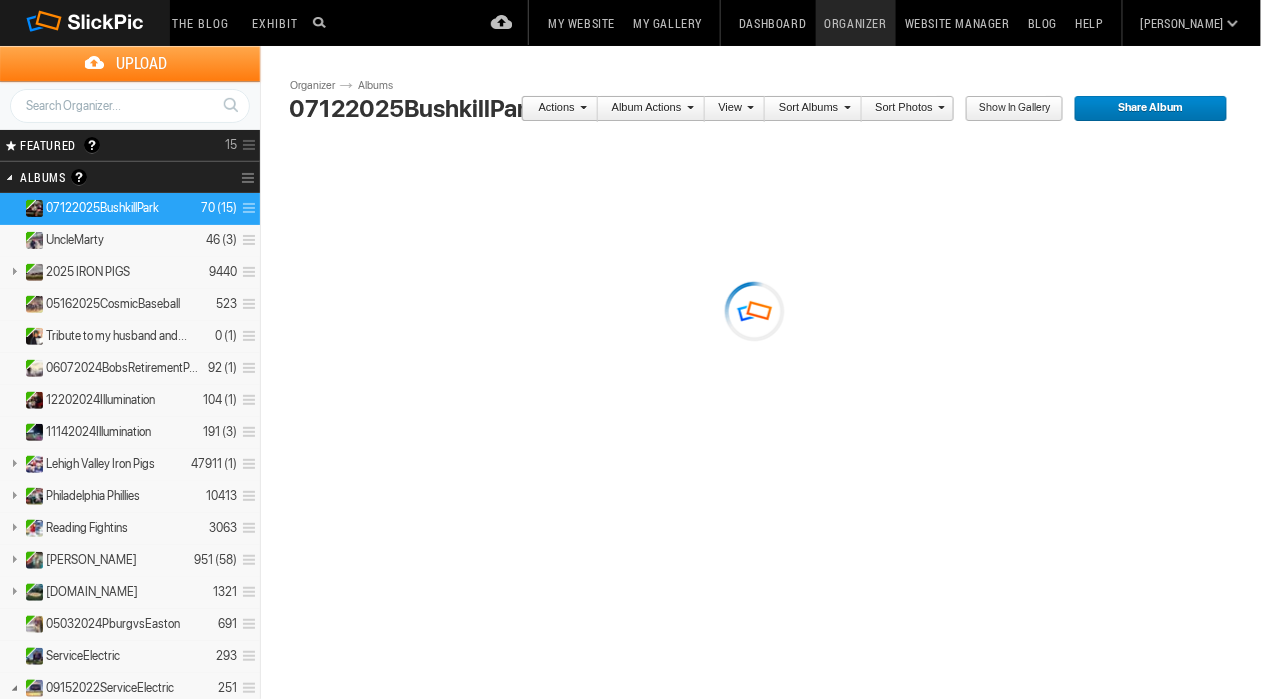 click on "Sort Photos" at bounding box center [903, 109] 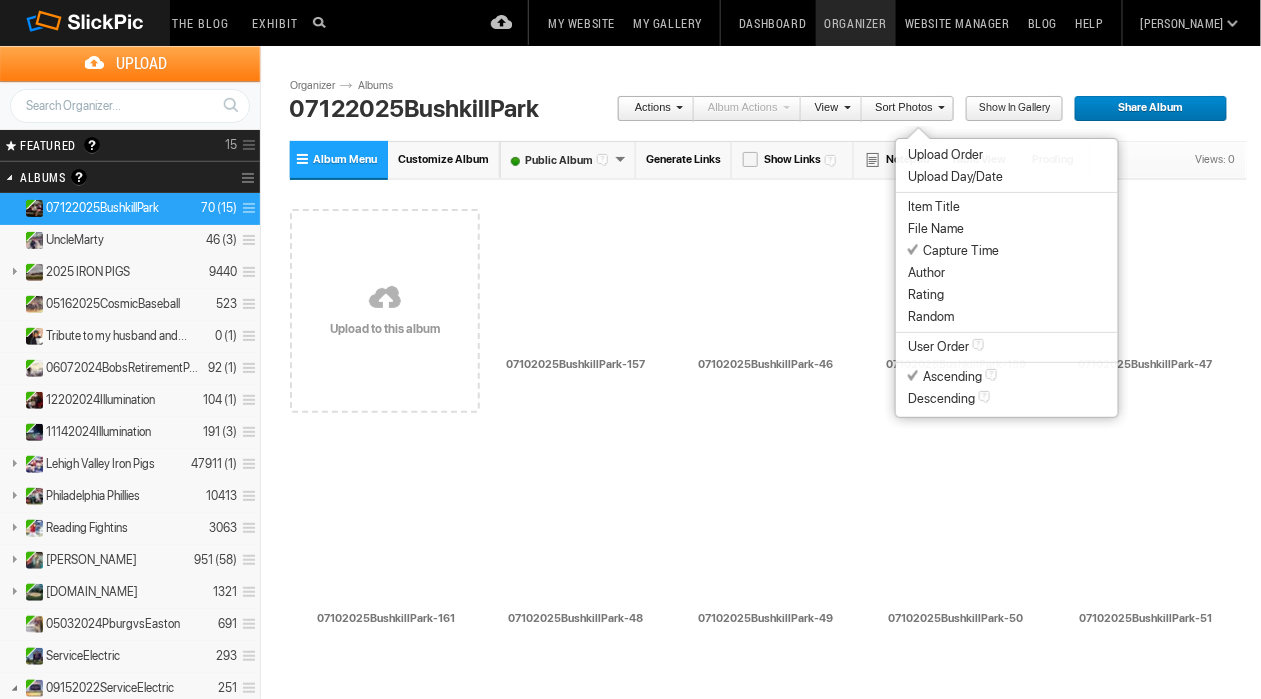 click on "Capture Time" at bounding box center [953, 251] 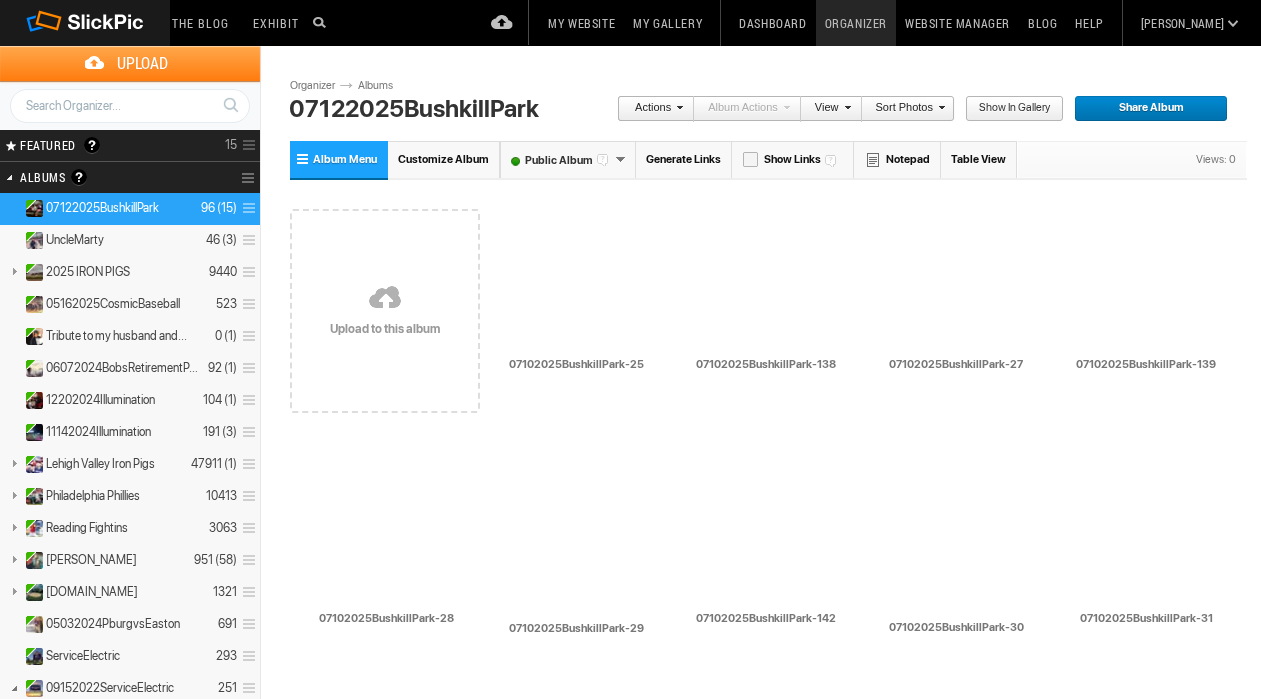 scroll, scrollTop: 0, scrollLeft: 0, axis: both 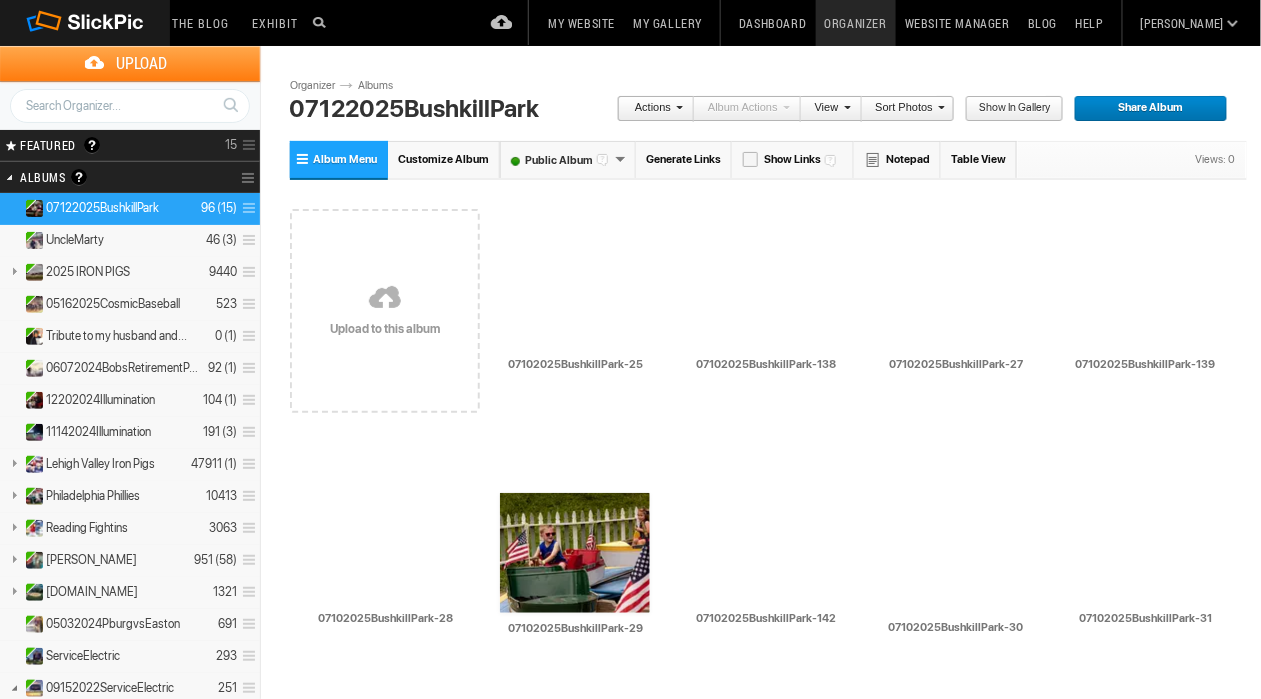 click on "Sort Photos" at bounding box center [903, 109] 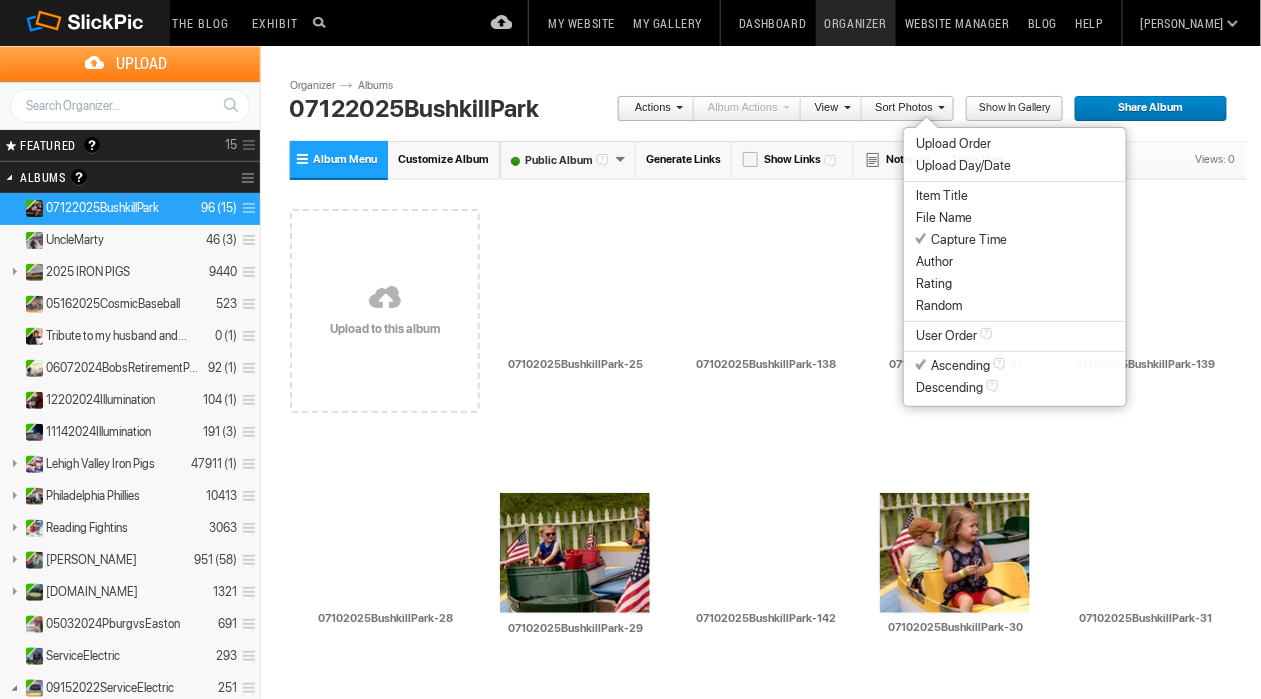 click on "Capture Time" at bounding box center [961, 240] 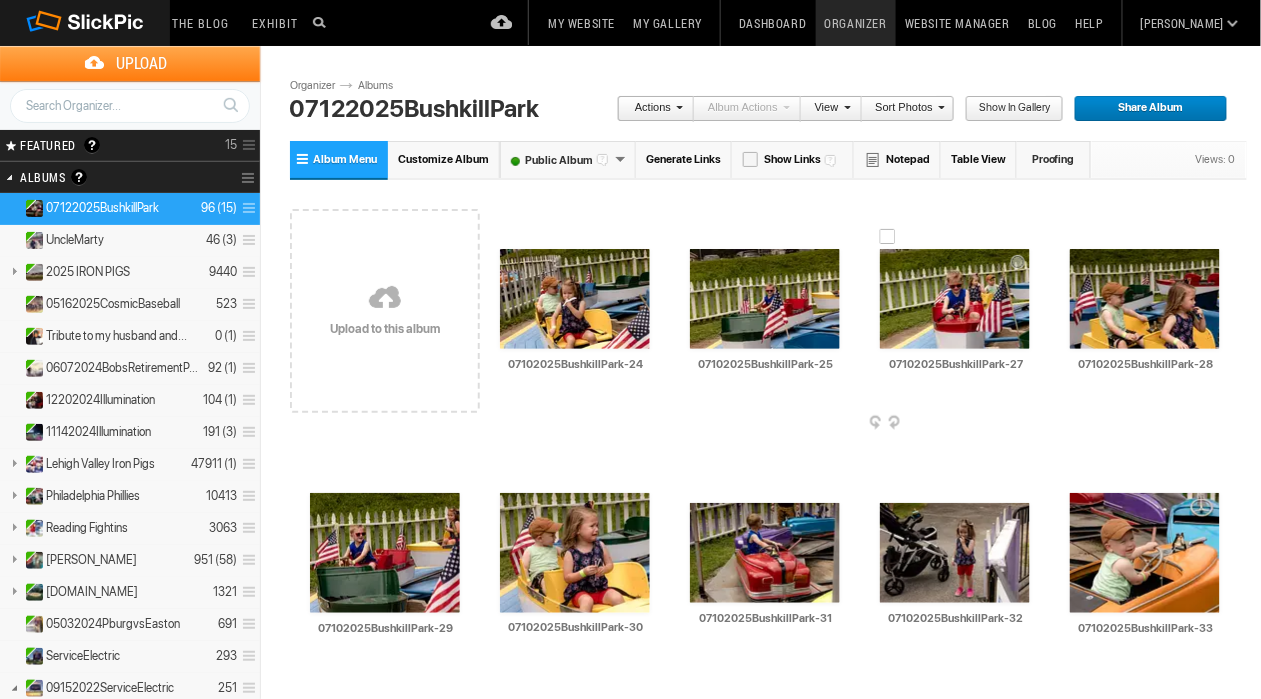 scroll, scrollTop: 0, scrollLeft: 0, axis: both 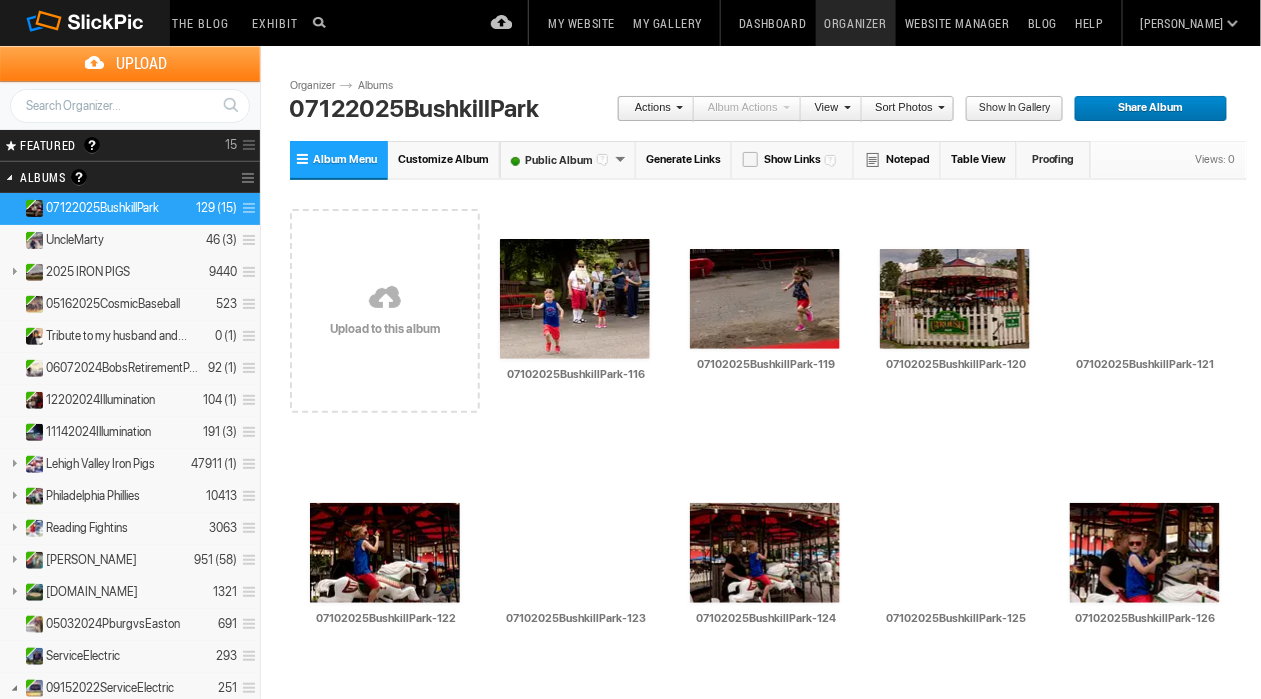 click on "Sort Photos" at bounding box center [903, 109] 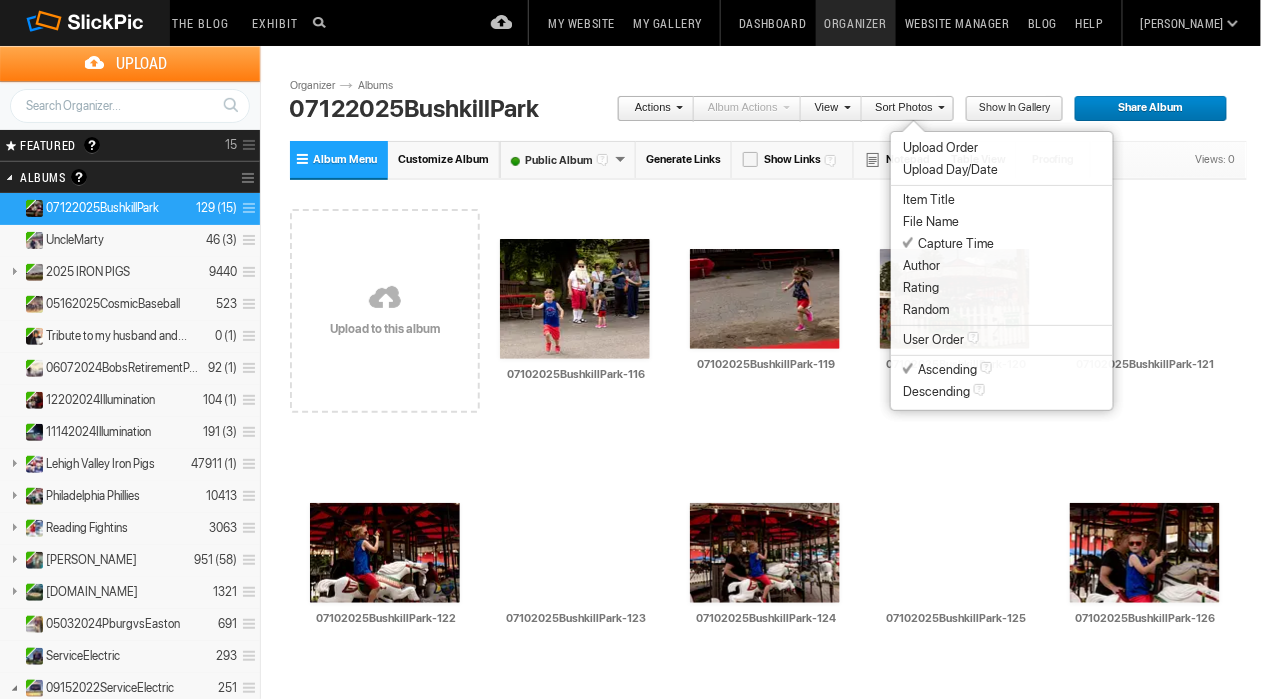 click on "Capture Time" at bounding box center (948, 244) 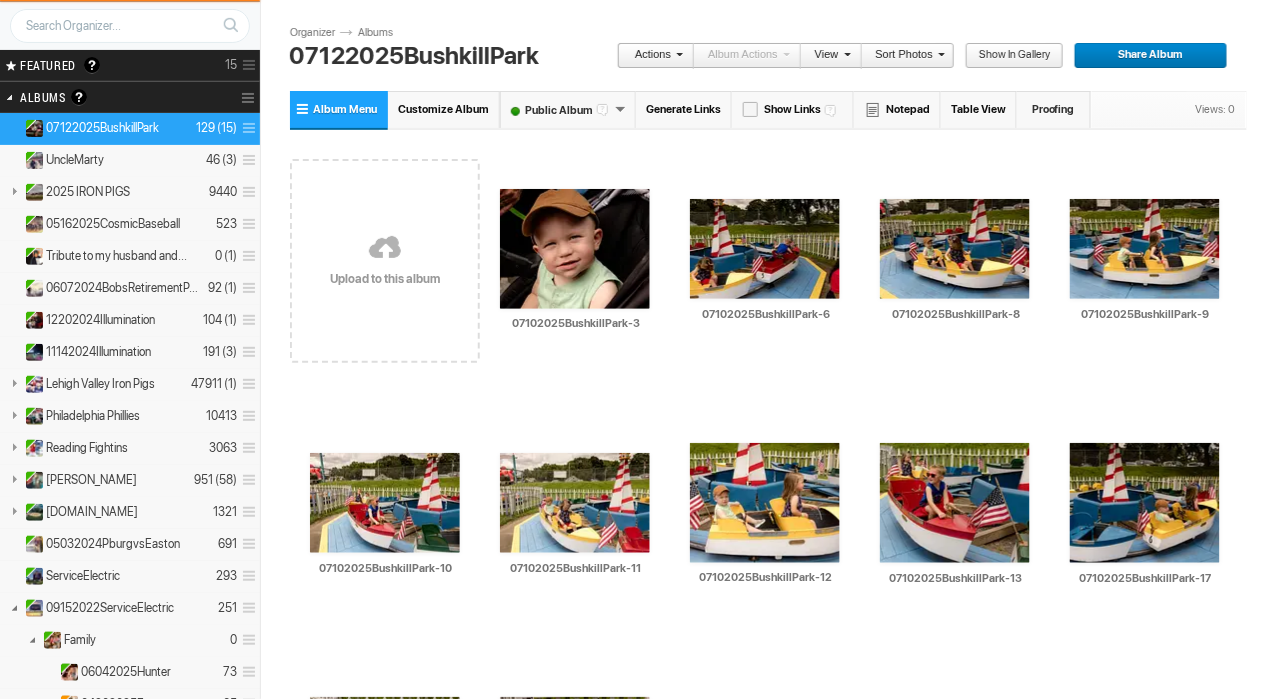 scroll, scrollTop: 76, scrollLeft: 0, axis: vertical 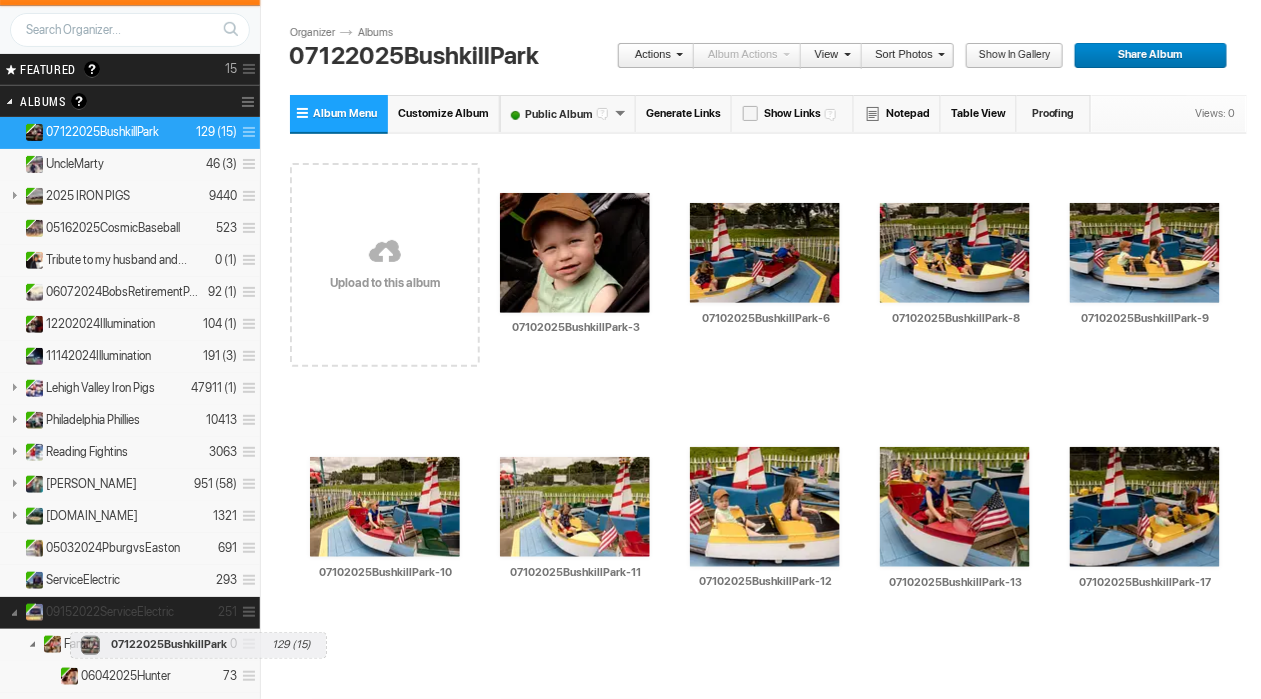 drag, startPoint x: 112, startPoint y: 133, endPoint x: 65, endPoint y: 621, distance: 490.2581 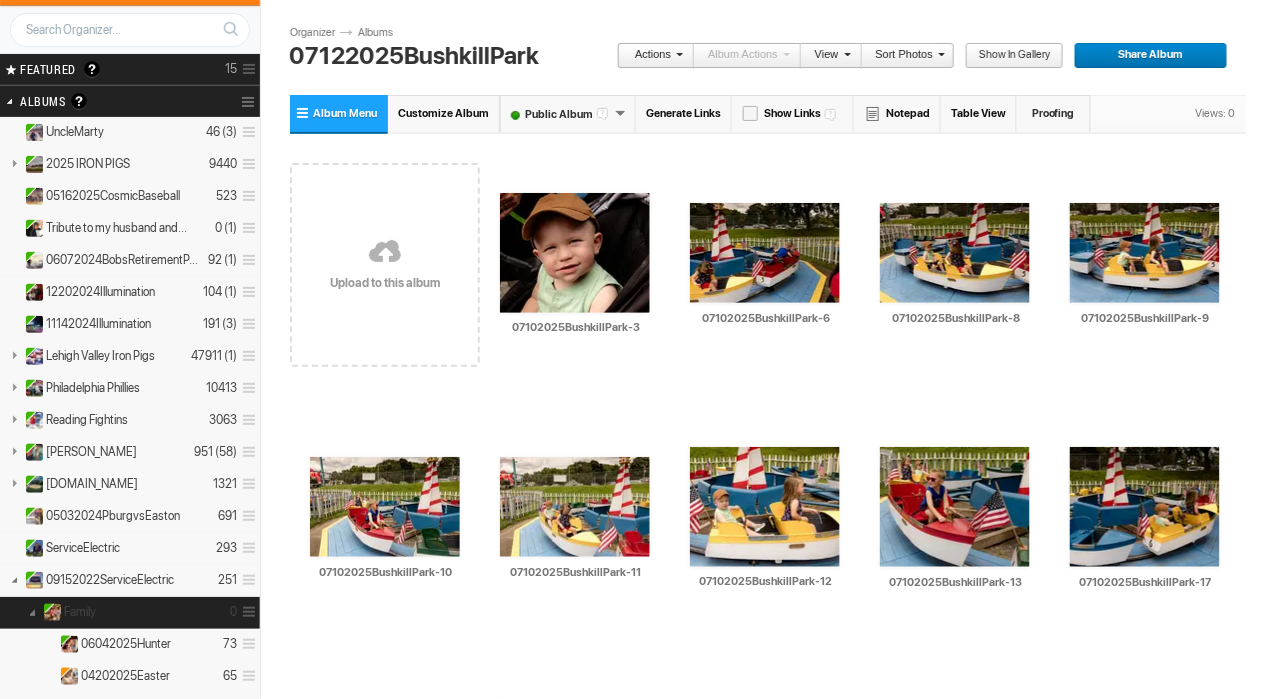click on "Family" at bounding box center [80, 612] 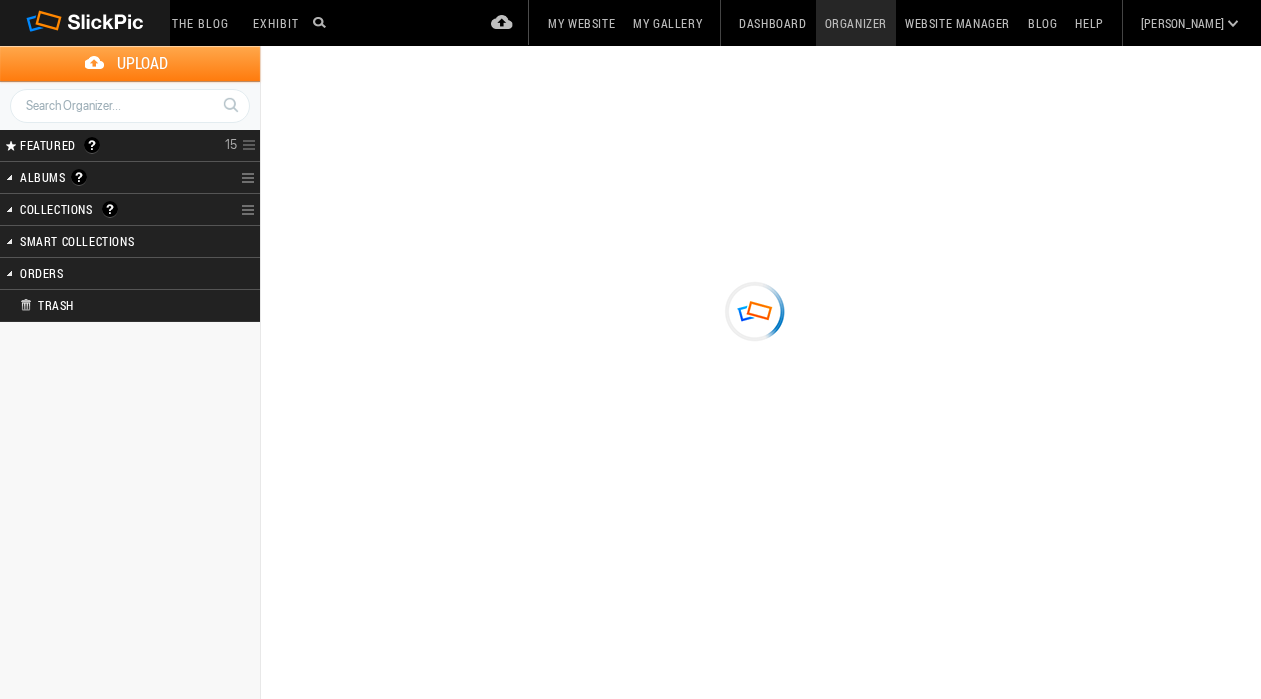 scroll, scrollTop: 0, scrollLeft: 0, axis: both 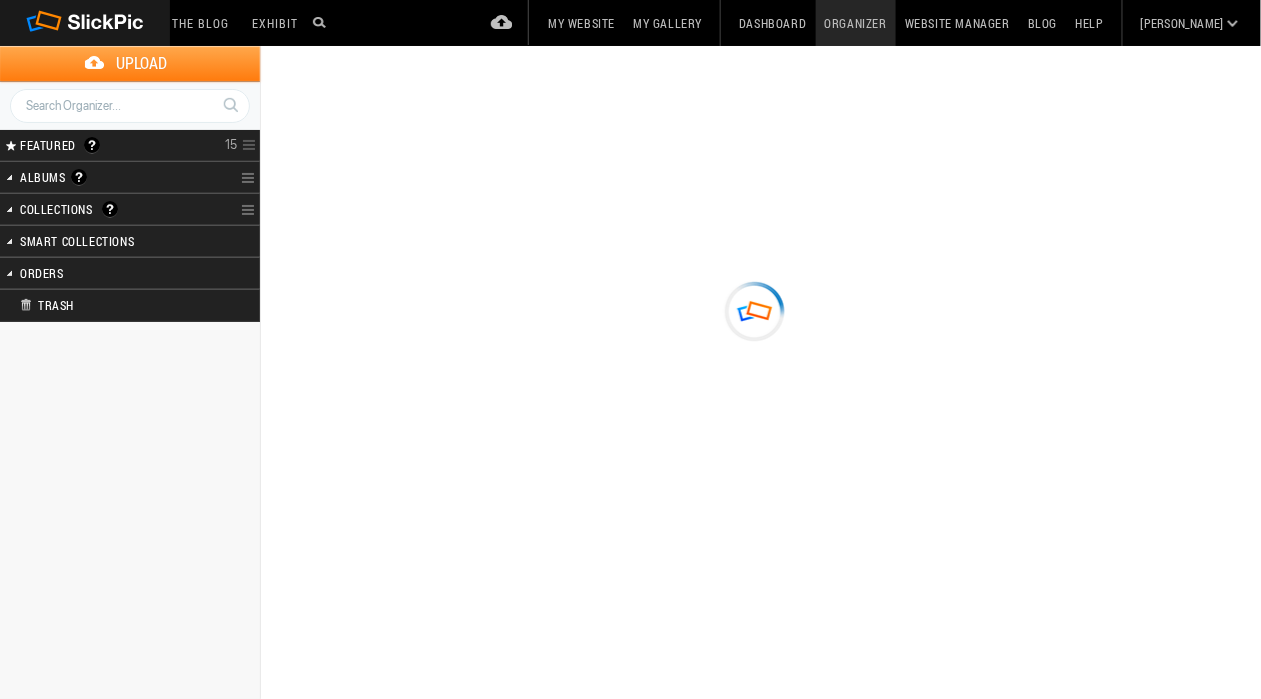 type on "Family" 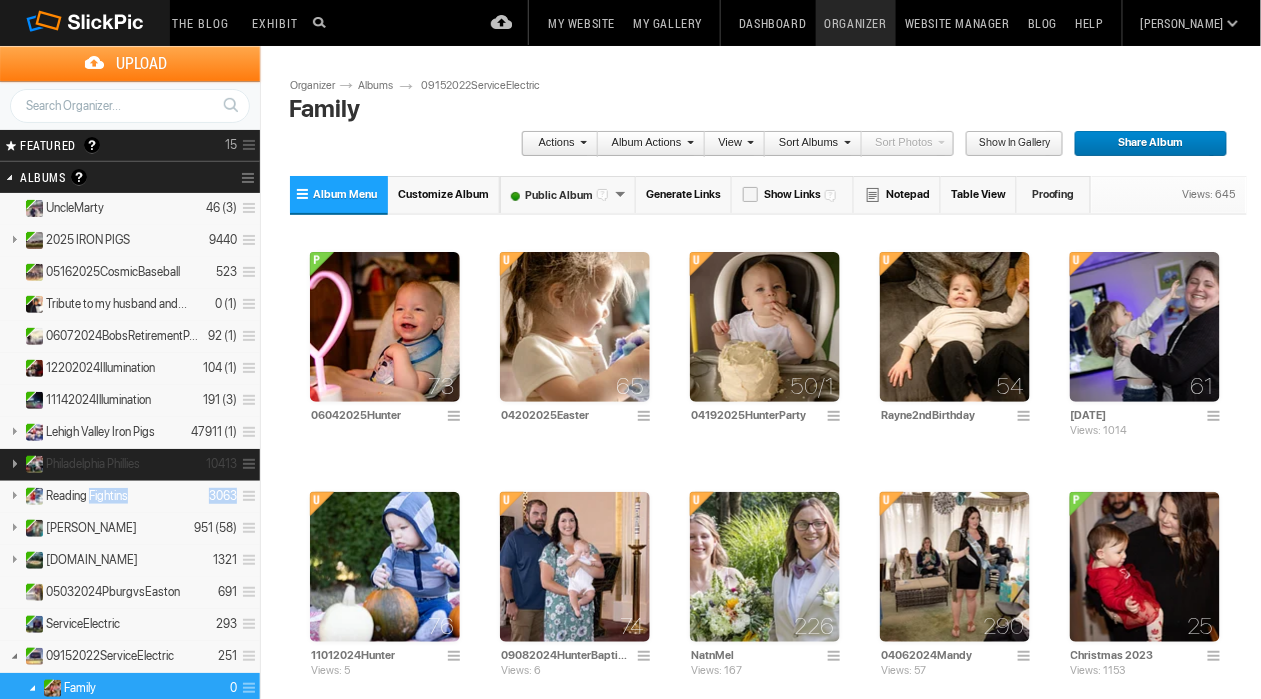 scroll, scrollTop: 6, scrollLeft: 0, axis: vertical 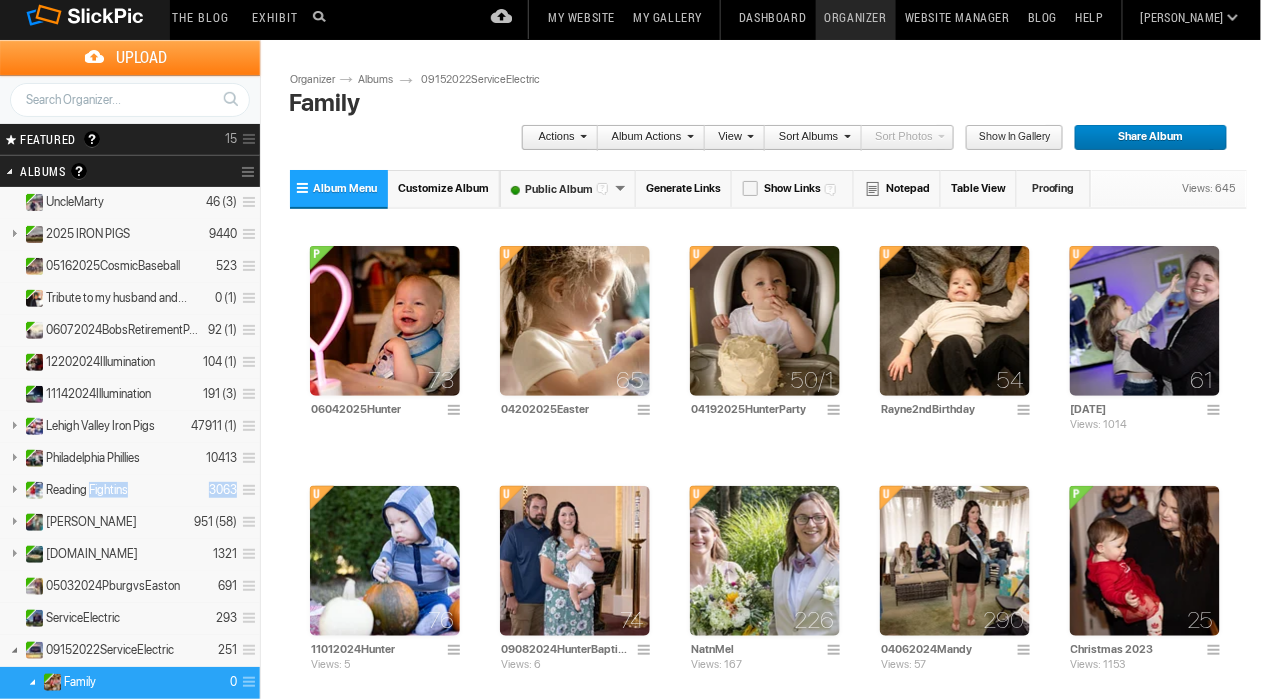 drag, startPoint x: 57, startPoint y: 605, endPoint x: 76, endPoint y: 675, distance: 72.53275 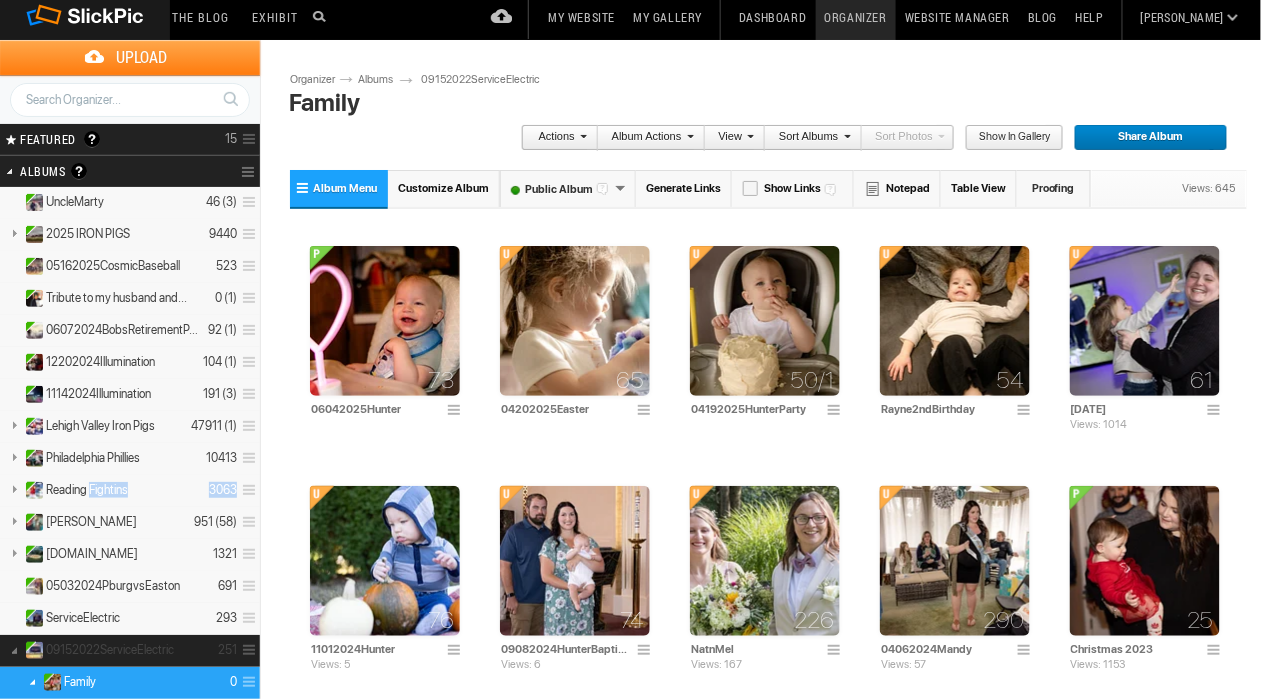 click at bounding box center (14, 649) 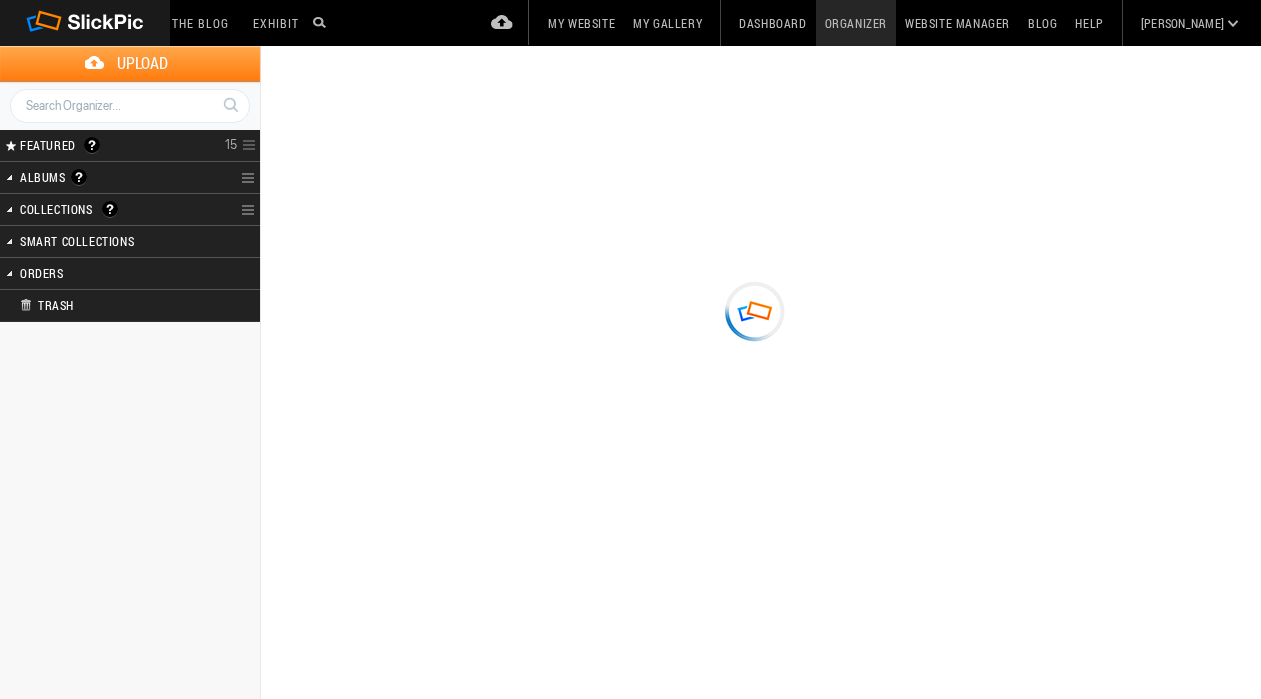 scroll, scrollTop: 108, scrollLeft: 0, axis: vertical 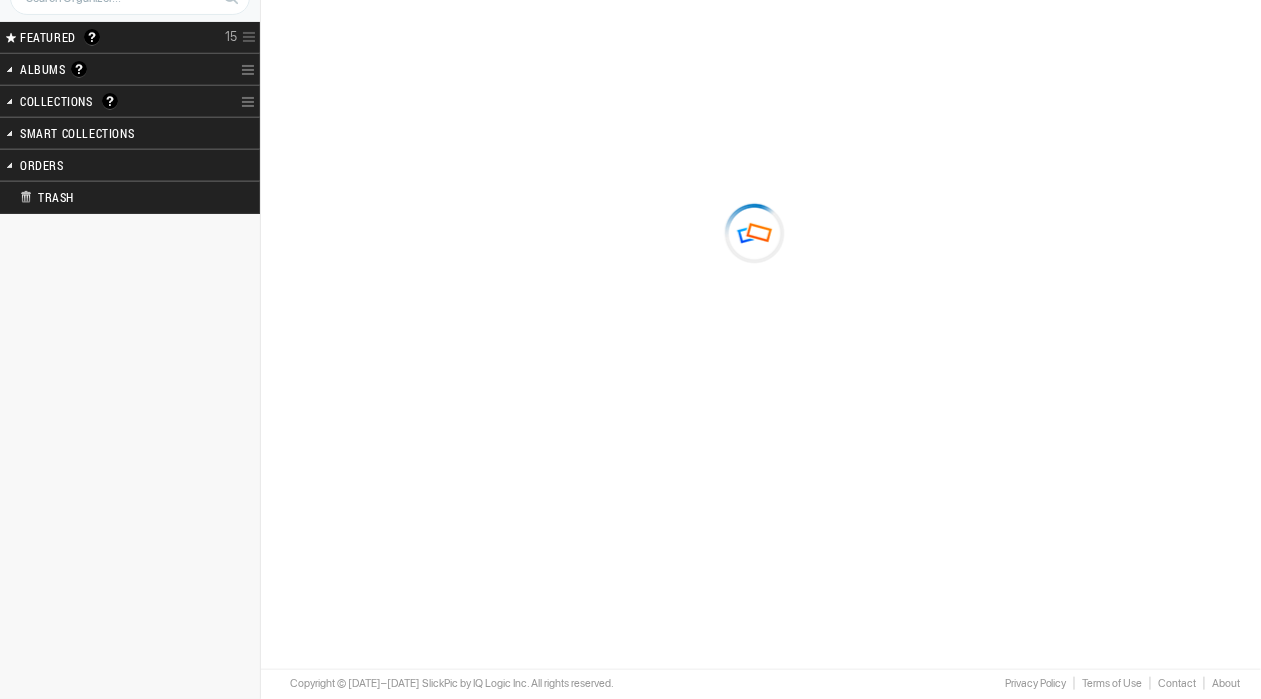 type on "Family" 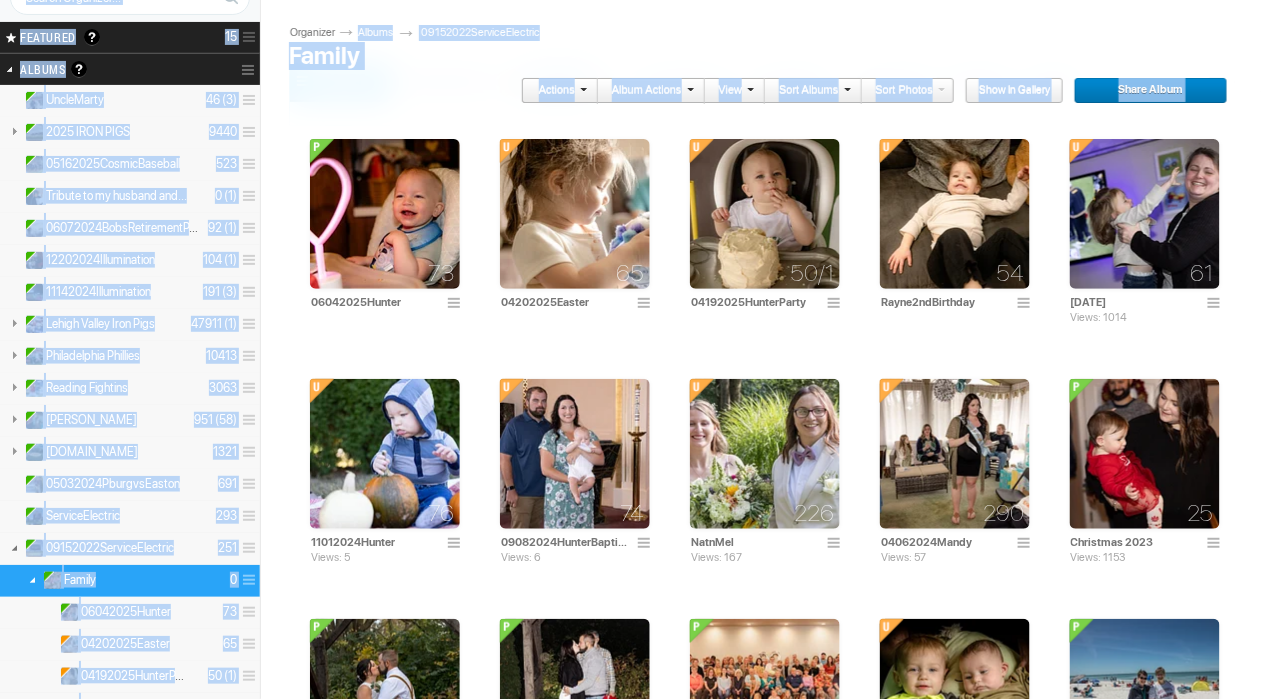 scroll, scrollTop: 0, scrollLeft: 0, axis: both 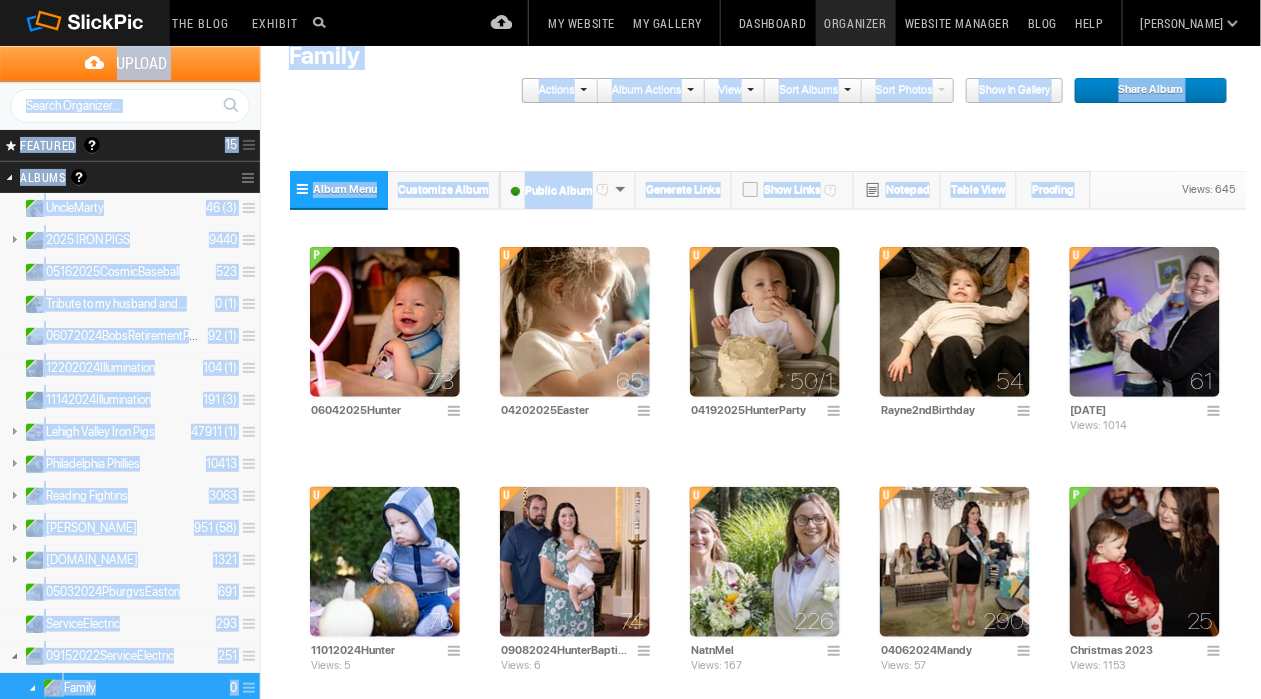 drag, startPoint x: 288, startPoint y: 24, endPoint x: 328, endPoint y: -60, distance: 93.03763 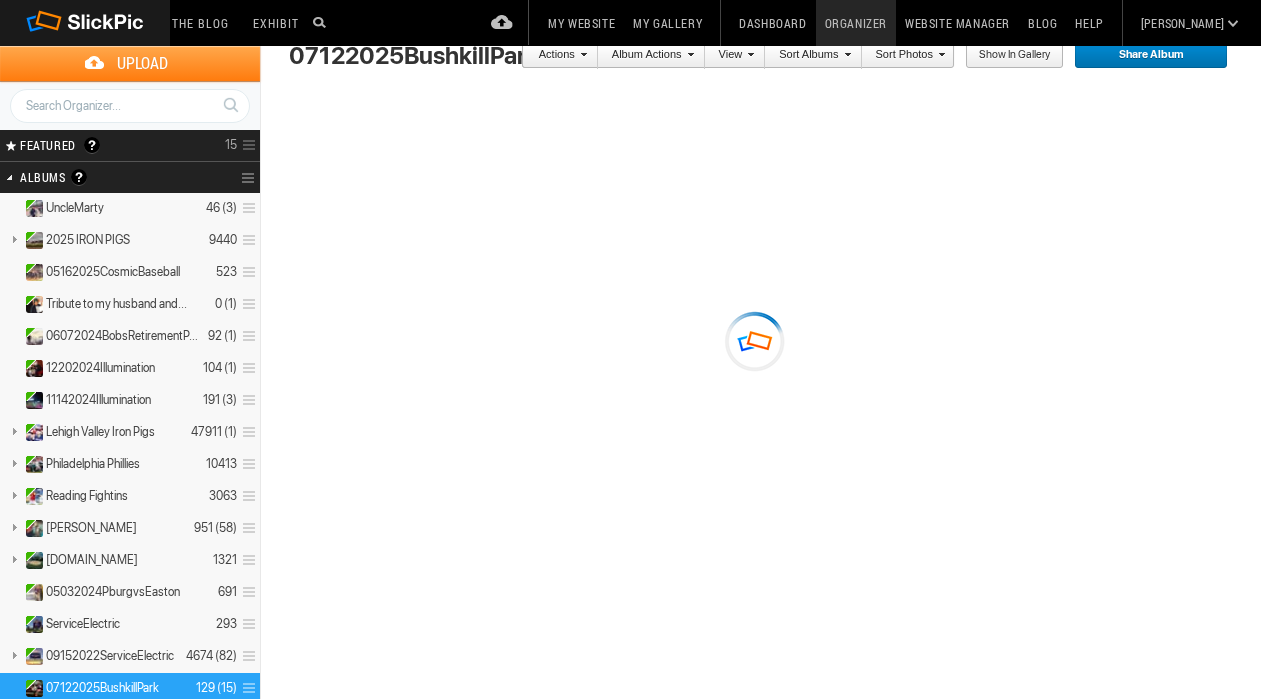 scroll, scrollTop: 76, scrollLeft: 0, axis: vertical 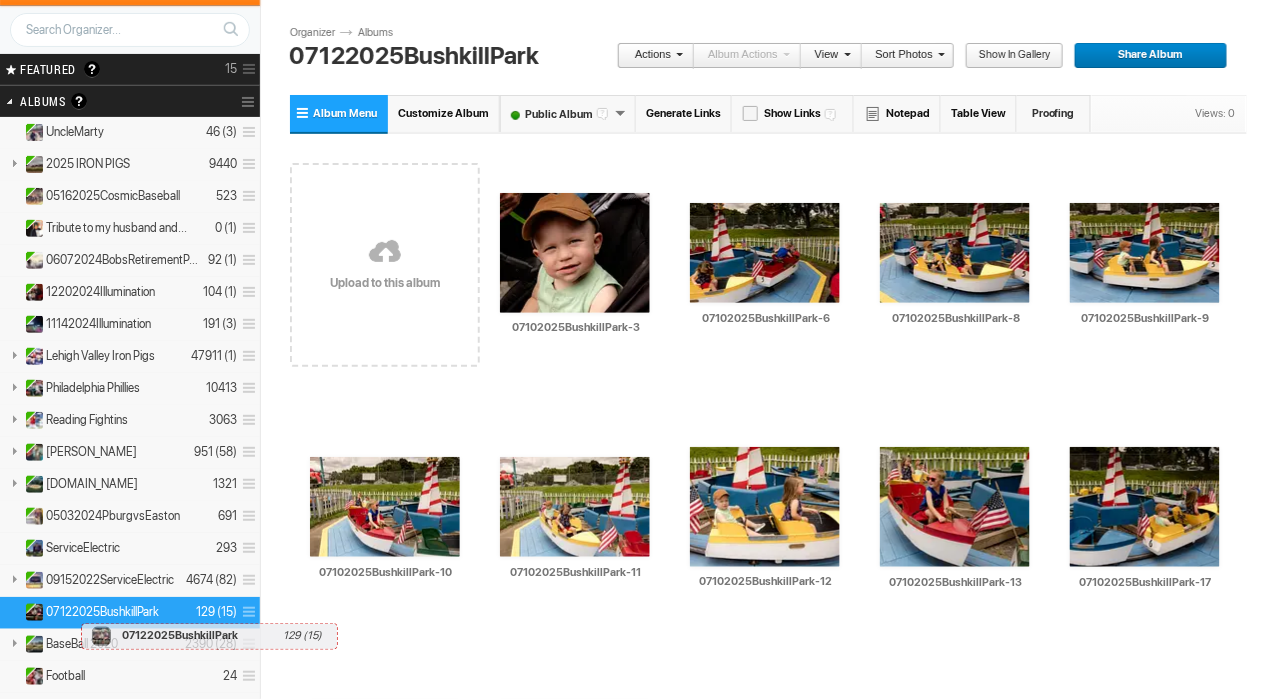 click on "07122025BushkillPark" at bounding box center [102, 612] 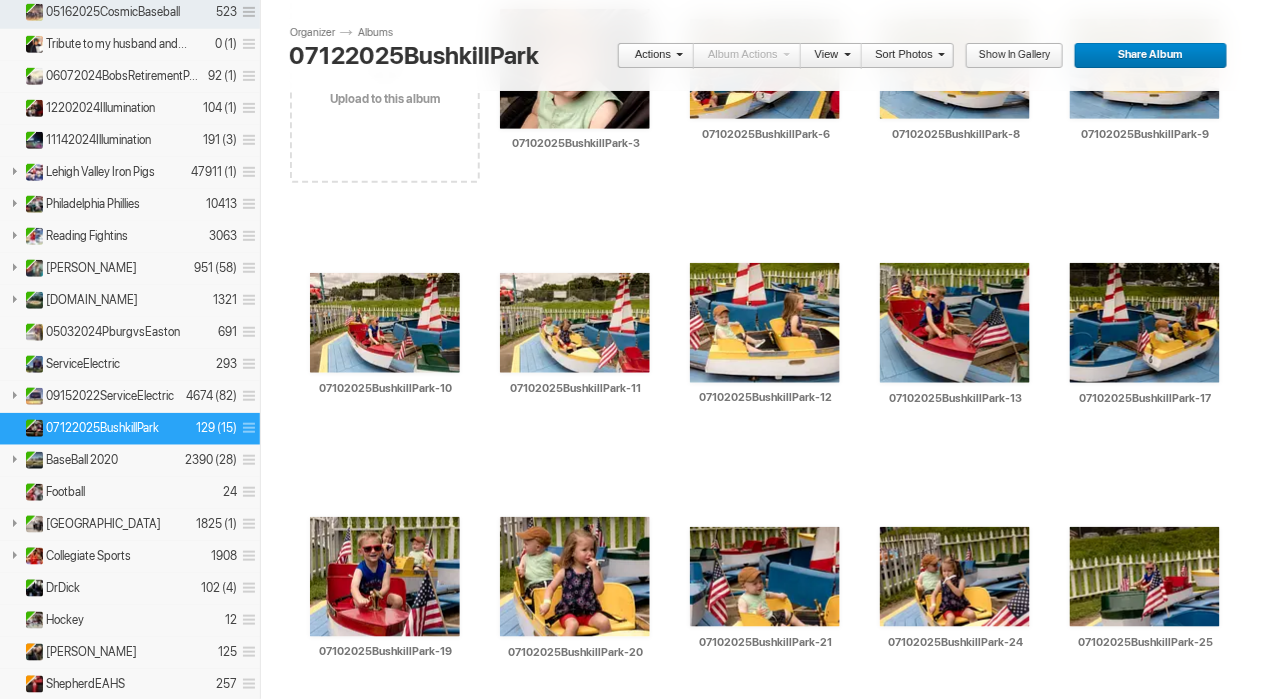 scroll, scrollTop: 261, scrollLeft: 0, axis: vertical 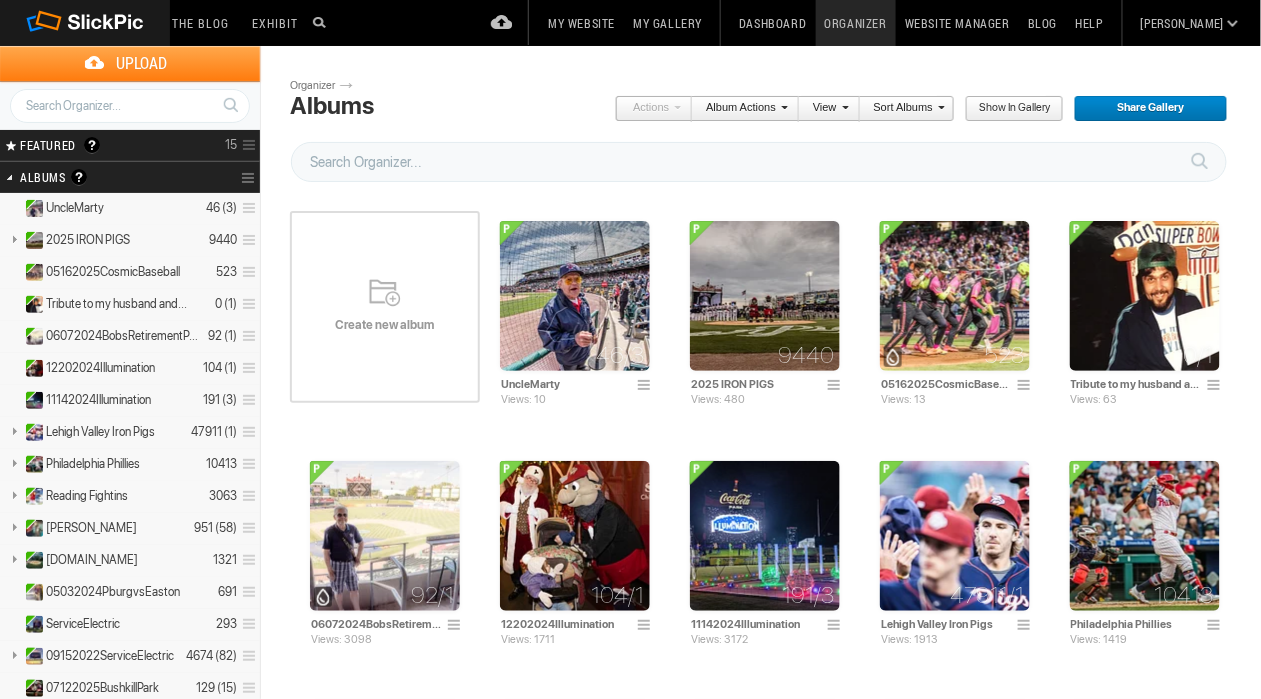 click at bounding box center [9, 177] 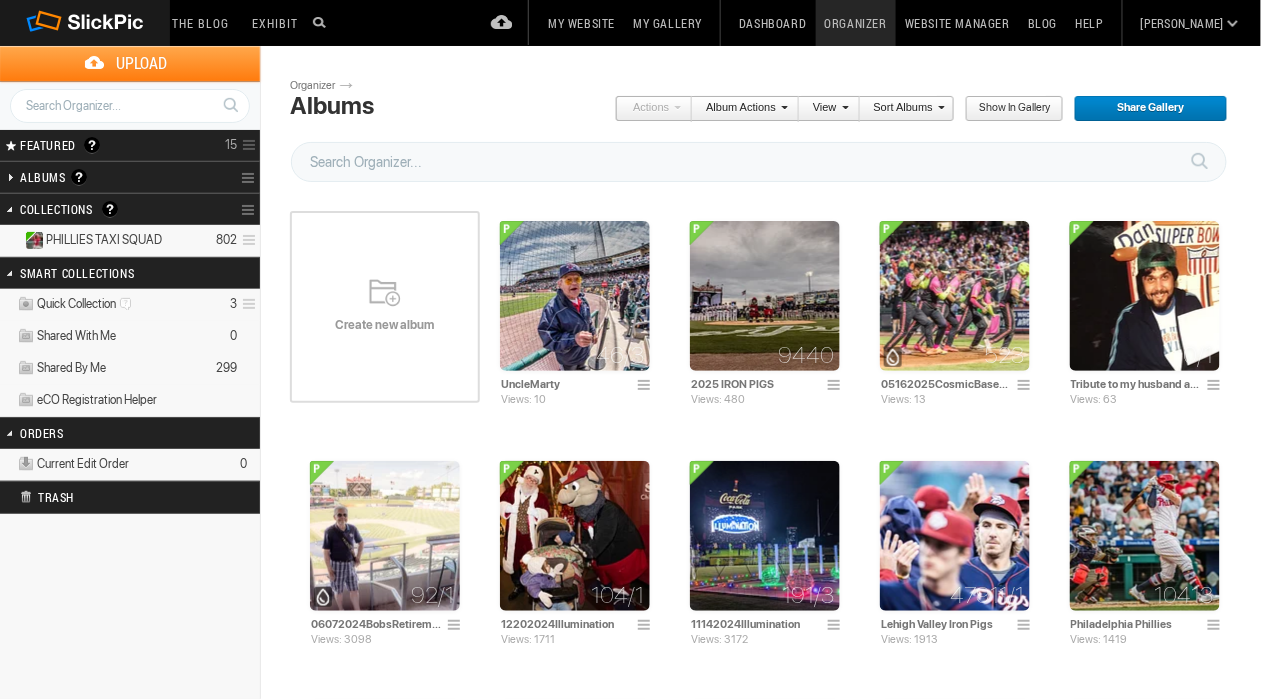 click at bounding box center (9, 177) 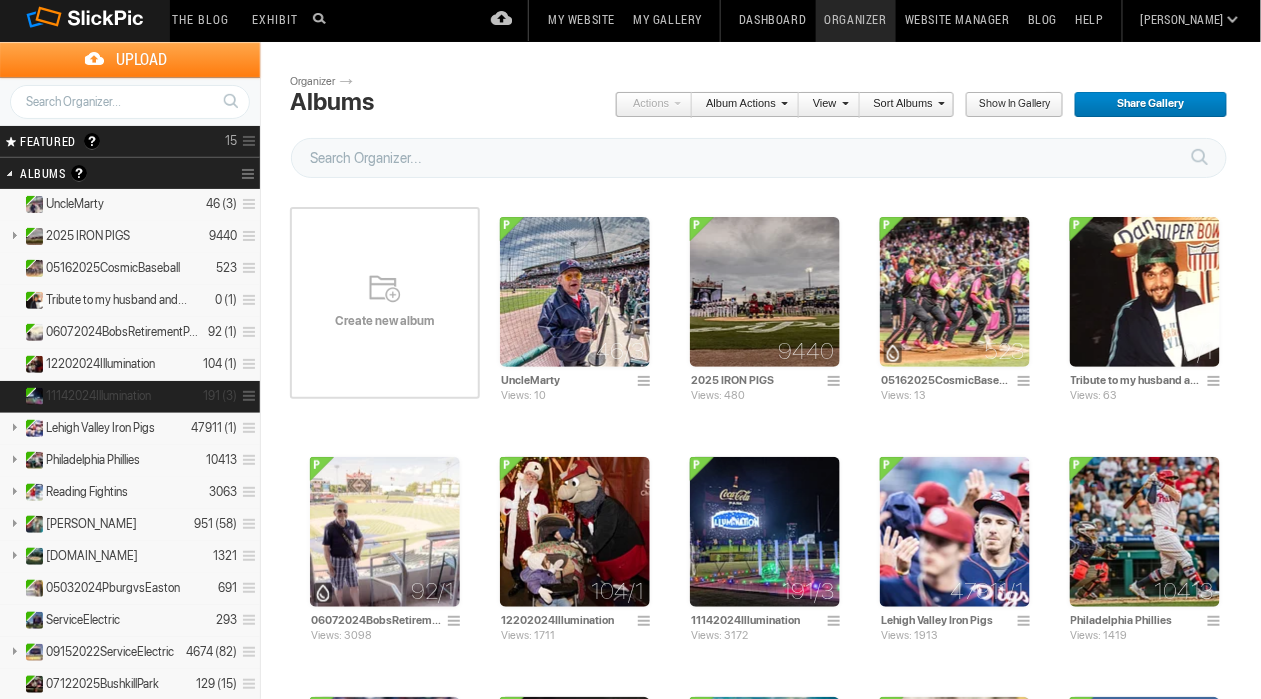 scroll, scrollTop: 0, scrollLeft: 0, axis: both 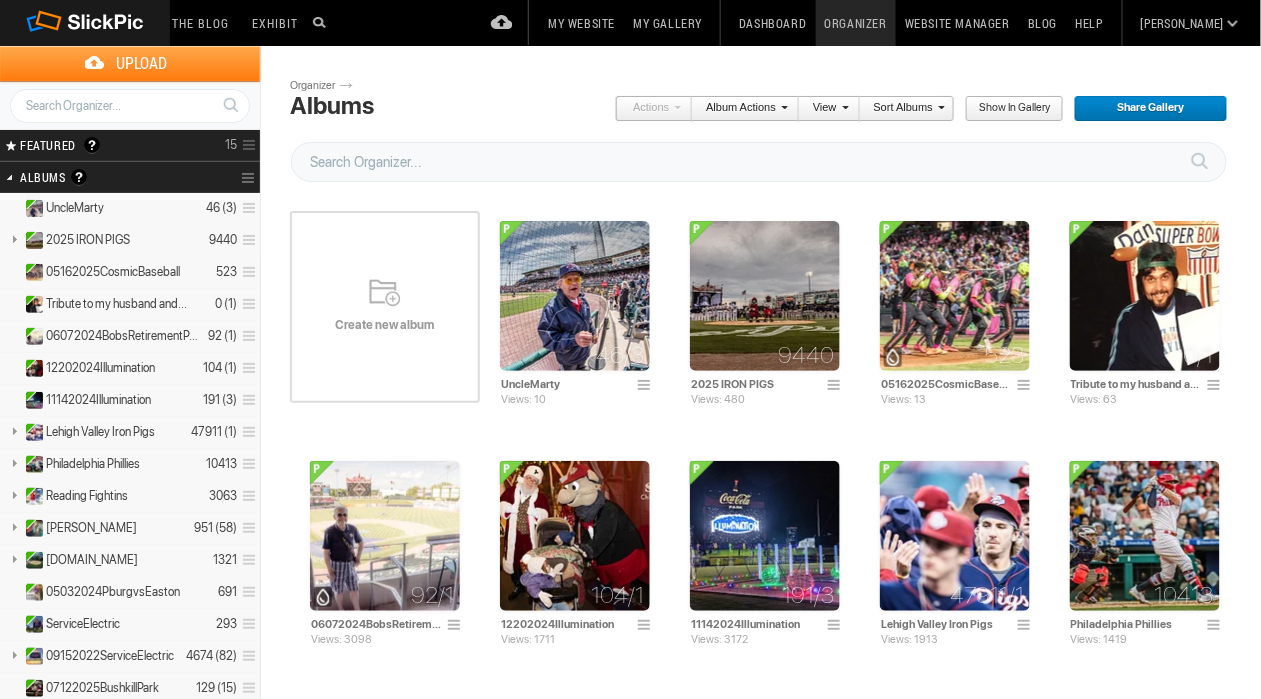 click at bounding box center (250, 178) 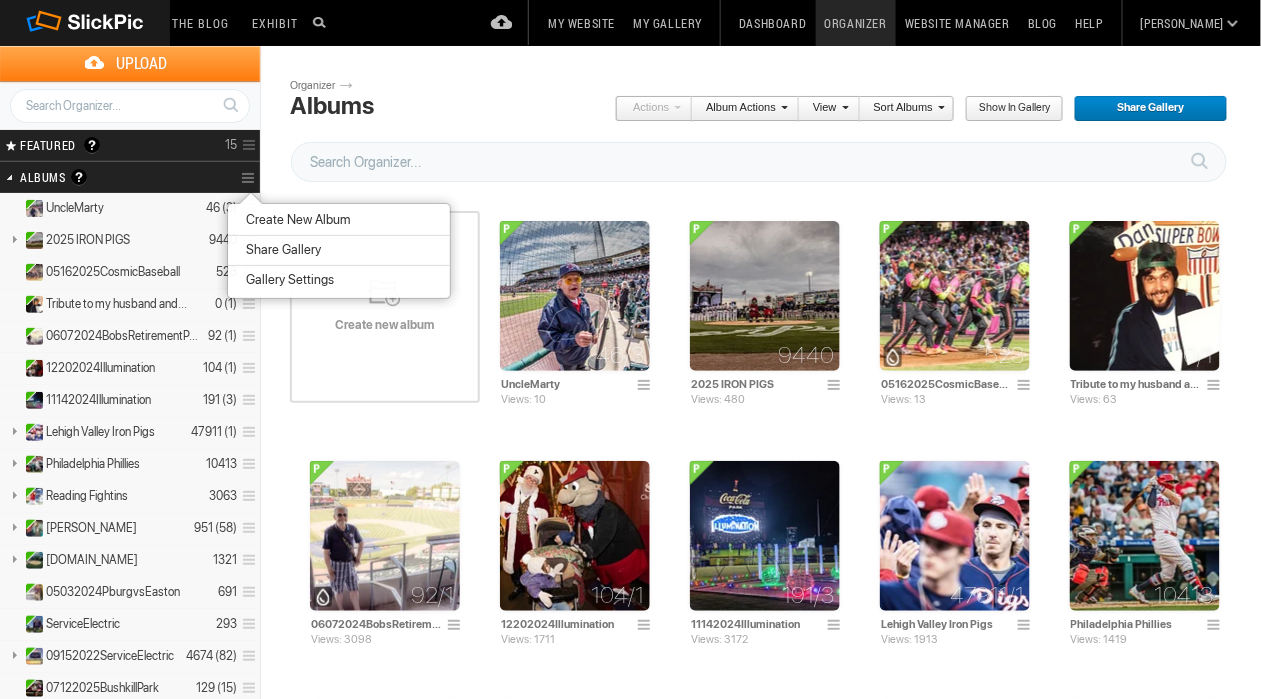 click on "Gallery Settings" at bounding box center (287, 280) 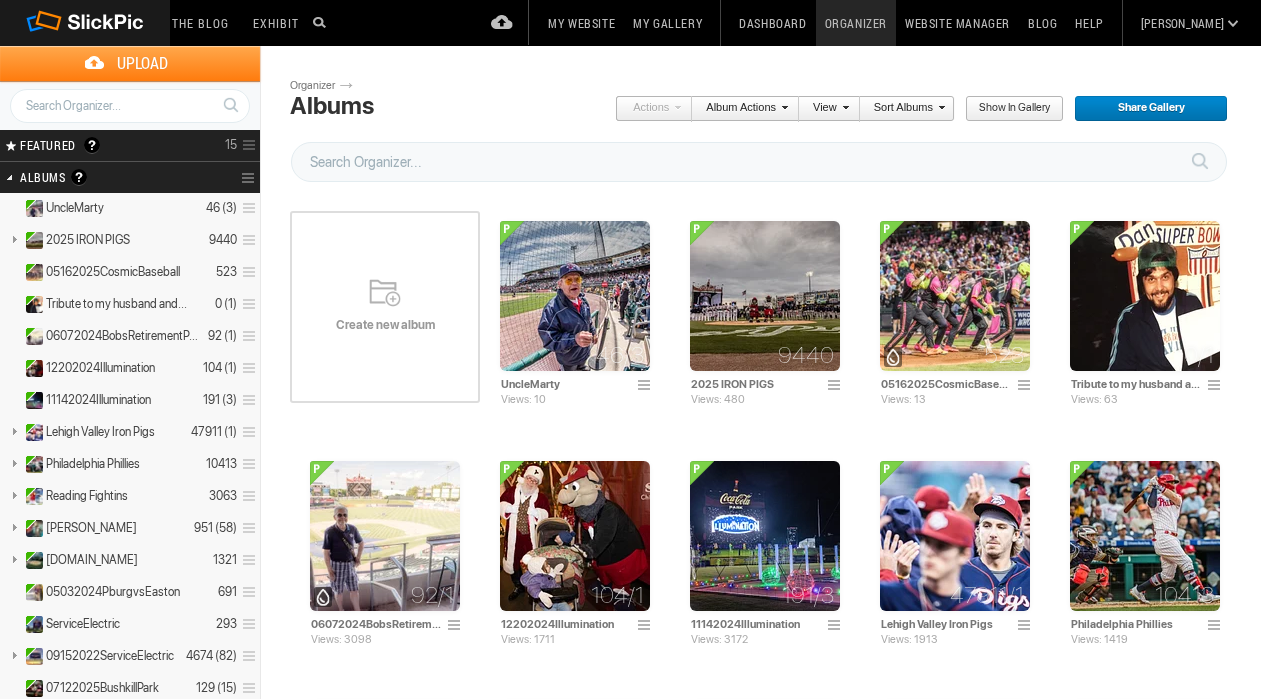 scroll, scrollTop: 0, scrollLeft: 0, axis: both 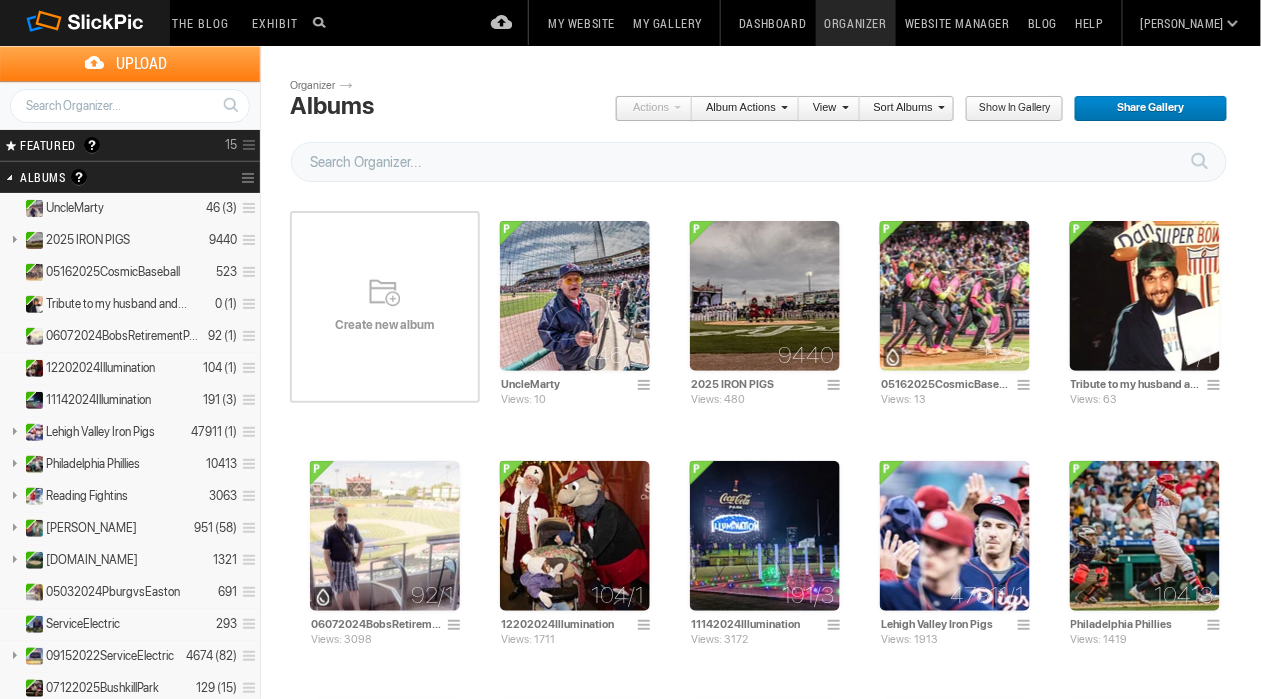 click on "Organizer" at bounding box center [856, 23] 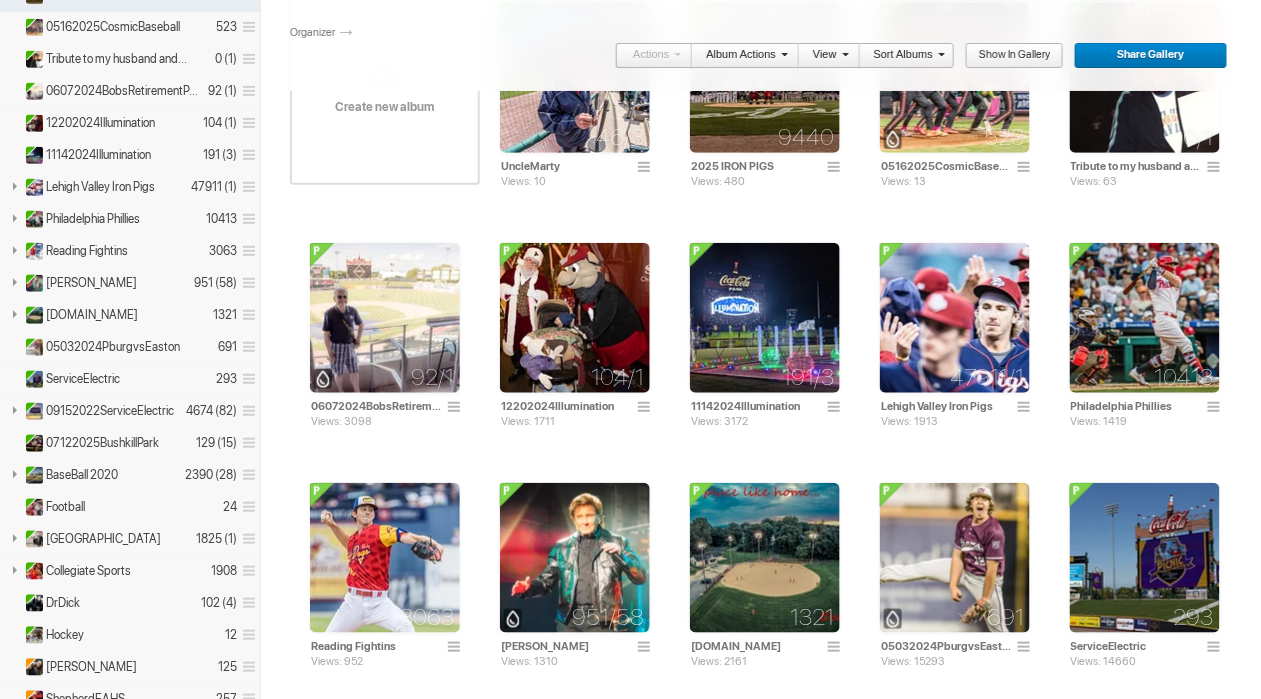 scroll, scrollTop: 250, scrollLeft: 0, axis: vertical 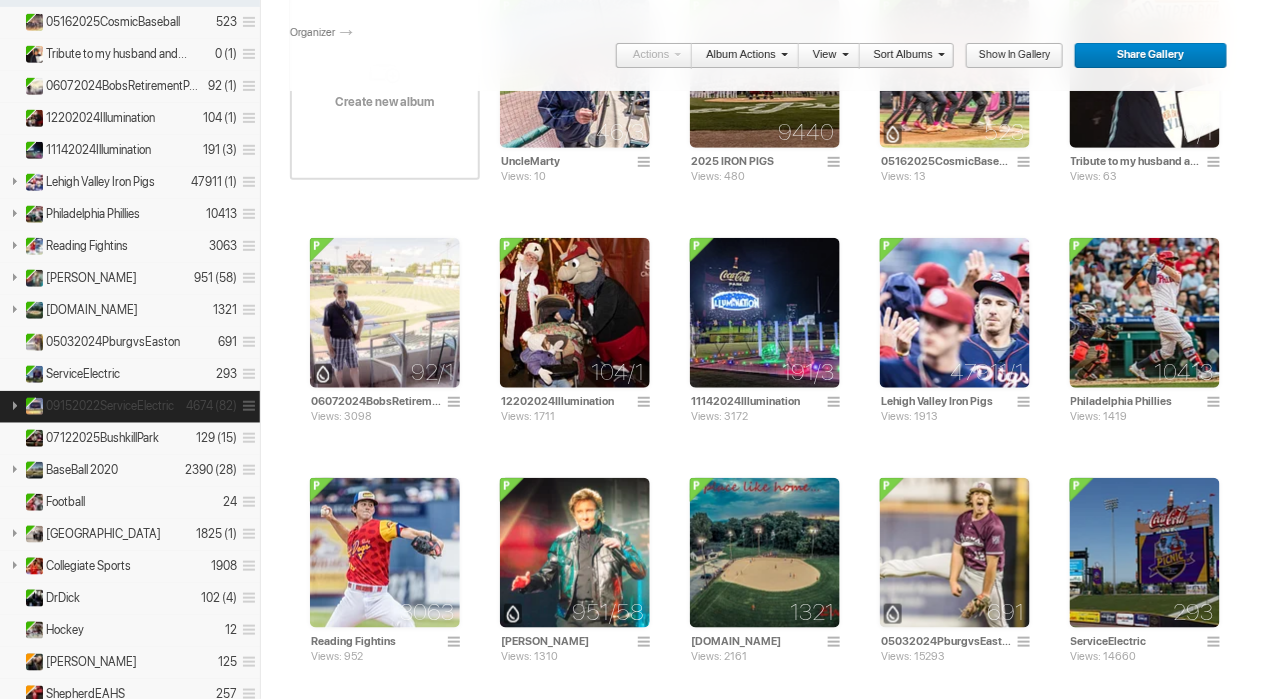 click at bounding box center (14, 405) 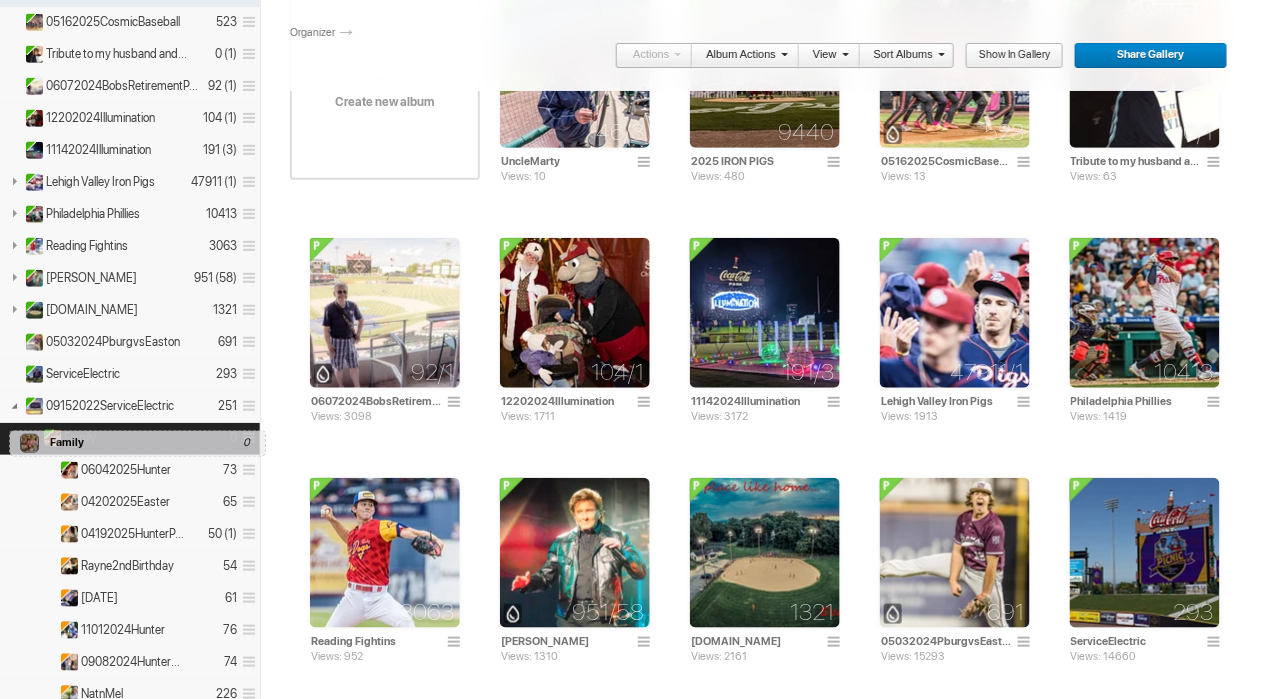 drag, startPoint x: 72, startPoint y: 436, endPoint x: -3, endPoint y: 422, distance: 76.29548 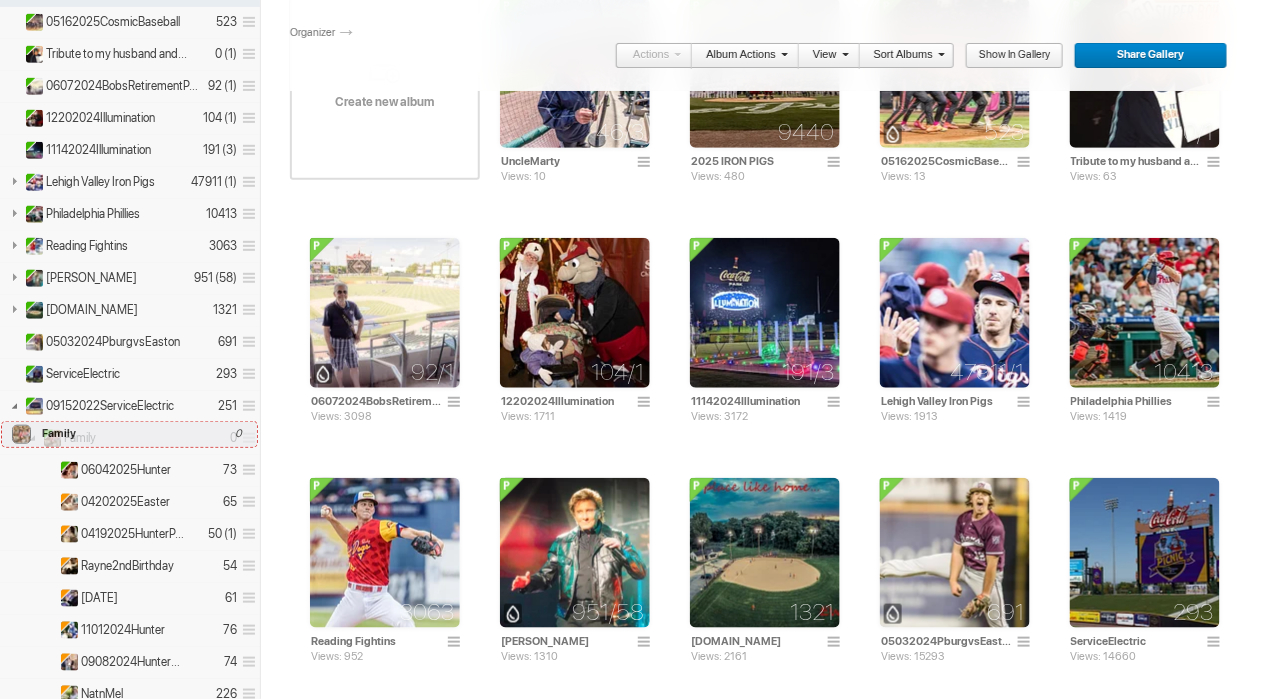 drag, startPoint x: 50, startPoint y: 437, endPoint x: 0, endPoint y: 411, distance: 56.35601 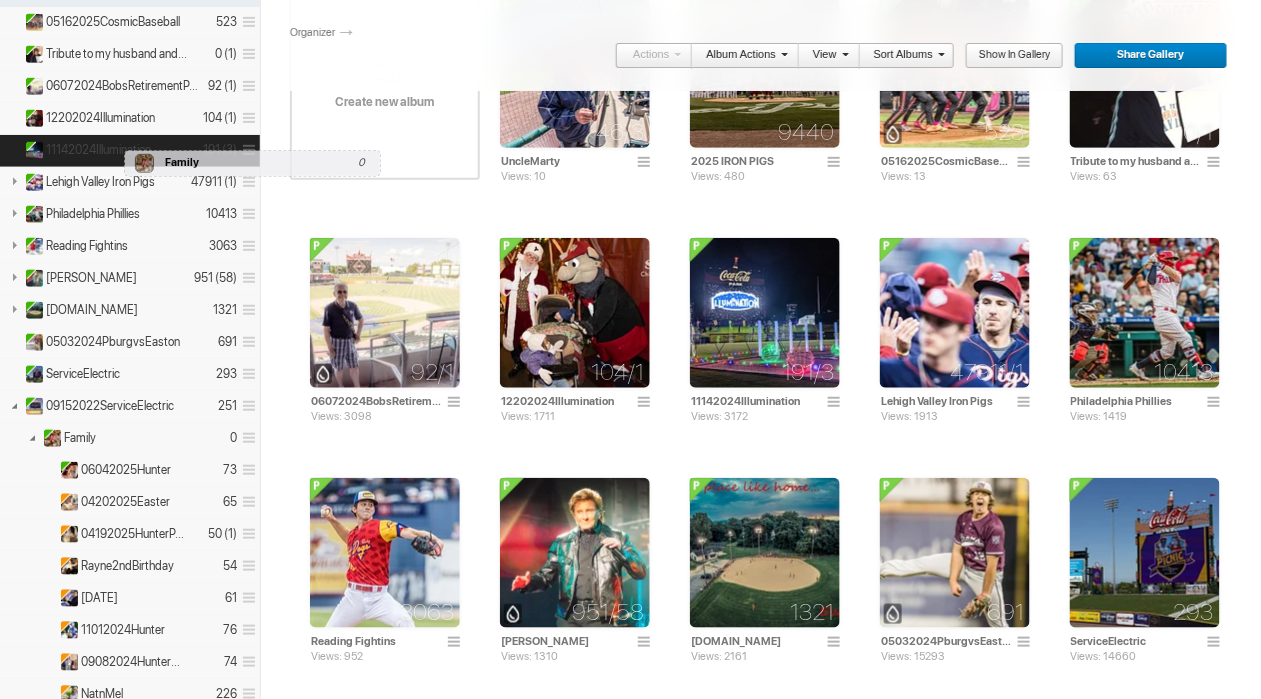 drag, startPoint x: 55, startPoint y: 434, endPoint x: 119, endPoint y: 140, distance: 300.88535 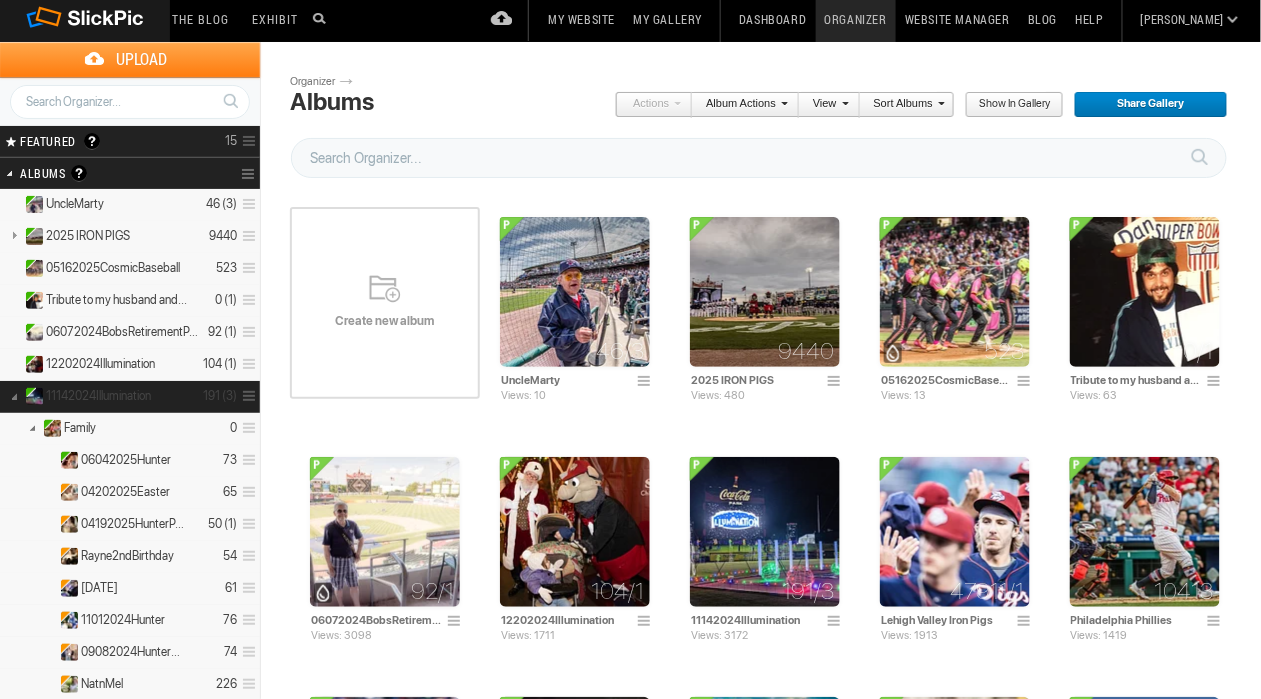 scroll, scrollTop: 4, scrollLeft: 0, axis: vertical 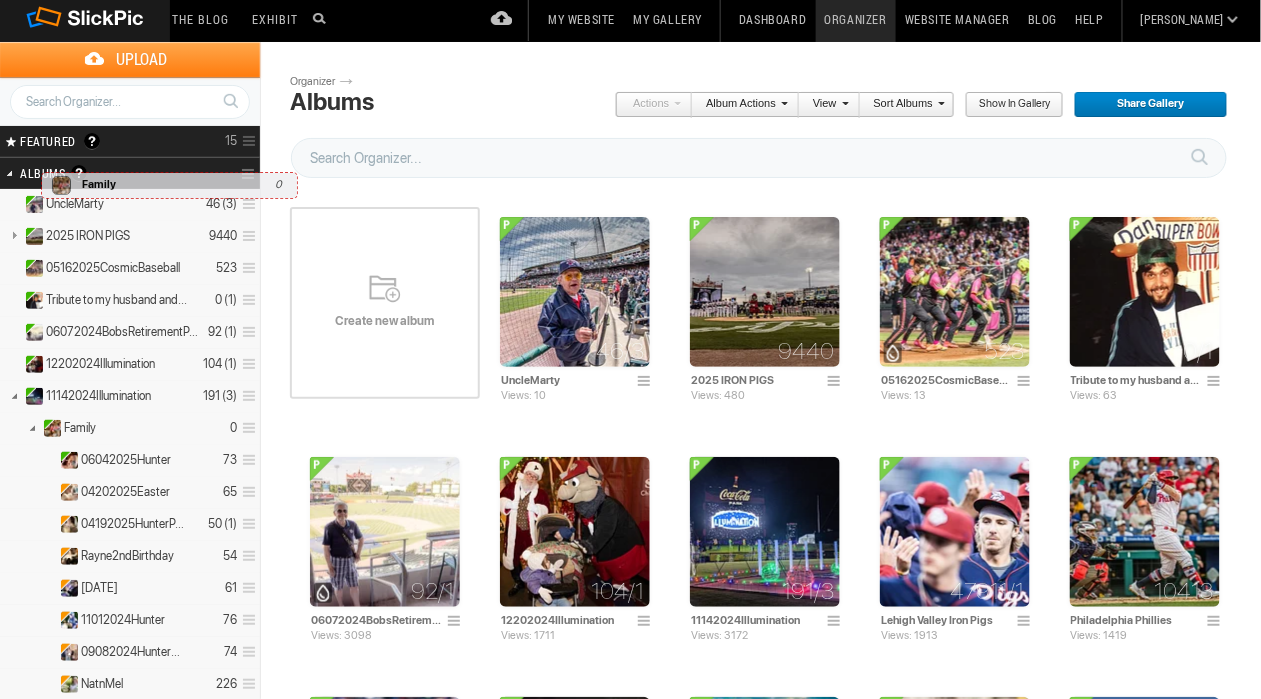 drag, startPoint x: 55, startPoint y: 419, endPoint x: 36, endPoint y: 166, distance: 253.71243 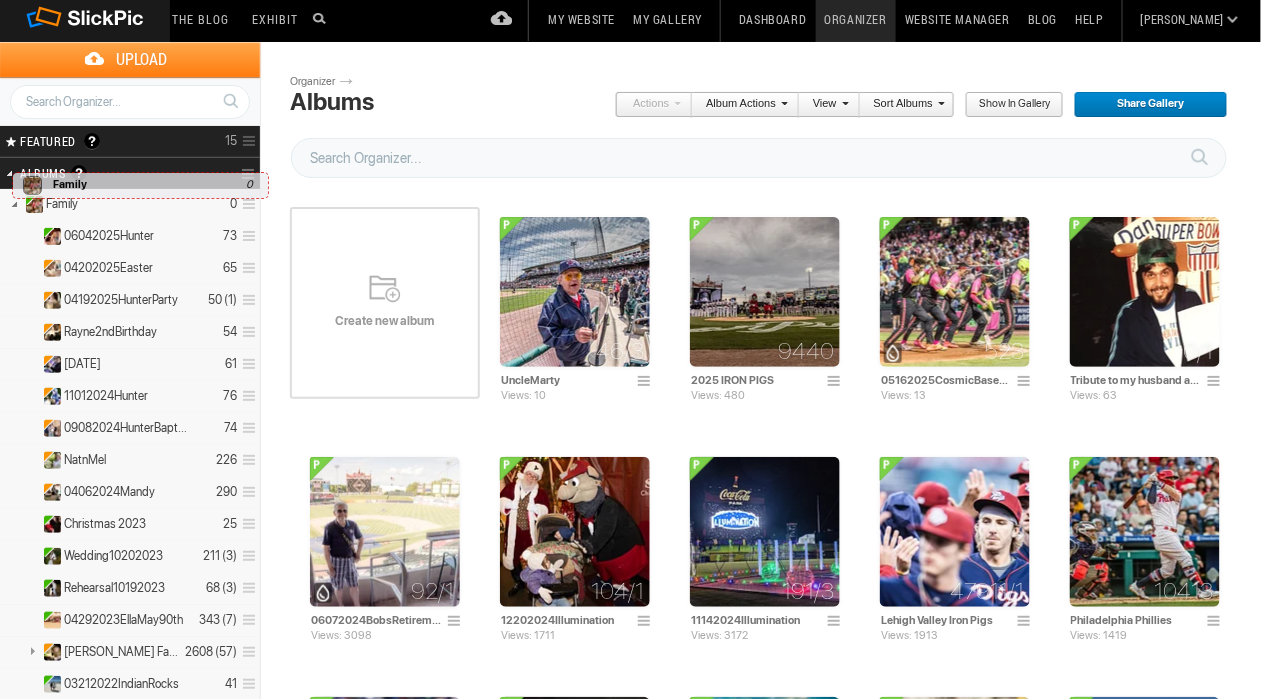 drag, startPoint x: 58, startPoint y: 424, endPoint x: 7, endPoint y: 163, distance: 265.9361 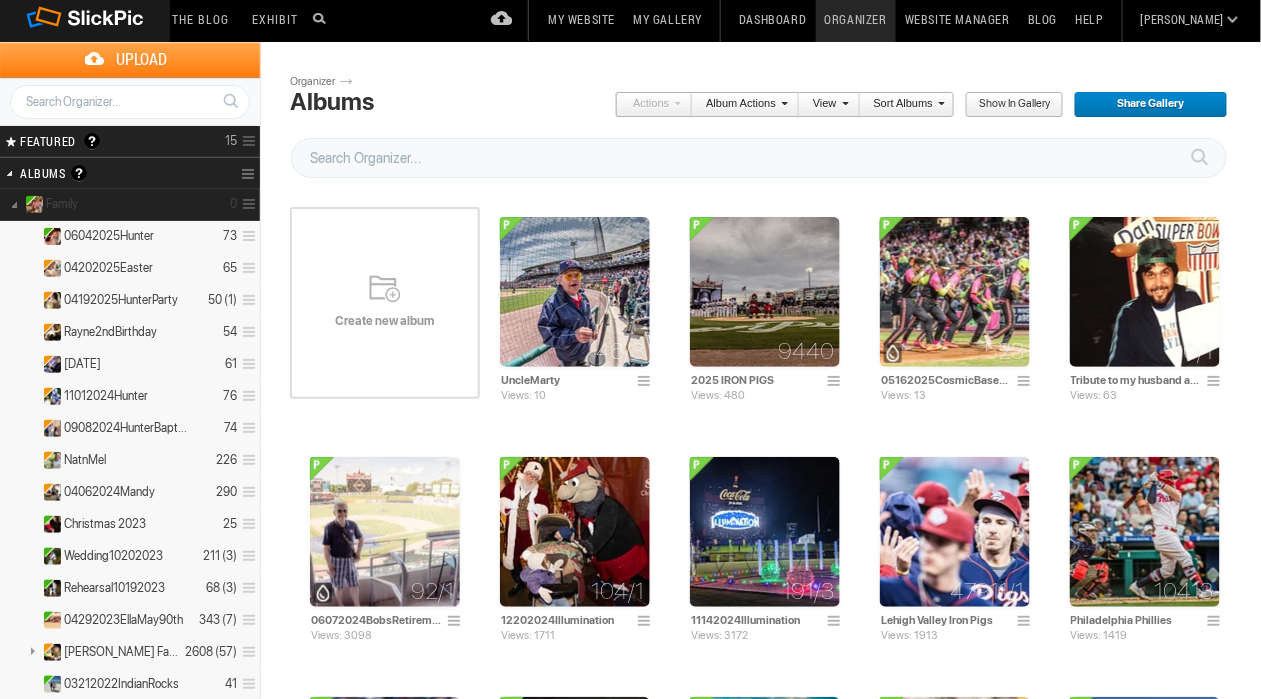 click at bounding box center (14, 203) 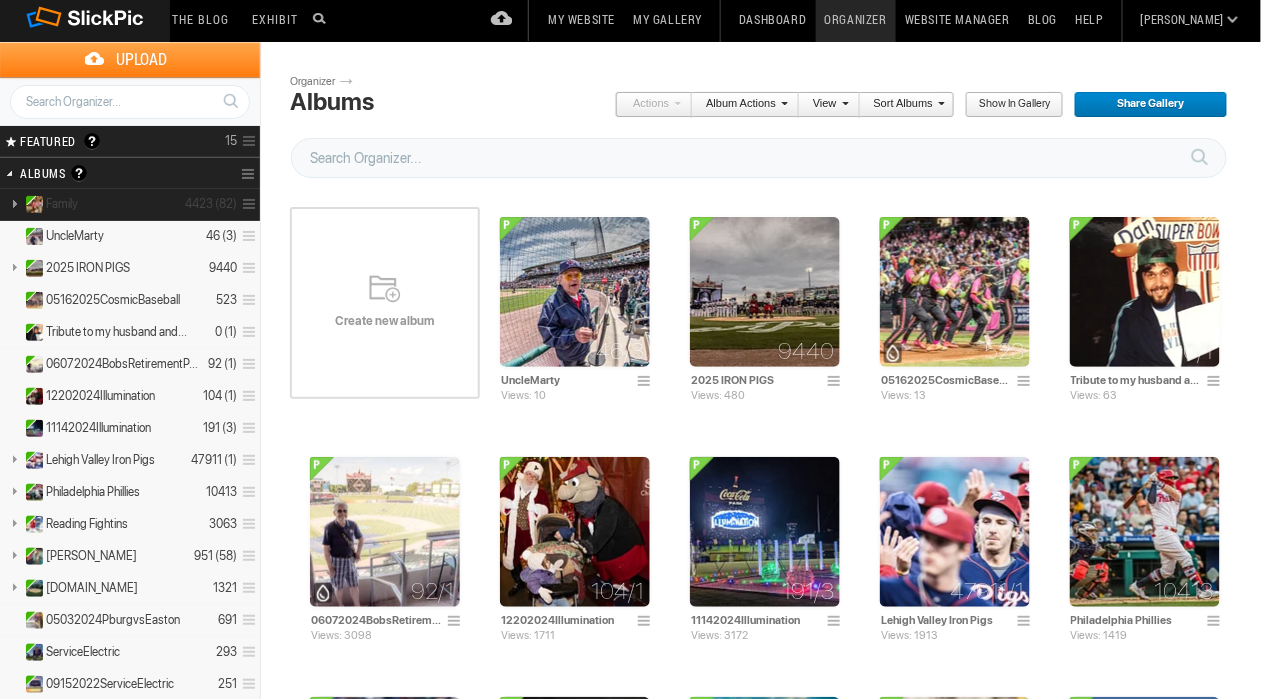 click on "Family" at bounding box center [62, 204] 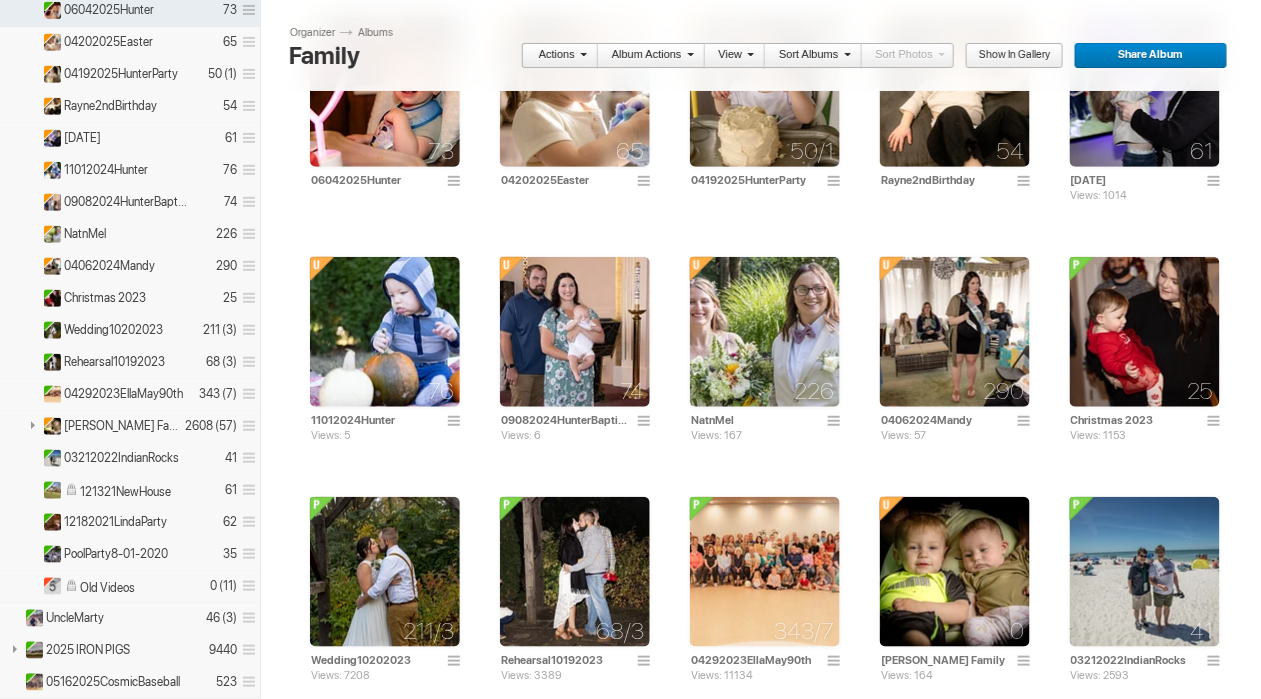 scroll, scrollTop: 236, scrollLeft: 0, axis: vertical 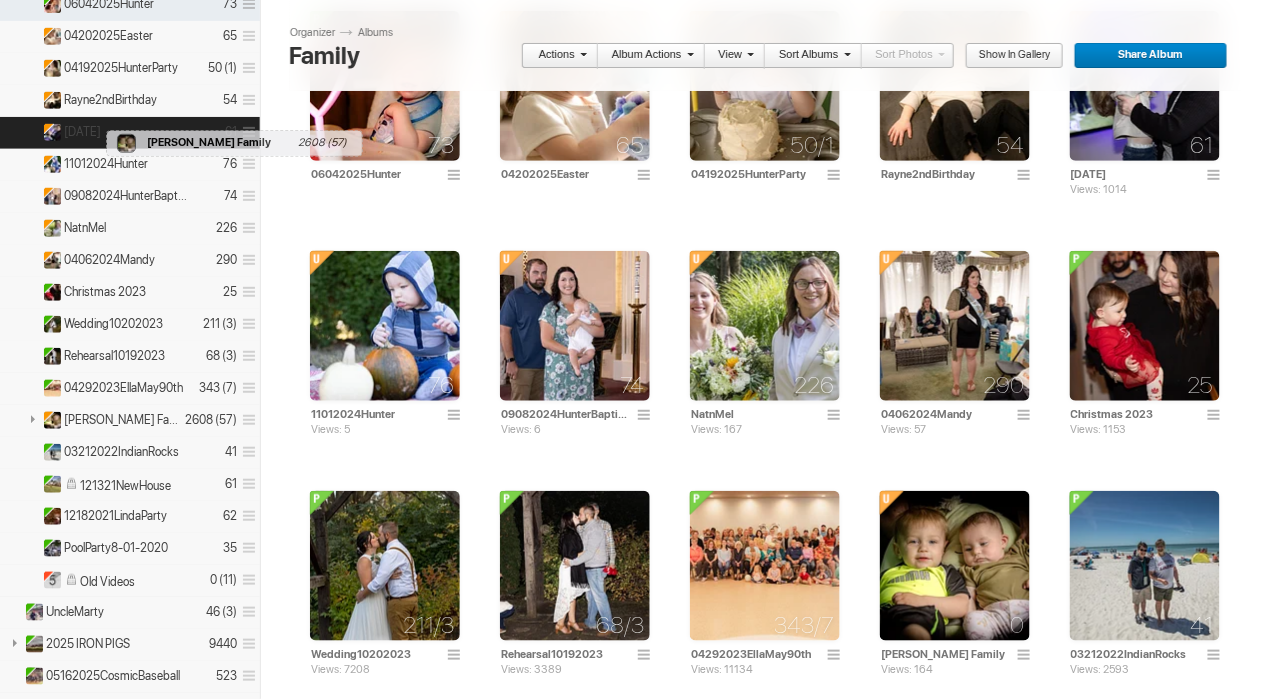 drag, startPoint x: 66, startPoint y: 416, endPoint x: 100, endPoint y: 114, distance: 303.90787 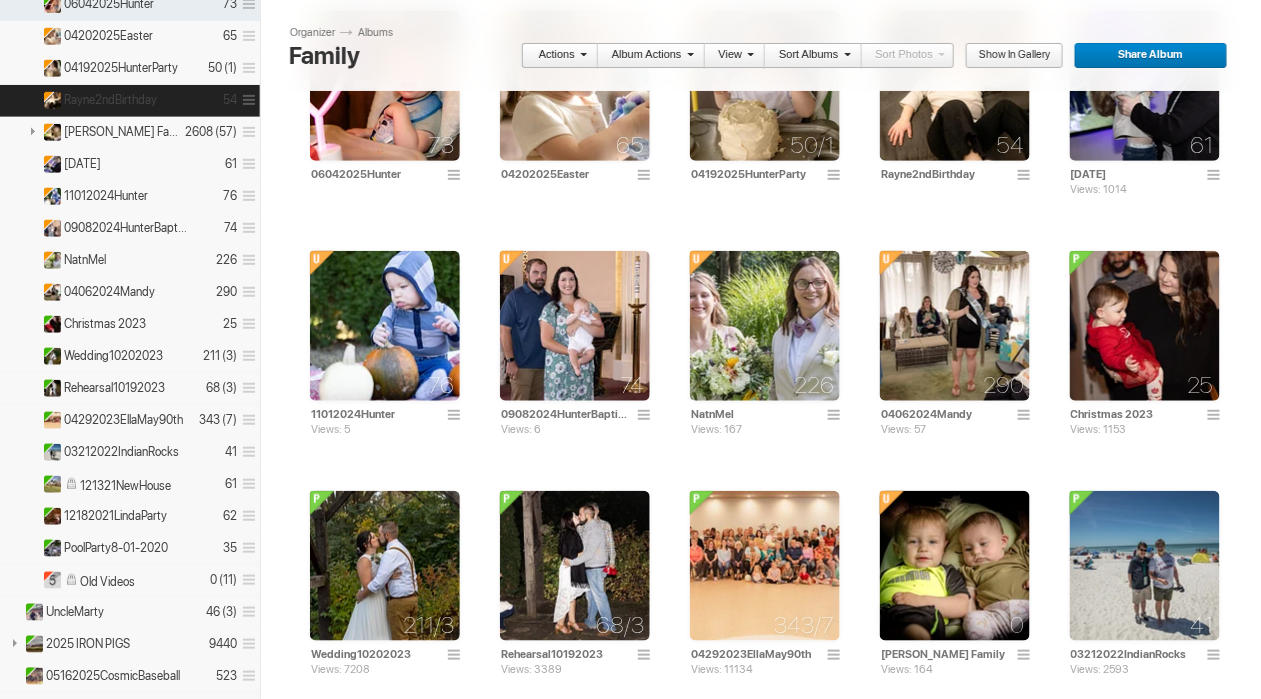 click on "09082024HunterBaptism
74" at bounding box center (130, 229) 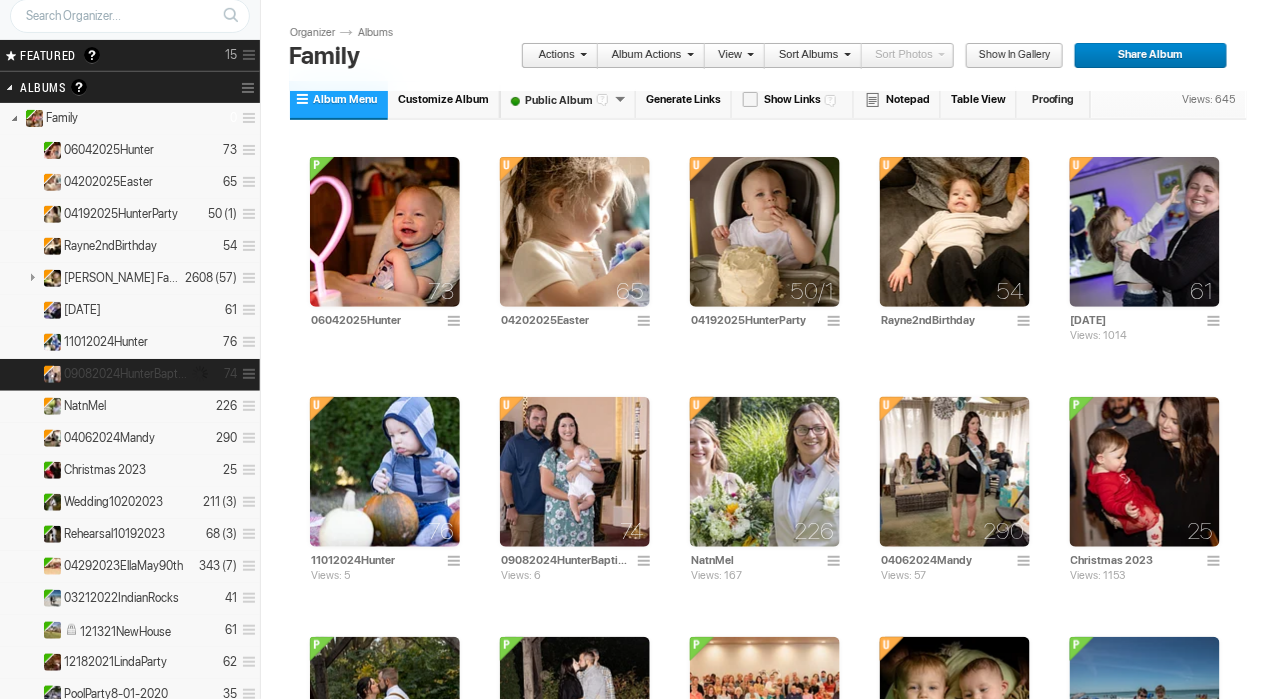 scroll, scrollTop: 85, scrollLeft: 0, axis: vertical 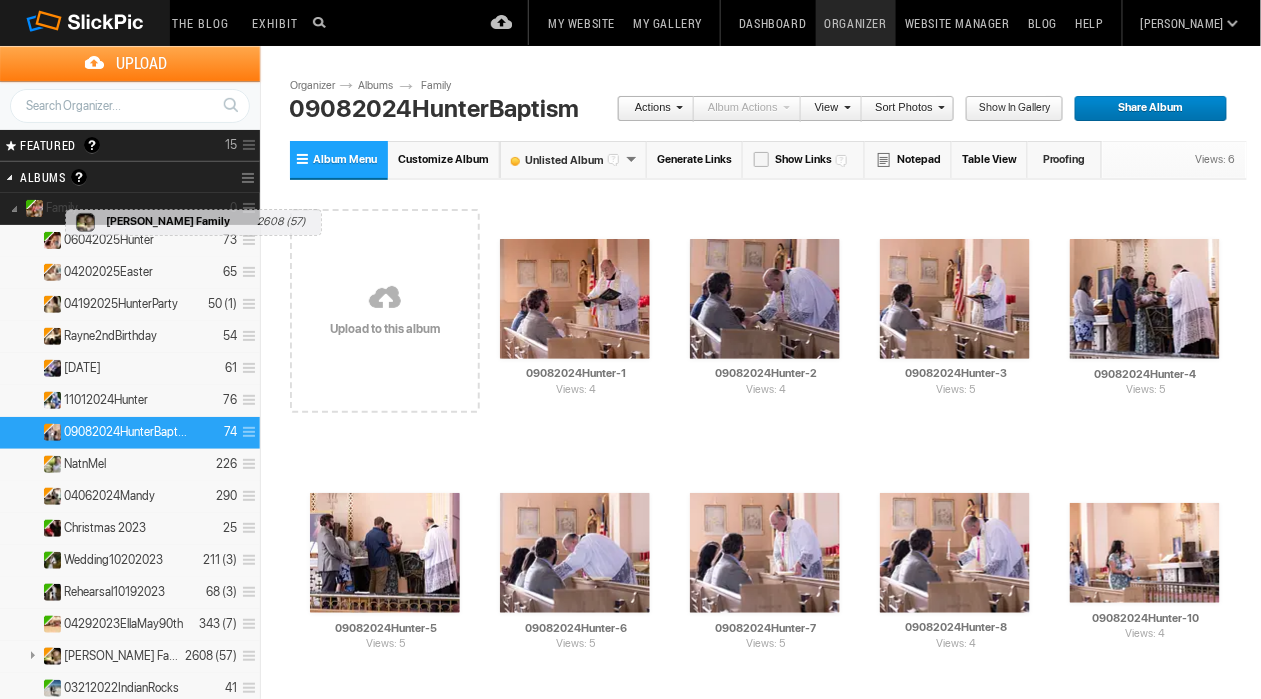 drag, startPoint x: 71, startPoint y: 650, endPoint x: 59, endPoint y: 202, distance: 448.16068 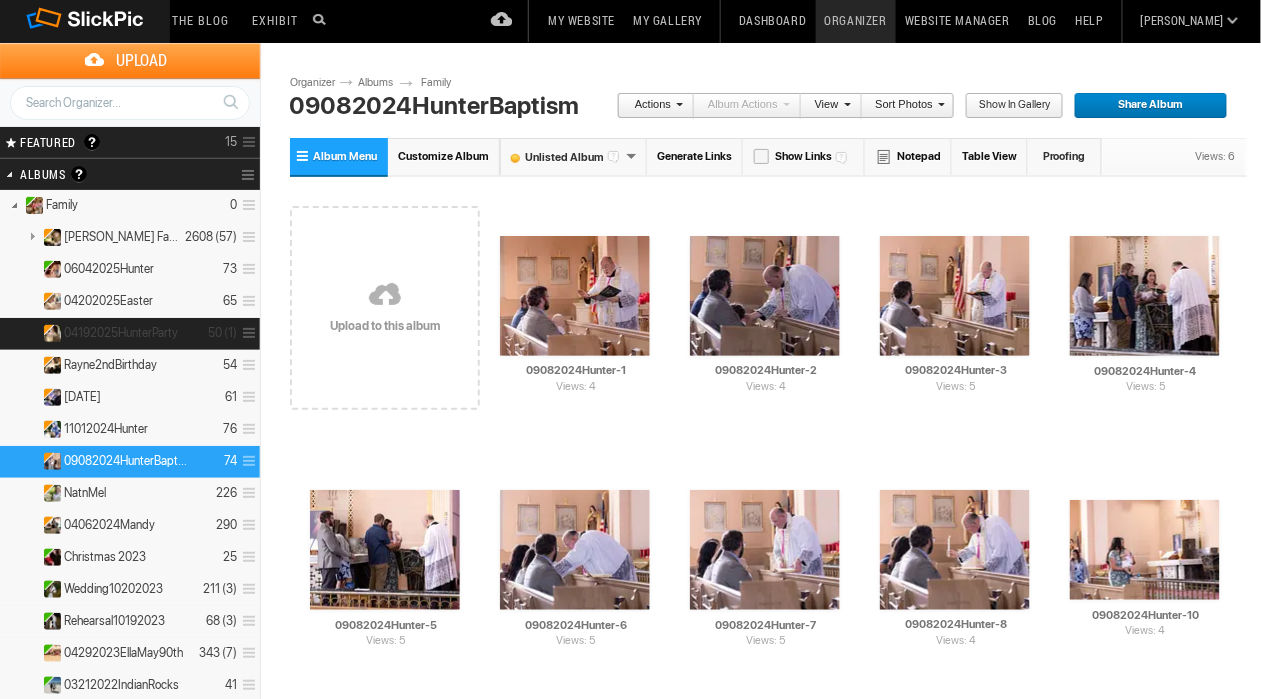scroll, scrollTop: 2, scrollLeft: 0, axis: vertical 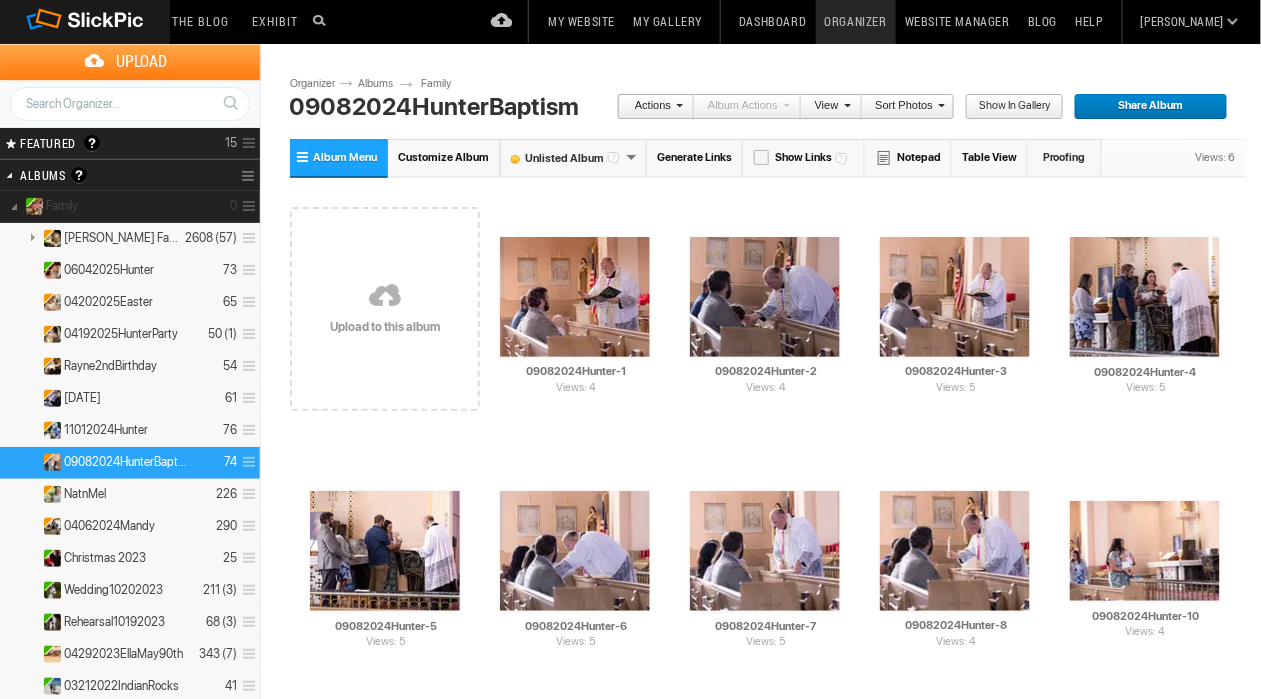 click at bounding box center [14, 205] 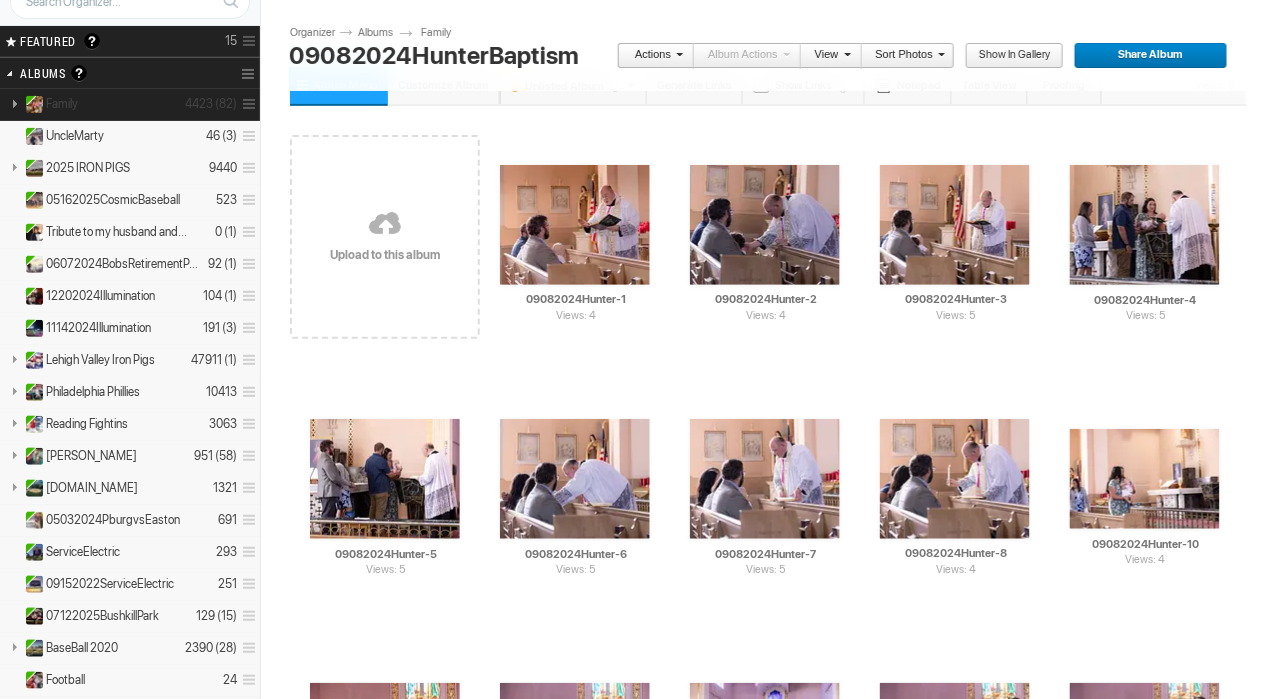 scroll, scrollTop: 105, scrollLeft: 0, axis: vertical 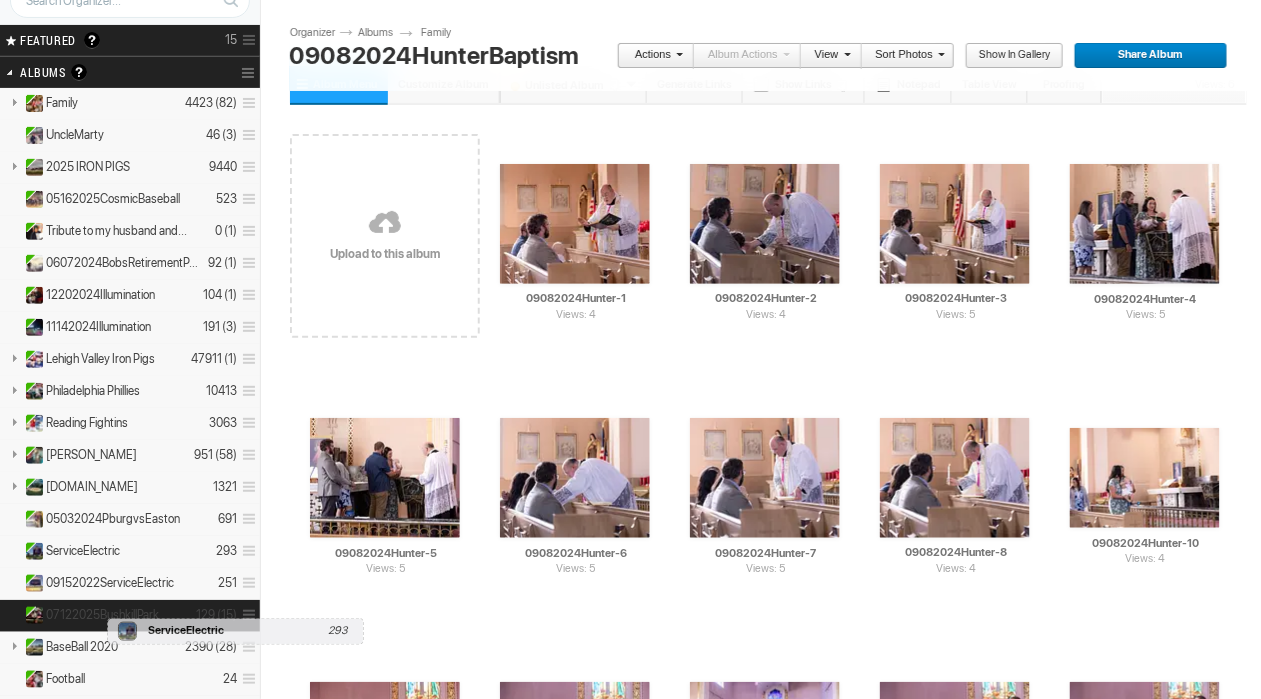drag, startPoint x: 99, startPoint y: 553, endPoint x: 102, endPoint y: 608, distance: 55.081757 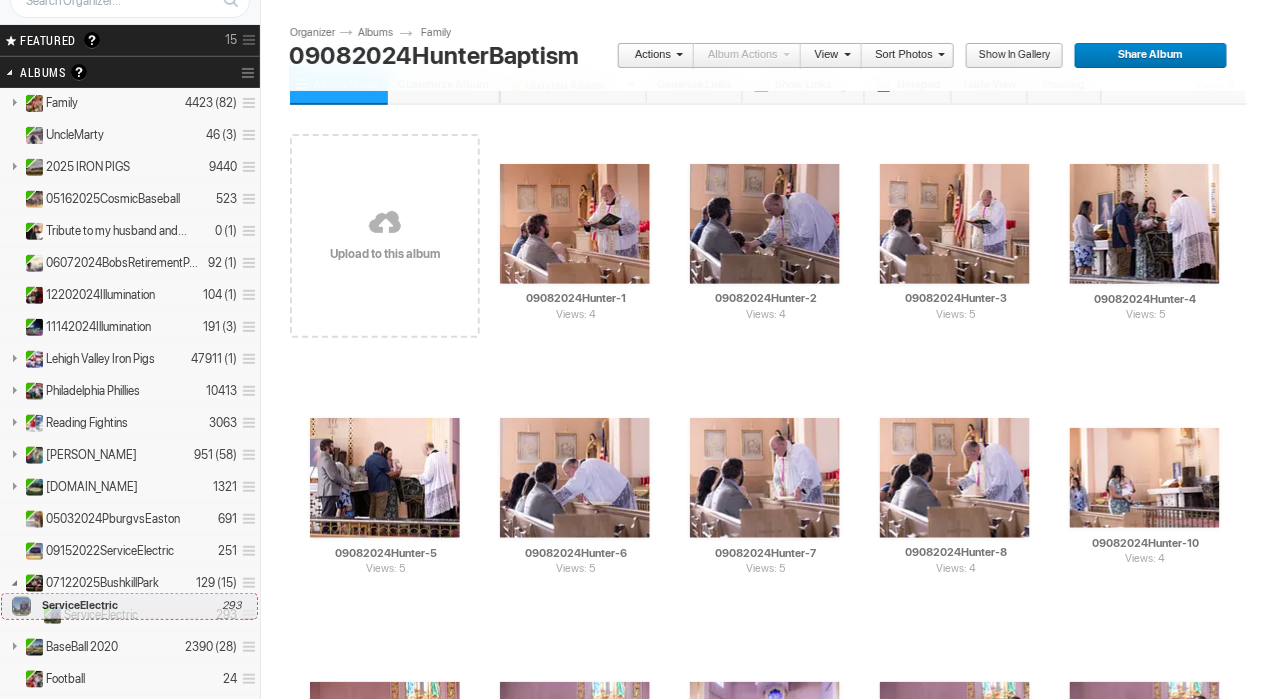 drag, startPoint x: 110, startPoint y: 608, endPoint x: -4, endPoint y: 583, distance: 116.70904 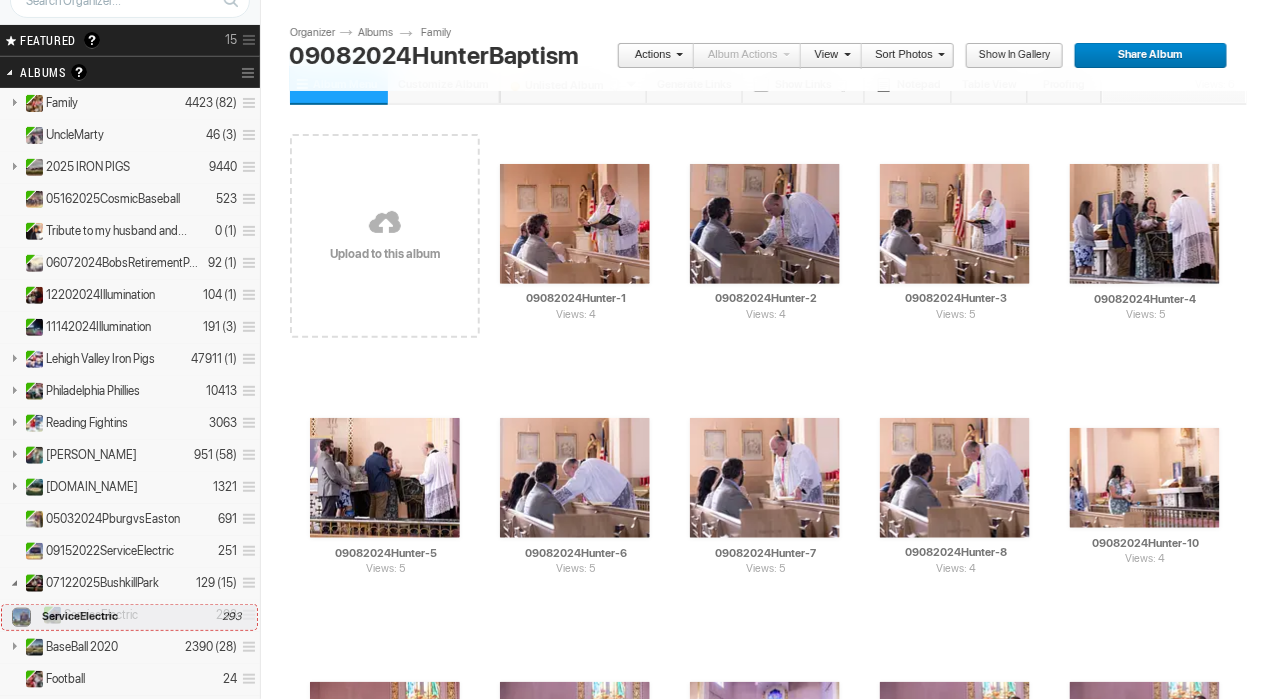 drag, startPoint x: 80, startPoint y: 608, endPoint x: 0, endPoint y: 593, distance: 81.394104 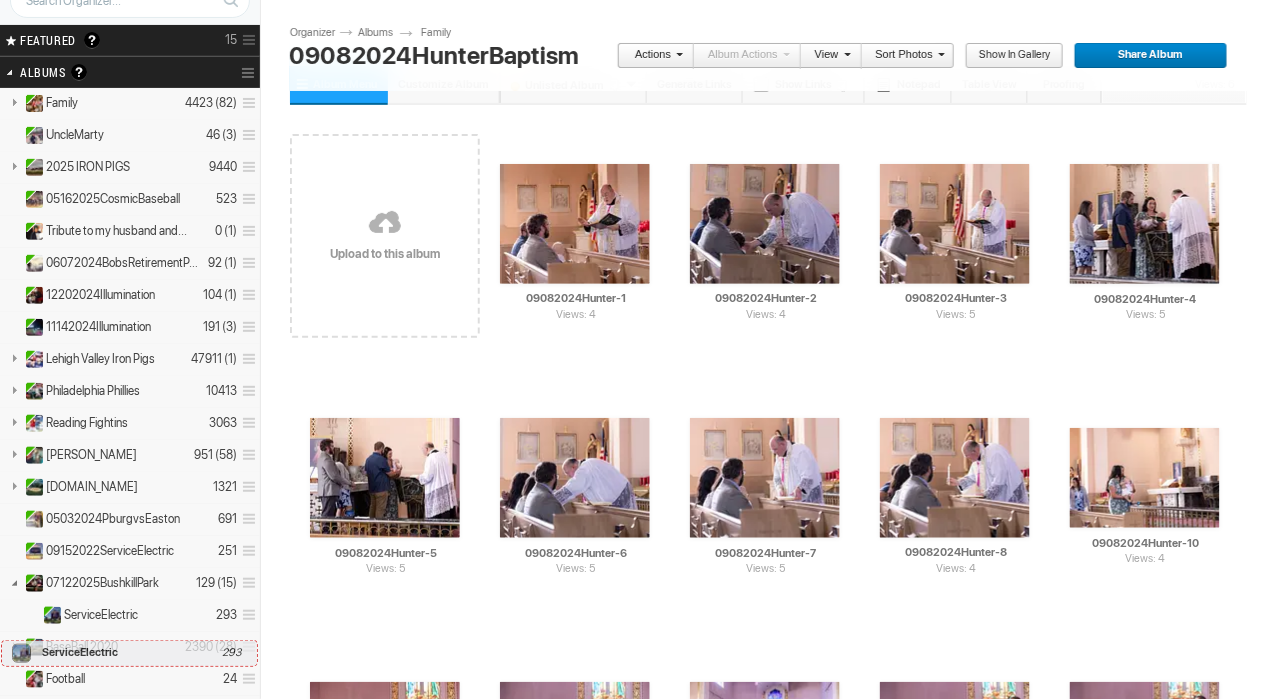 drag, startPoint x: 64, startPoint y: 604, endPoint x: -4, endPoint y: 628, distance: 72.11102 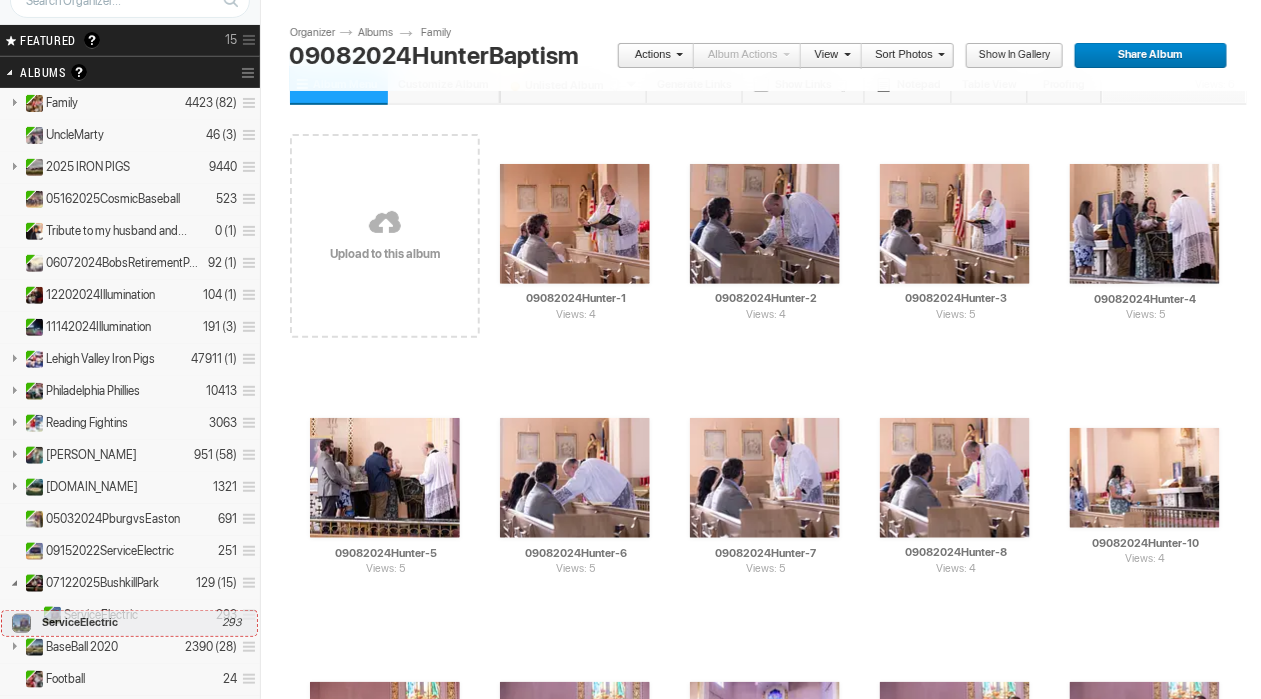 drag, startPoint x: 96, startPoint y: 604, endPoint x: 0, endPoint y: 601, distance: 96.04687 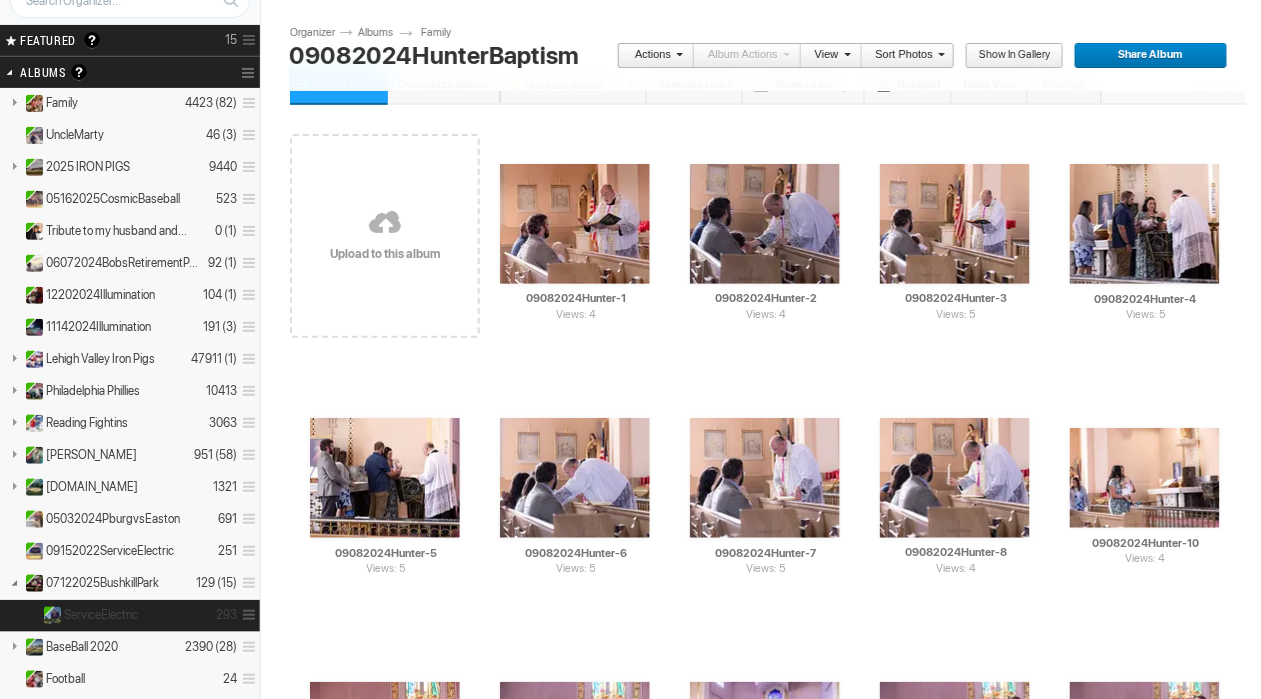 click at bounding box center (246, 615) 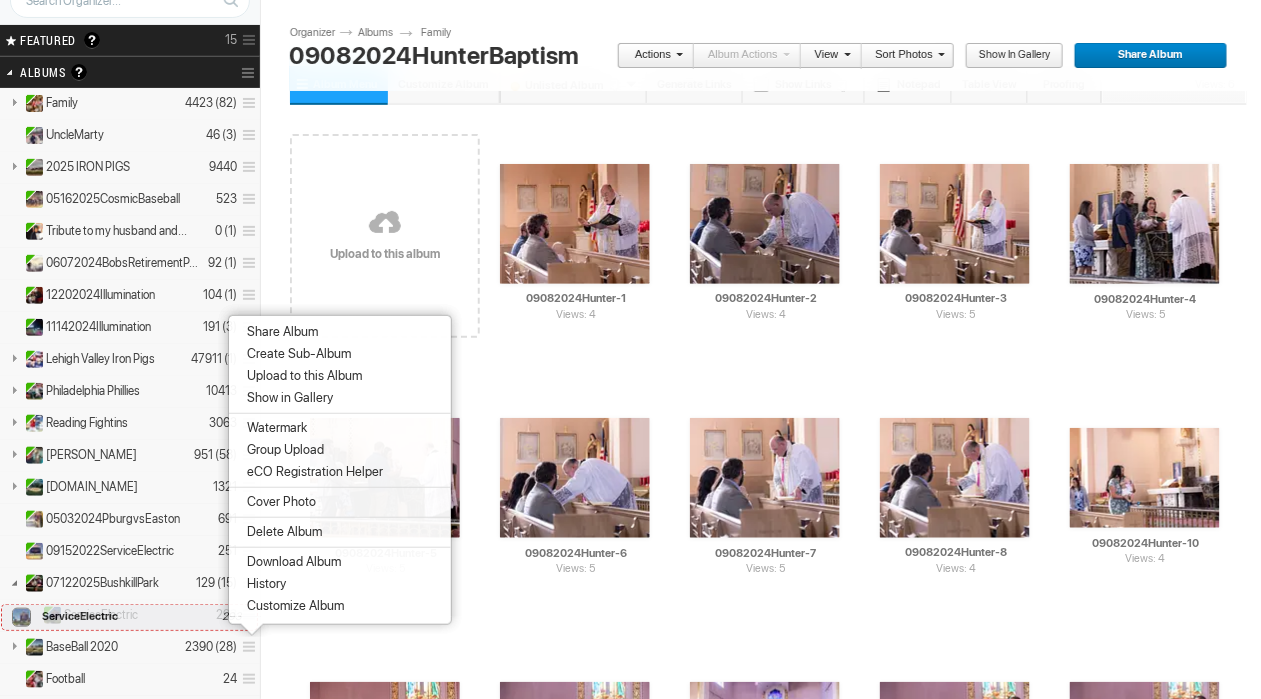 drag, startPoint x: 120, startPoint y: 606, endPoint x: 0, endPoint y: 594, distance: 120.59851 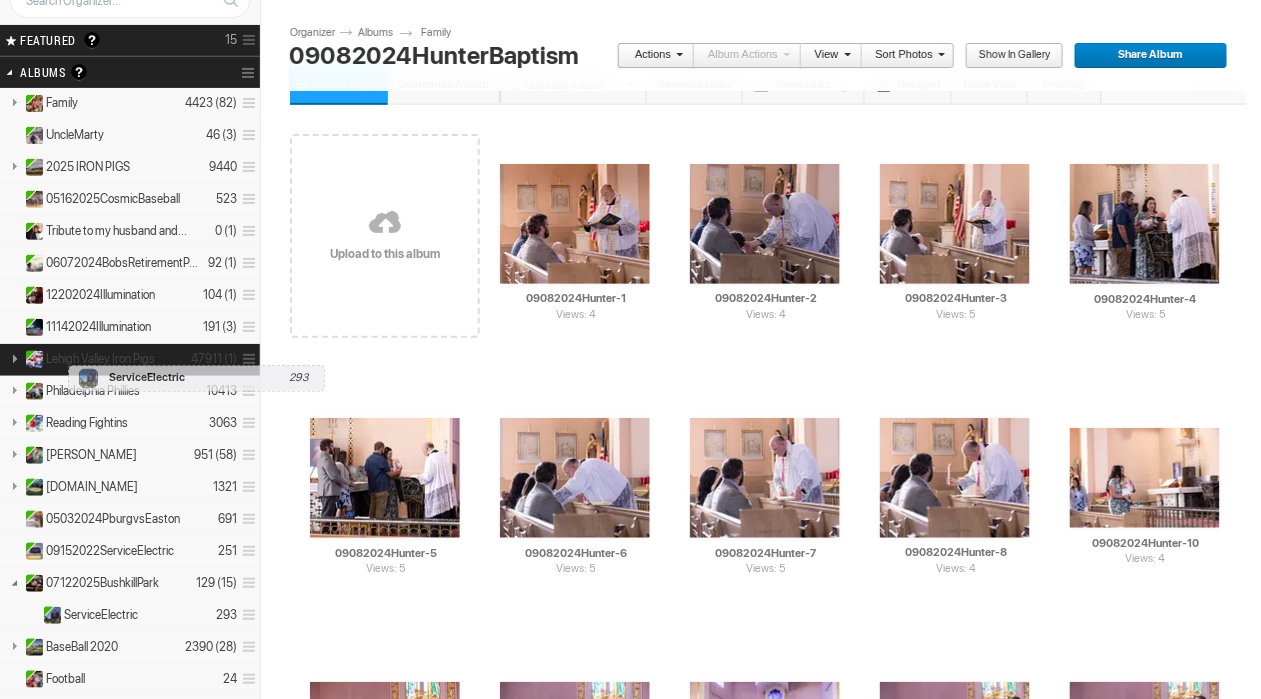 drag, startPoint x: 77, startPoint y: 604, endPoint x: 62, endPoint y: 357, distance: 247.45505 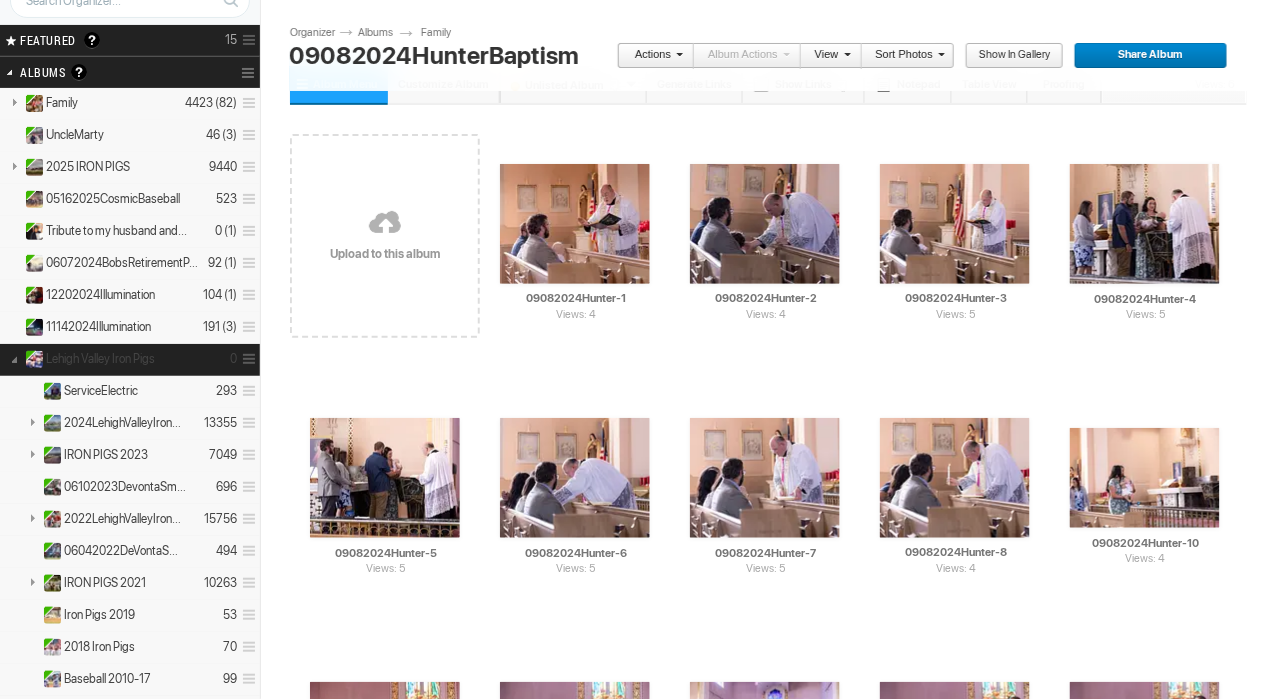 click at bounding box center (14, 358) 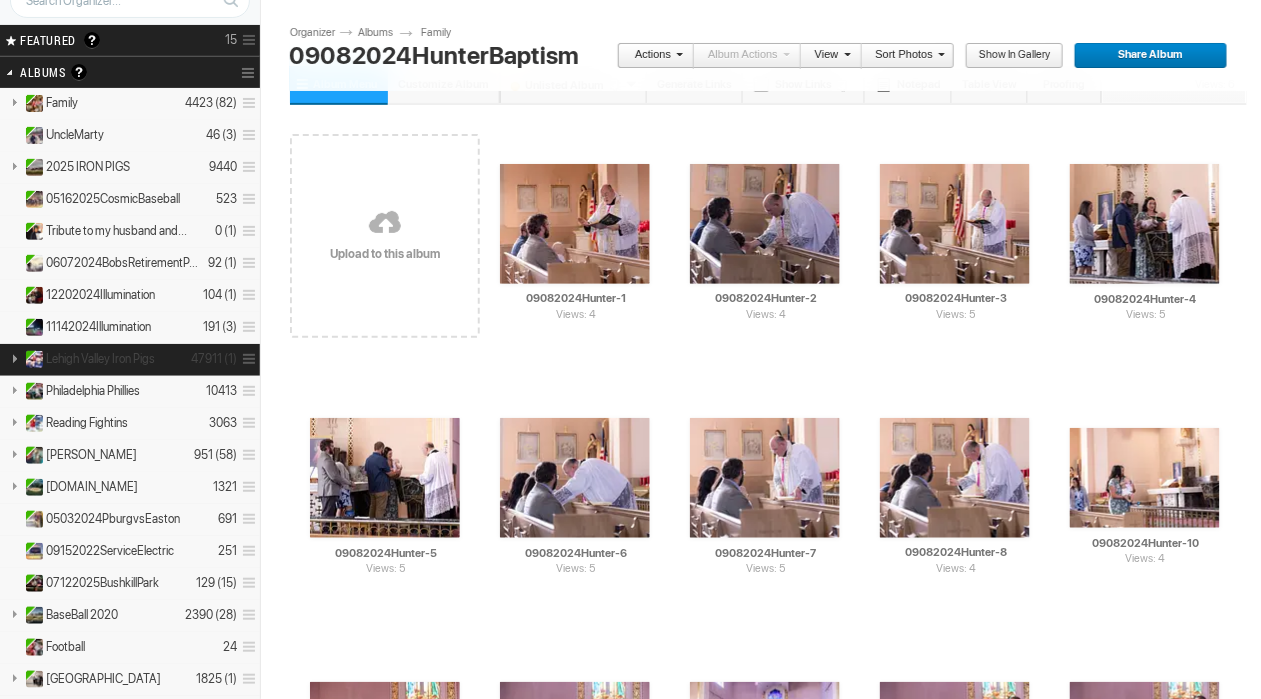 click at bounding box center [14, 358] 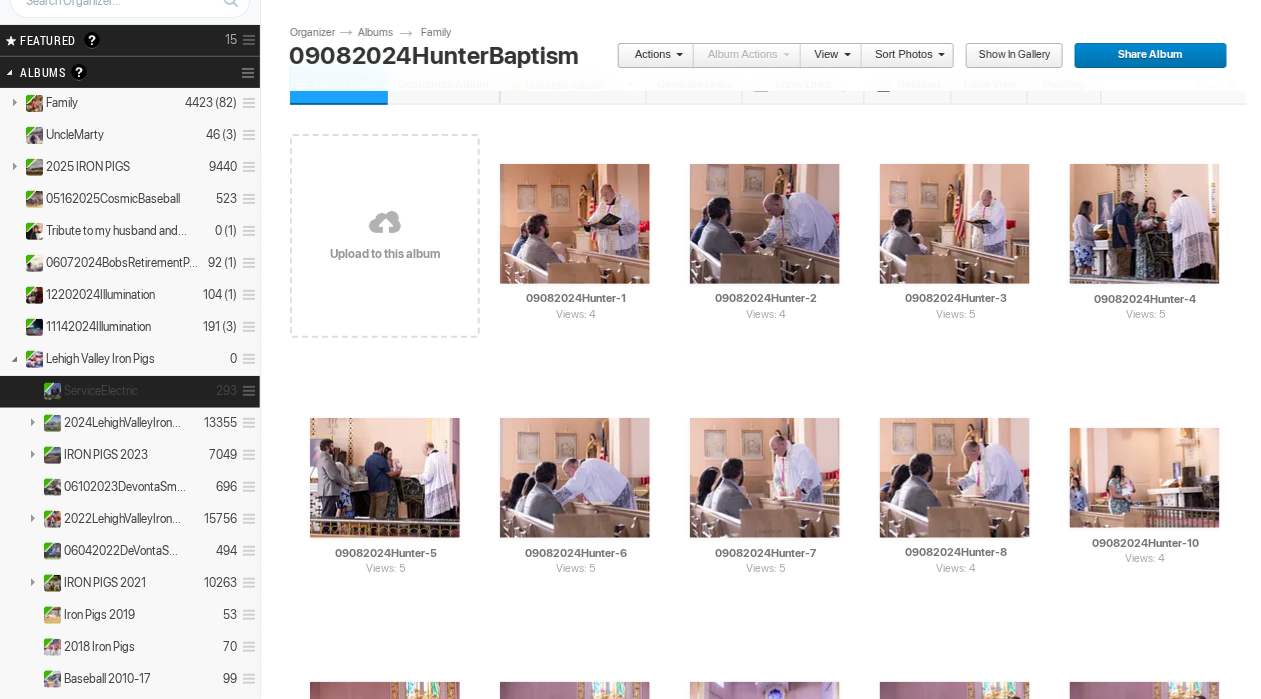 click on "ServiceElectric" at bounding box center [101, 391] 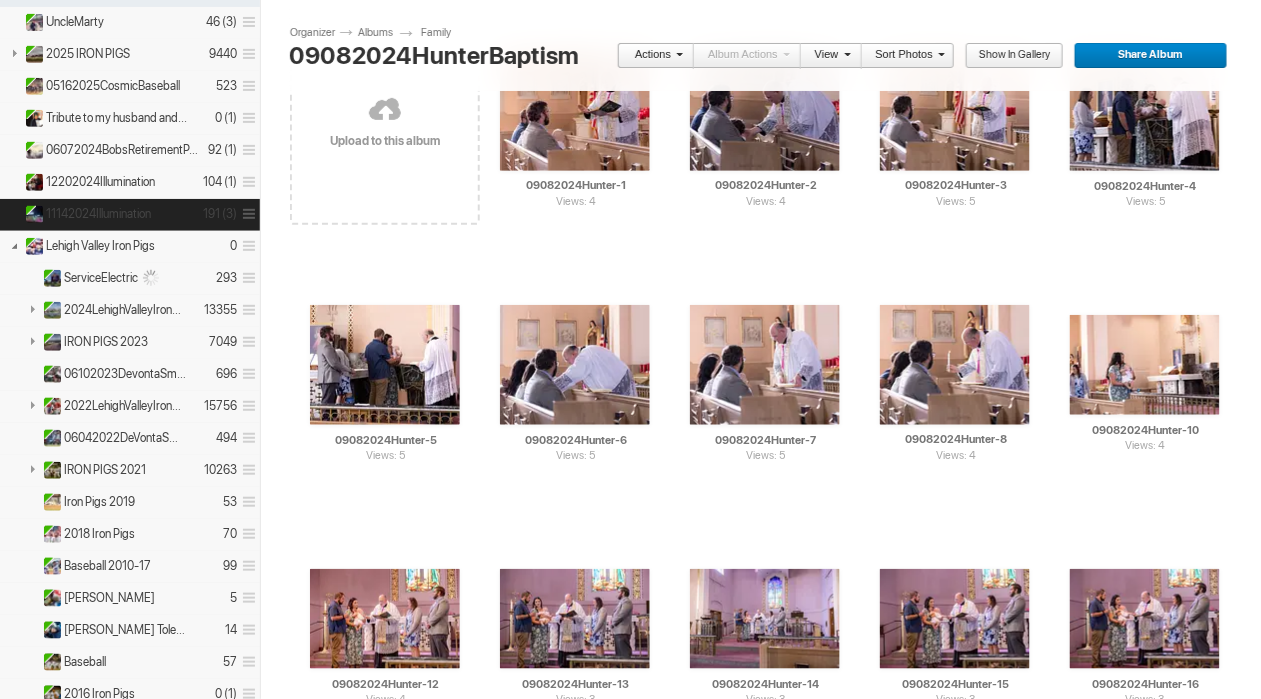 scroll, scrollTop: 226, scrollLeft: 0, axis: vertical 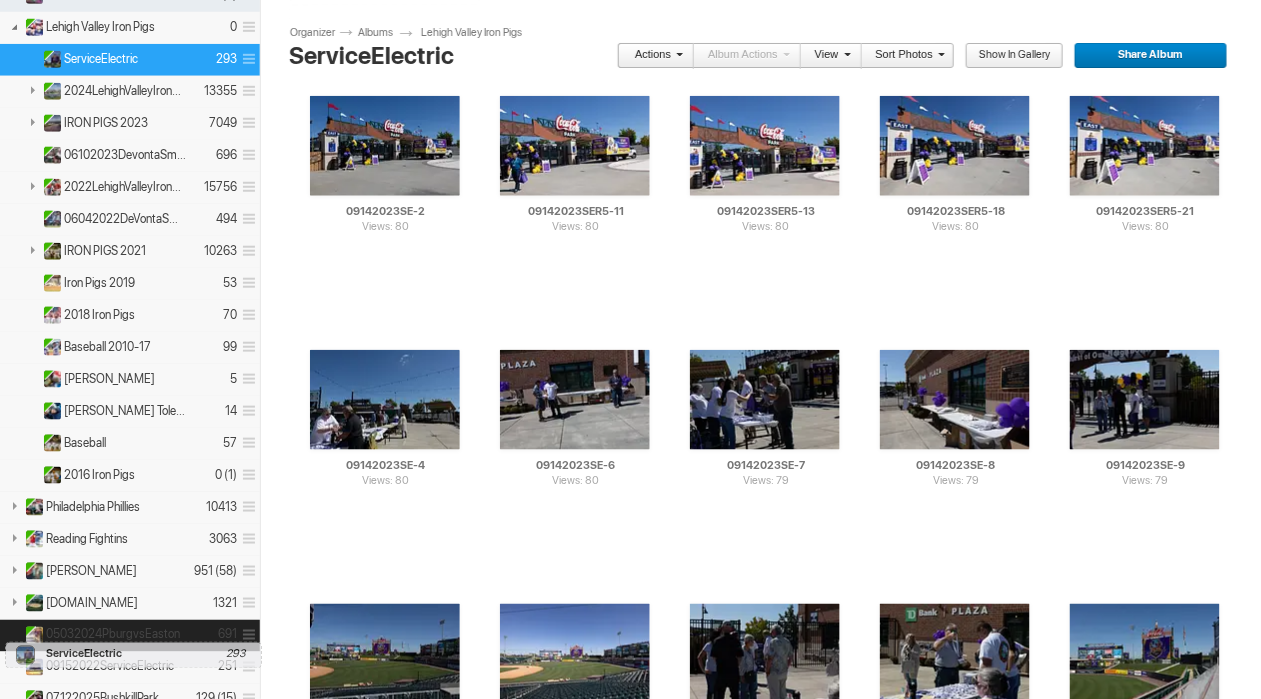 drag, startPoint x: 106, startPoint y: 48, endPoint x: 0, endPoint y: 634, distance: 595.5099 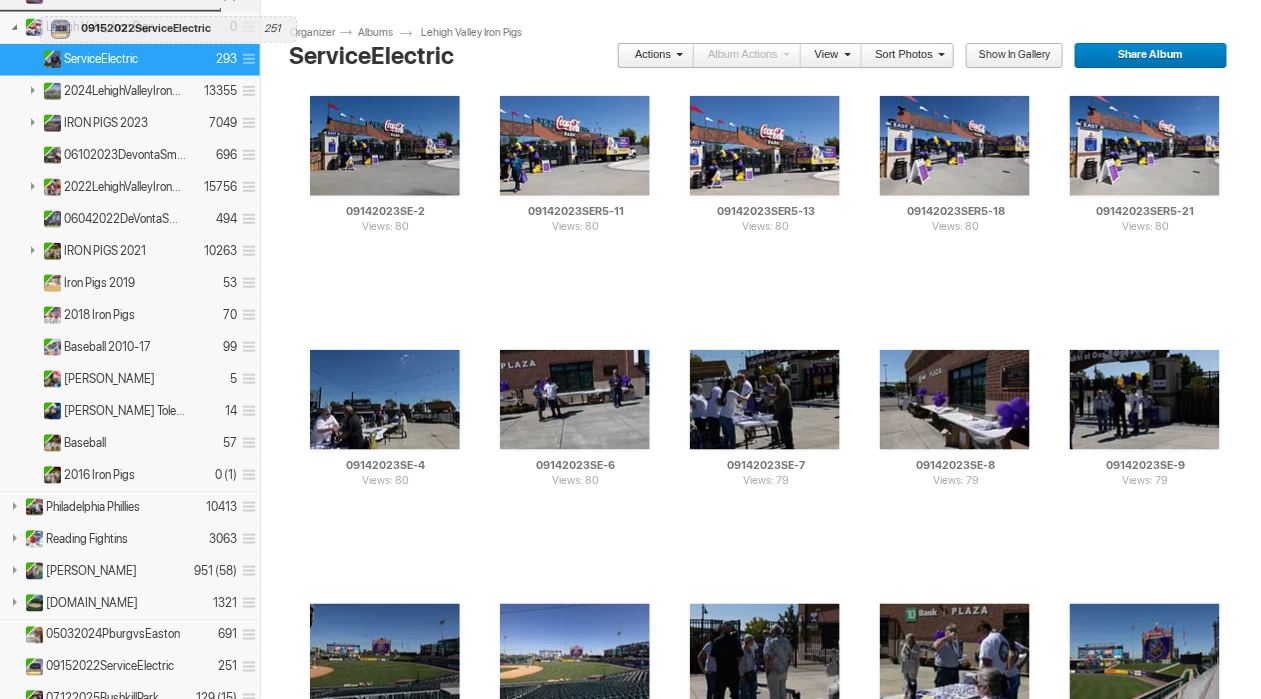 drag, startPoint x: 122, startPoint y: 660, endPoint x: 35, endPoint y: 8, distance: 657.7788 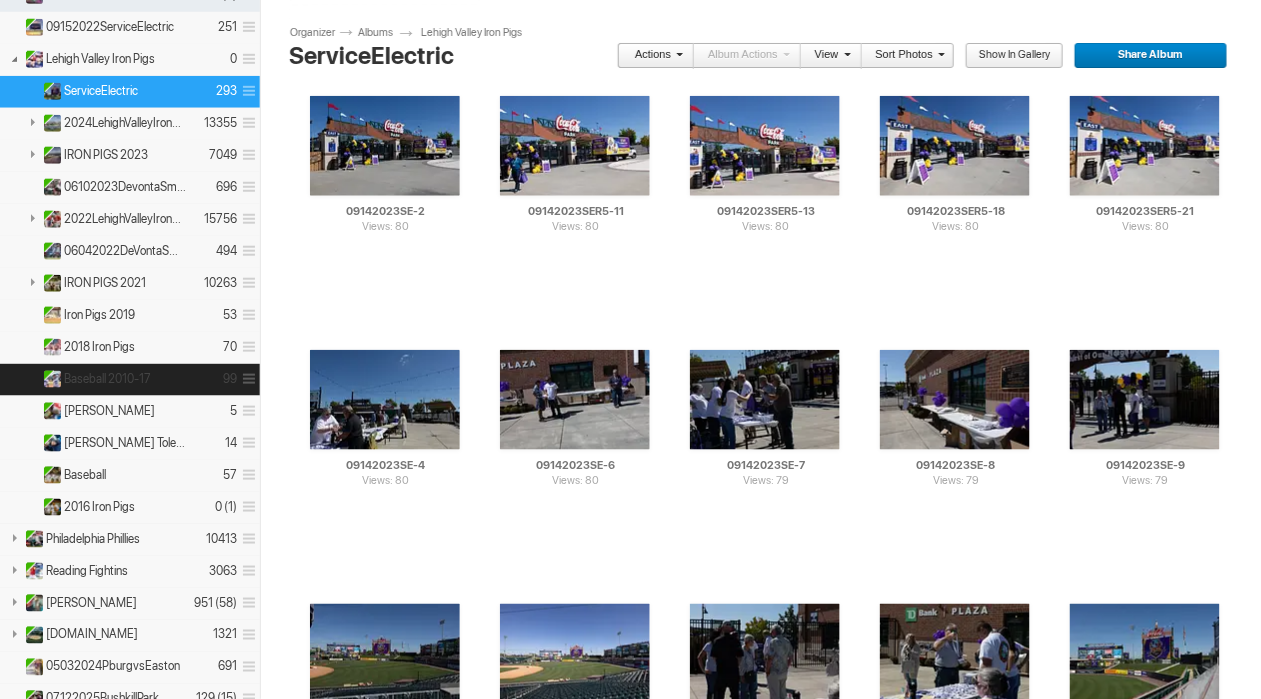 click on "Baseball 2010-17
99" at bounding box center [130, 380] 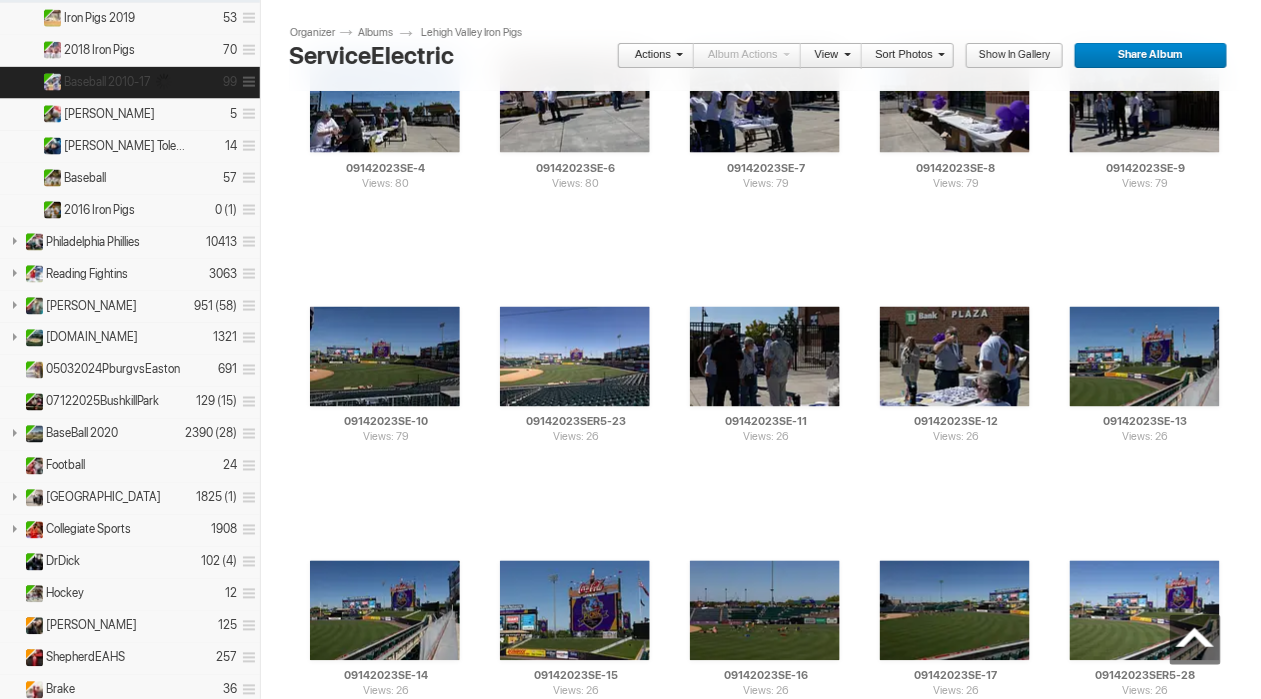 scroll, scrollTop: 735, scrollLeft: 0, axis: vertical 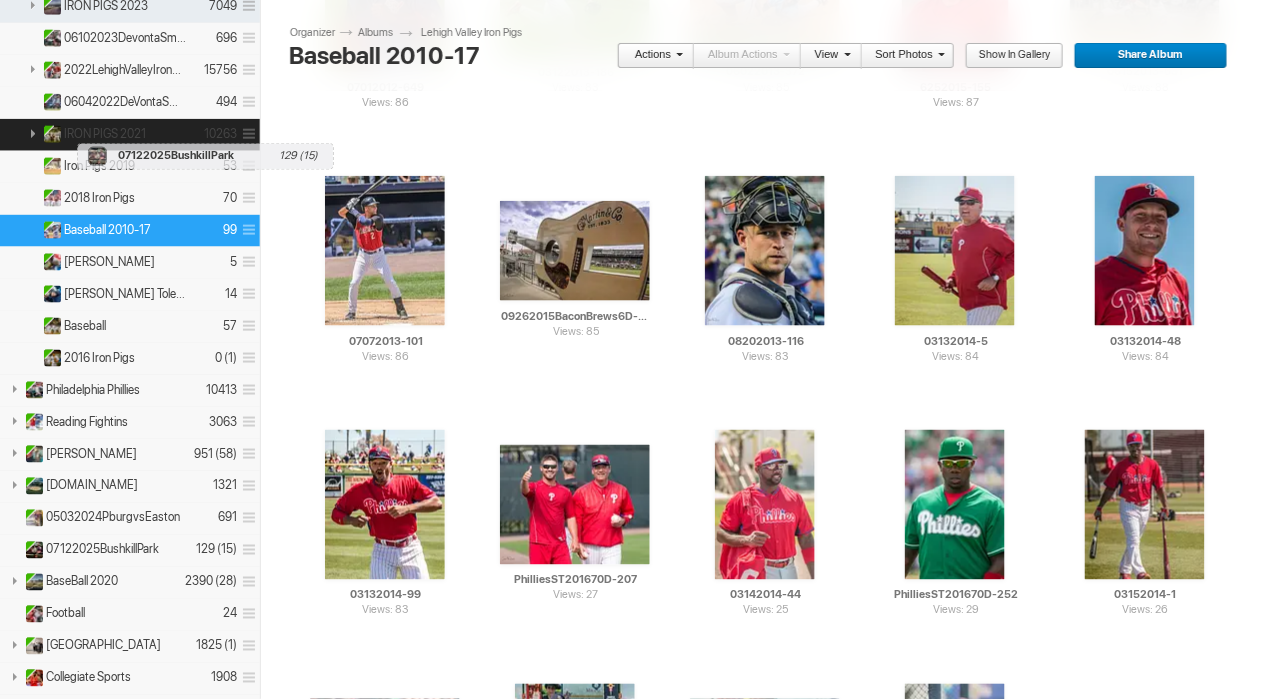drag, startPoint x: 130, startPoint y: 543, endPoint x: 72, endPoint y: 132, distance: 415.0723 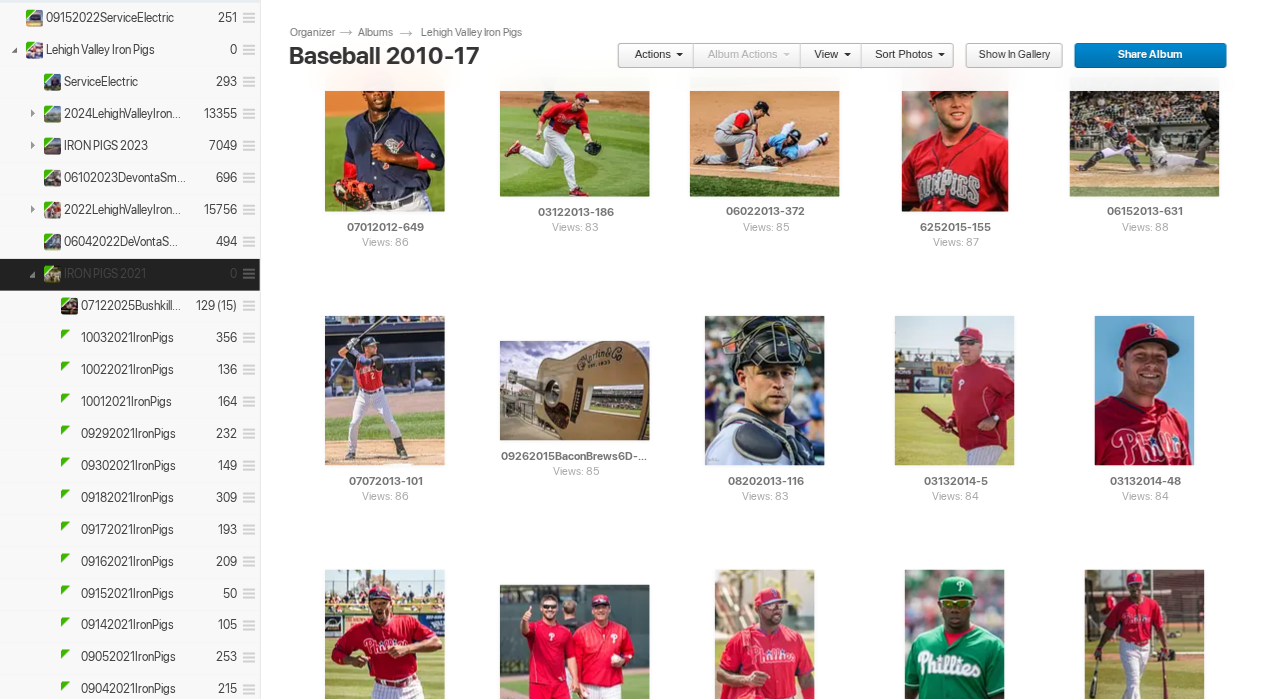 scroll, scrollTop: 441, scrollLeft: 0, axis: vertical 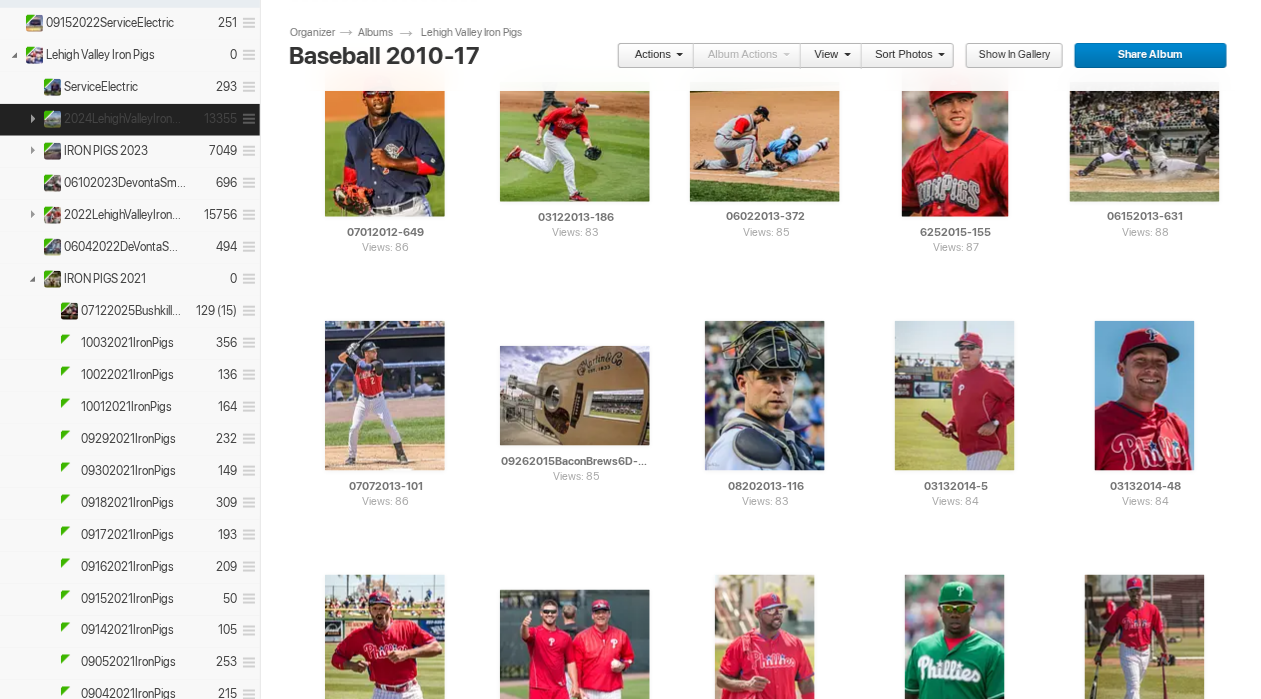 click on "2024LehighValleyIronPigs
13355" at bounding box center (130, 120) 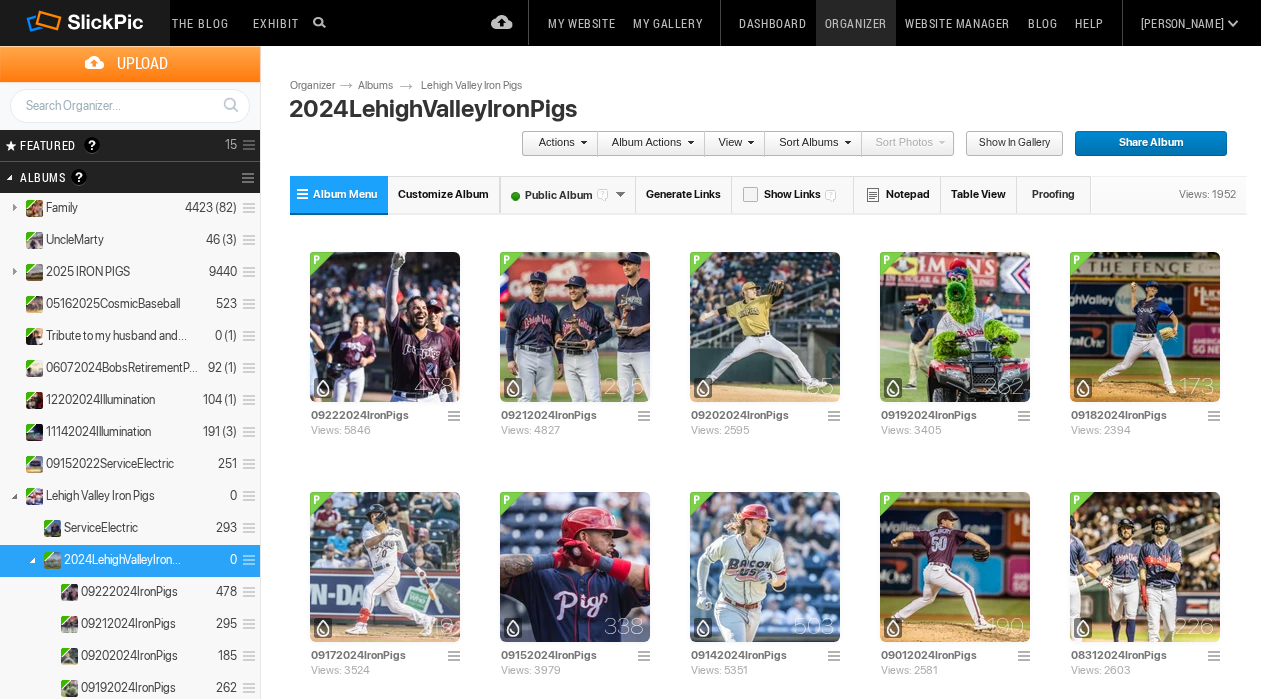 scroll, scrollTop: 0, scrollLeft: 0, axis: both 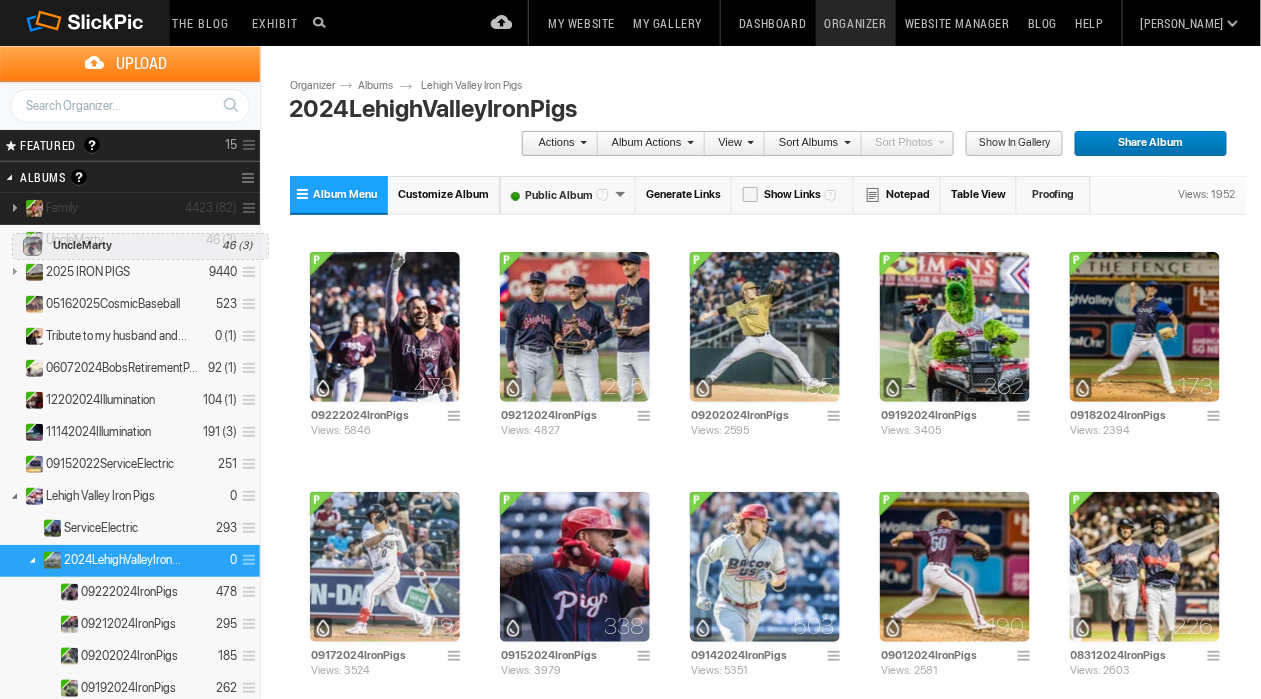 drag, startPoint x: 44, startPoint y: 234, endPoint x: 8, endPoint y: 224, distance: 37.363083 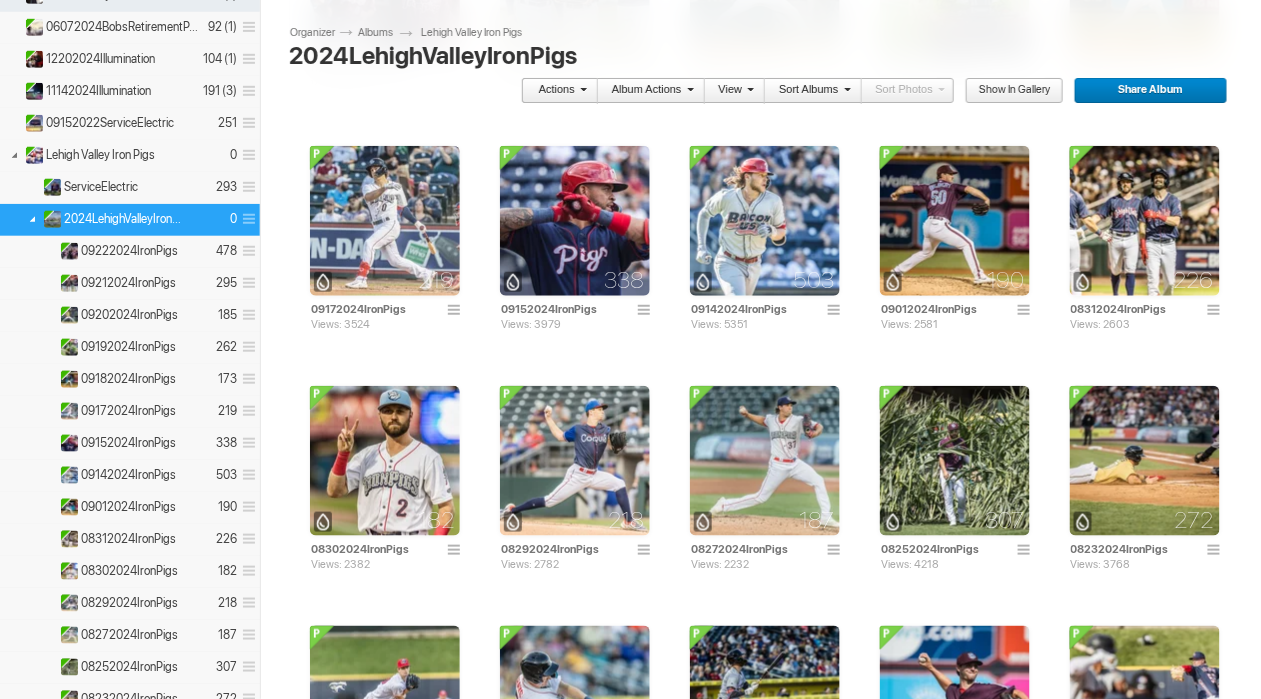 scroll, scrollTop: 341, scrollLeft: 0, axis: vertical 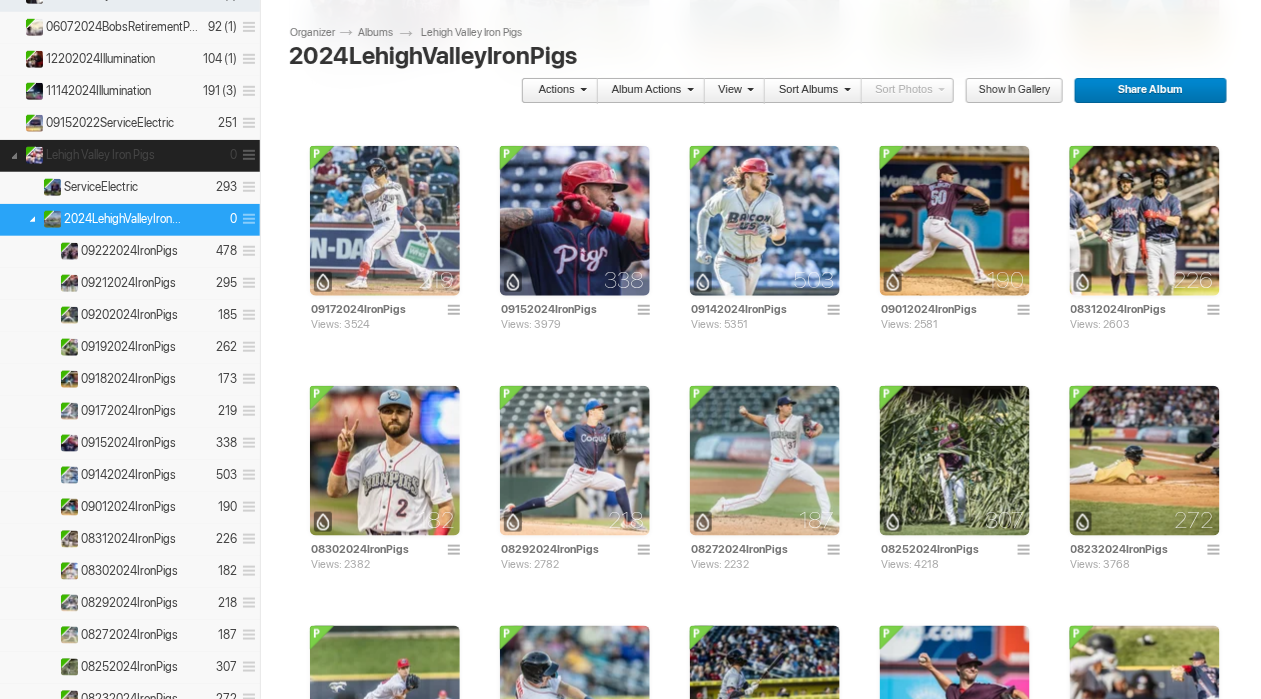 click at bounding box center (14, 154) 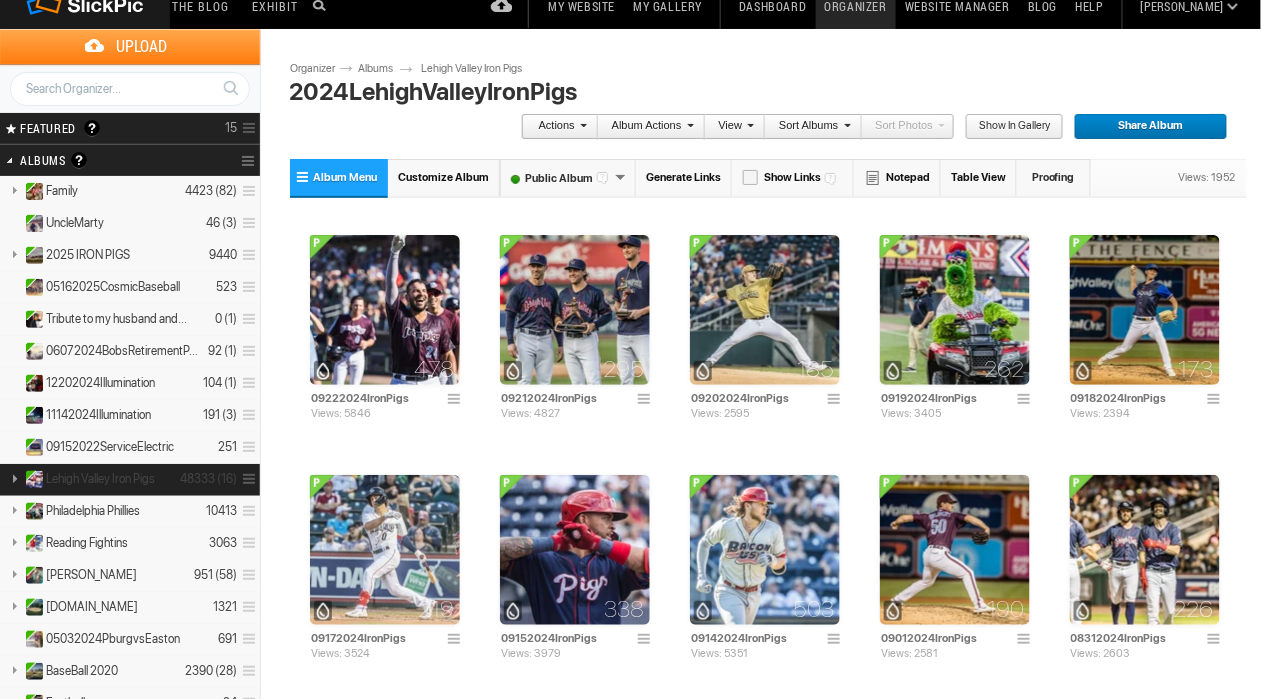 scroll, scrollTop: 0, scrollLeft: 0, axis: both 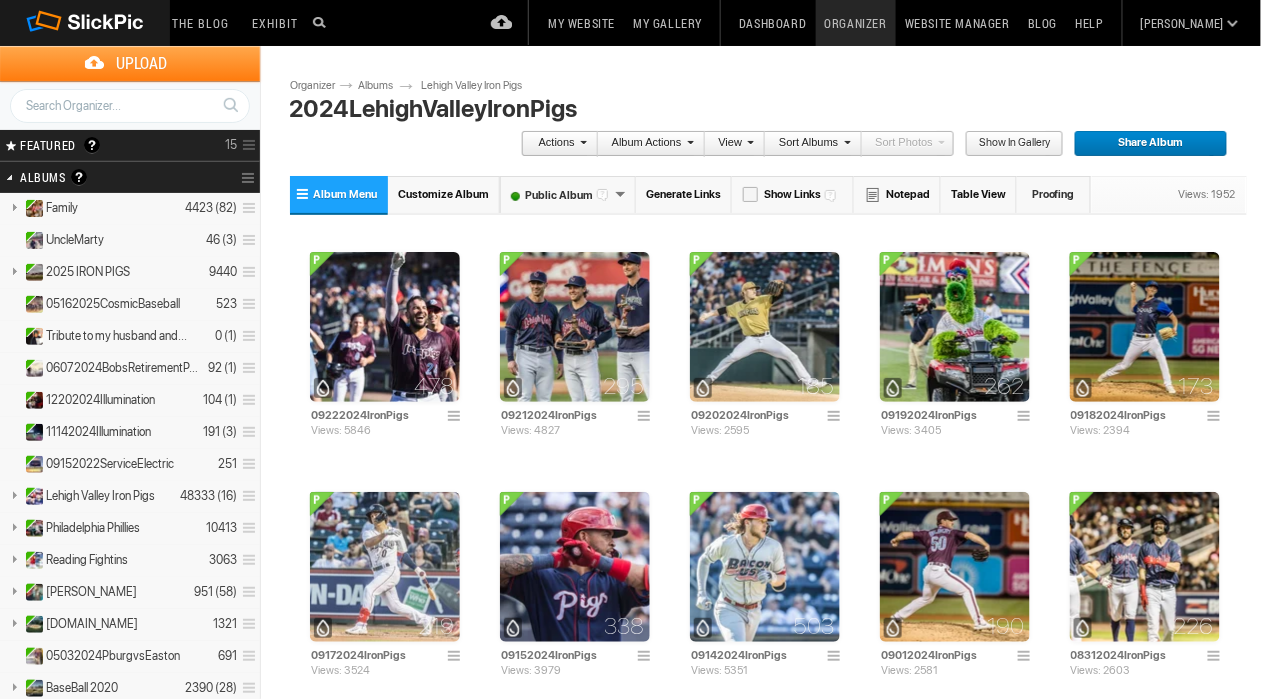 click on "FEATURED
Visible Invisible
Your Featured Gallery is the place to showcase the very best photos from your public albums.  Here you can even display photos from your Unlisted albums.
Benefits of the Featured Gallery:
It shows all of your best photos in one place, it’s a mini-portfolio for your gallery!
It’s good for SEO (Search Engine Optimization)
It might be accepted to the SlickPic Exhibit: SlickPic's team of curators look through your Featured Gallery and might even add a photo that they love to be displayed on the SlickPic Exhibit. These selected photos might also be displayed on SlickPic social media accounts like Facebook, Instagram, etc with photo credits to you. That provides you SEO "backlink".  Please see Terms of Use.
15" at bounding box center (130, 145) 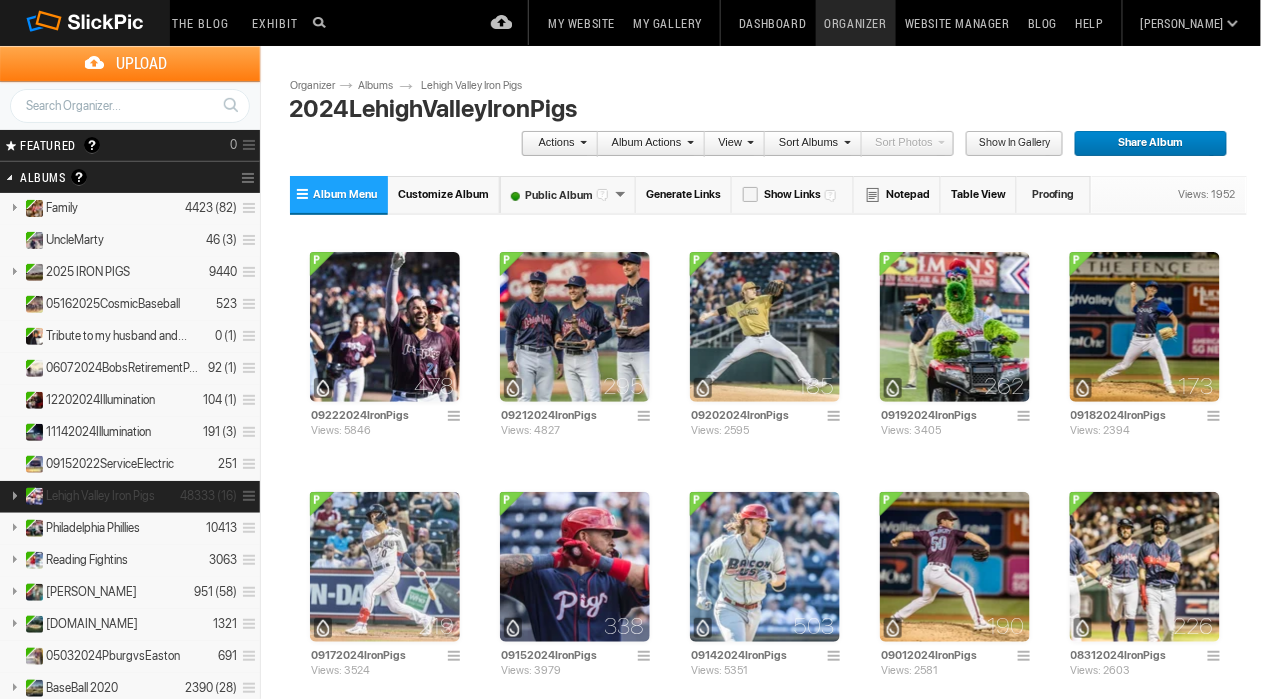 click at bounding box center (14, 495) 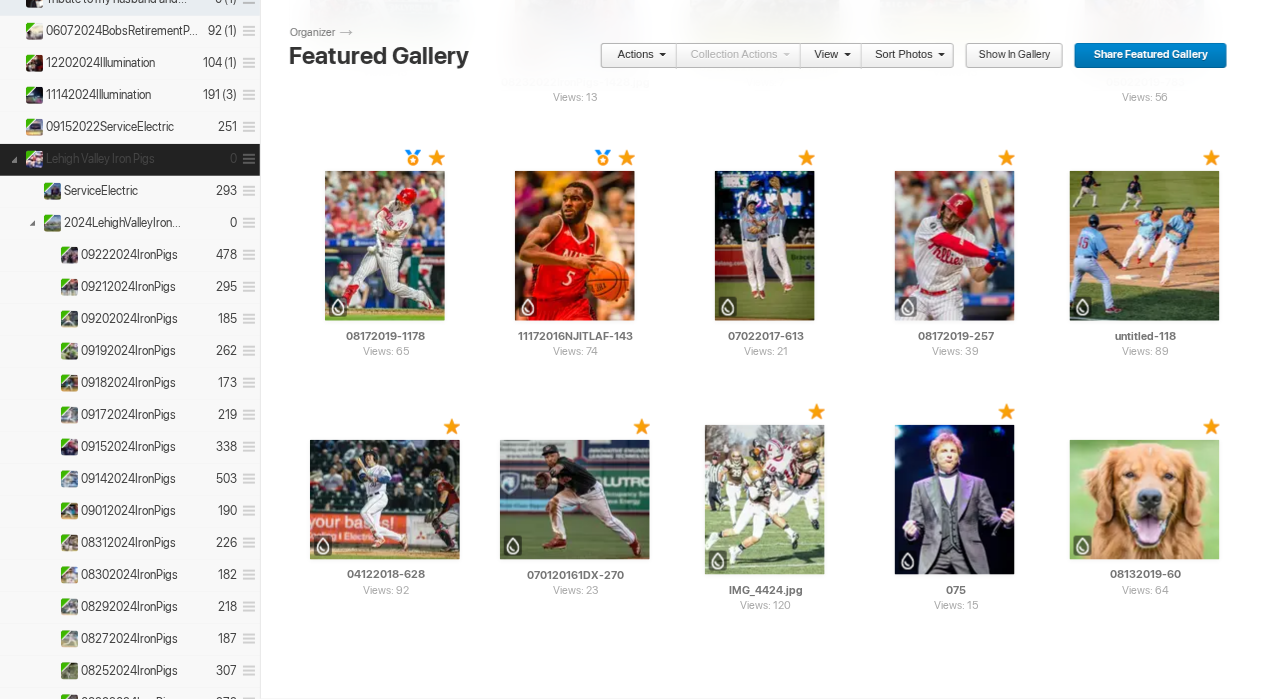 scroll, scrollTop: 336, scrollLeft: 0, axis: vertical 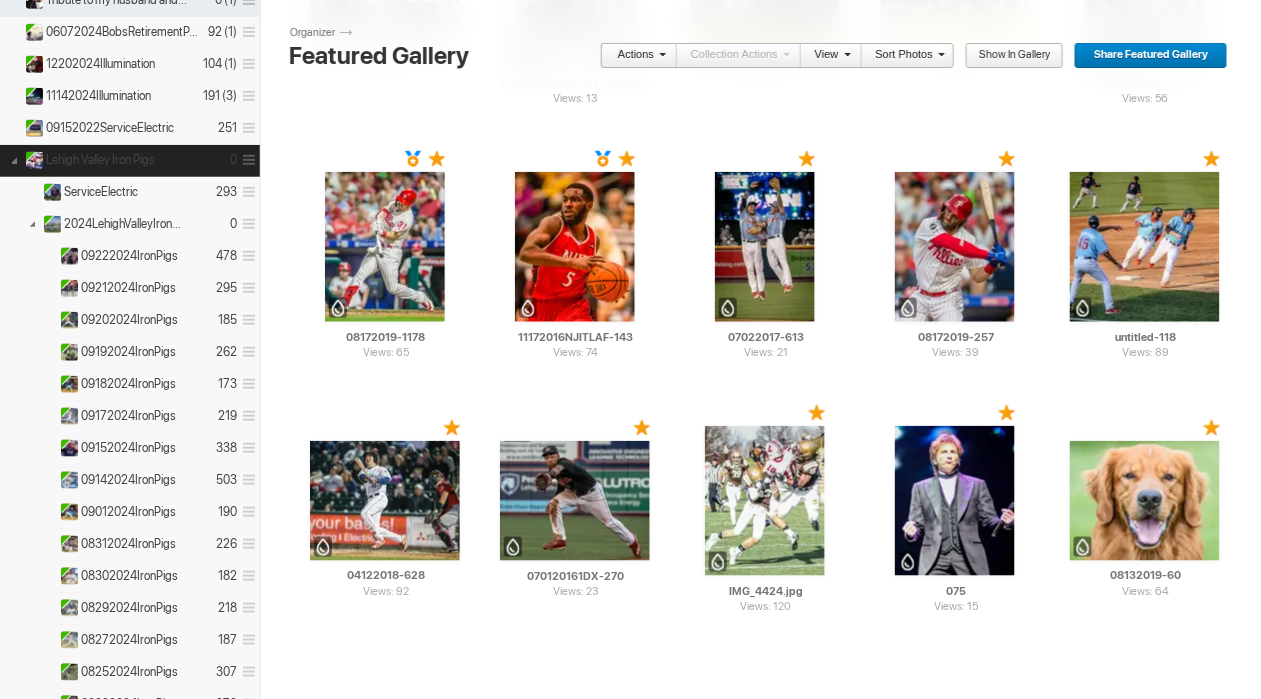 click at bounding box center [14, 159] 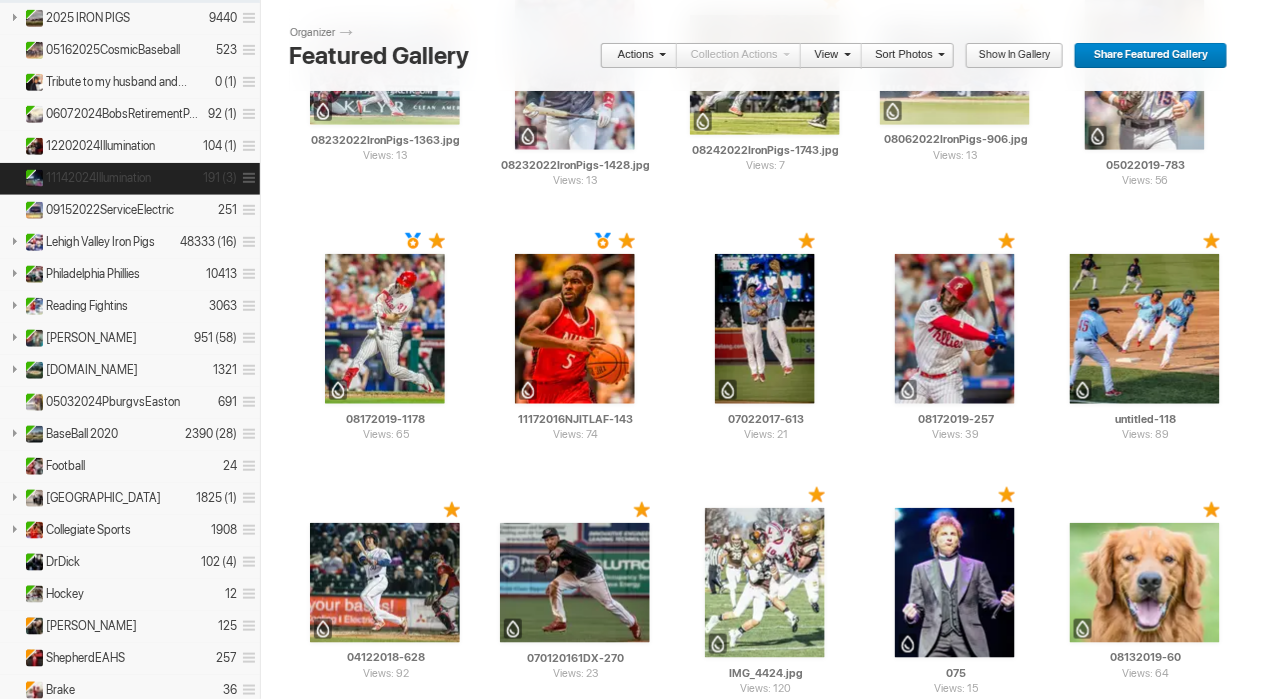 scroll, scrollTop: 256, scrollLeft: 0, axis: vertical 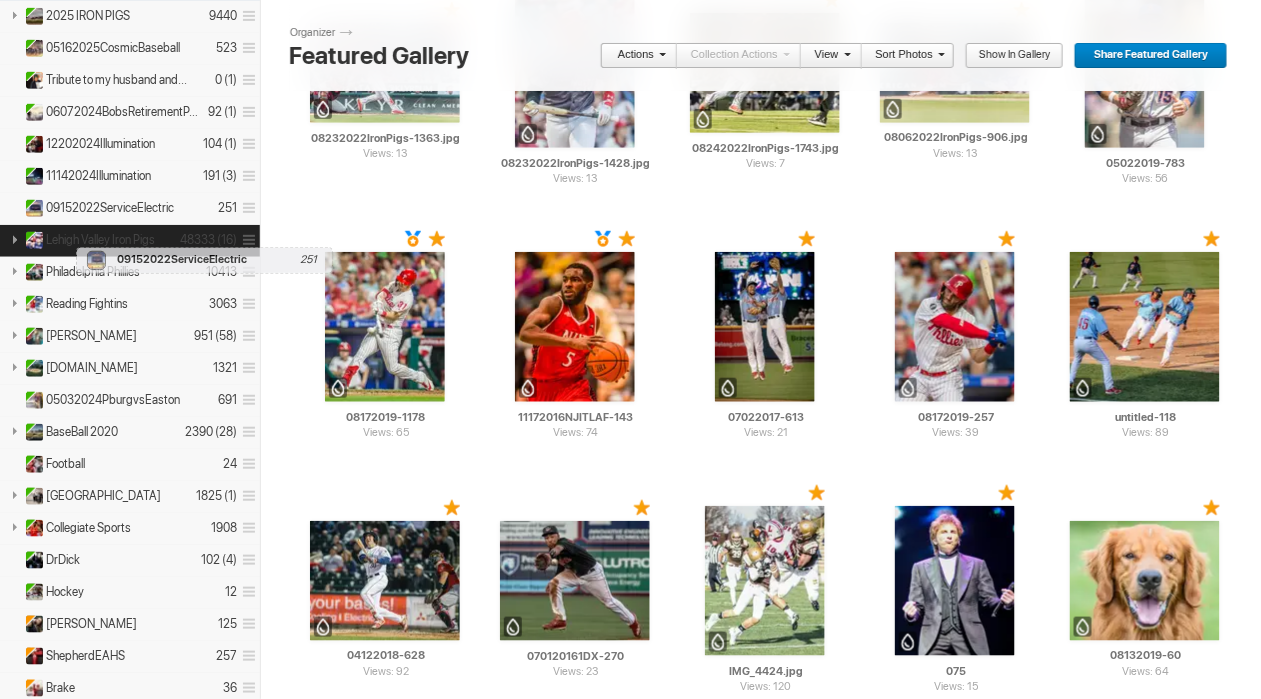 drag, startPoint x: 75, startPoint y: 200, endPoint x: 71, endPoint y: 236, distance: 36.221542 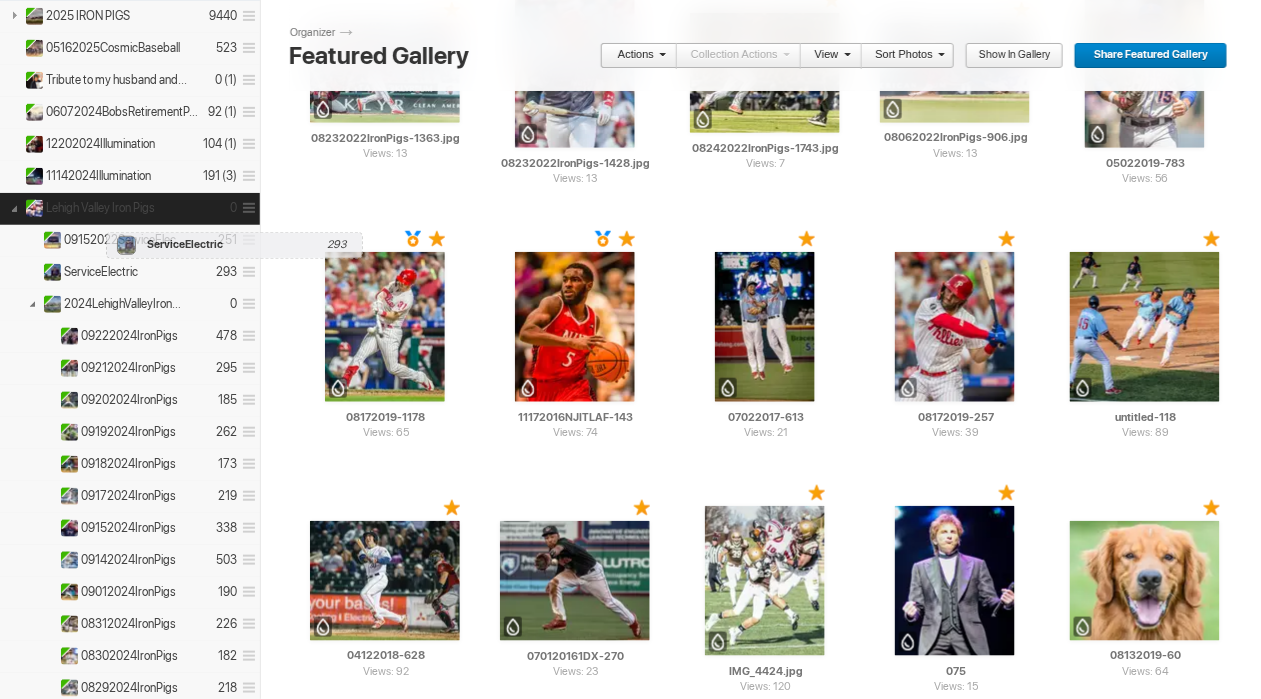 drag, startPoint x: 114, startPoint y: 260, endPoint x: 98, endPoint y: 224, distance: 39.39543 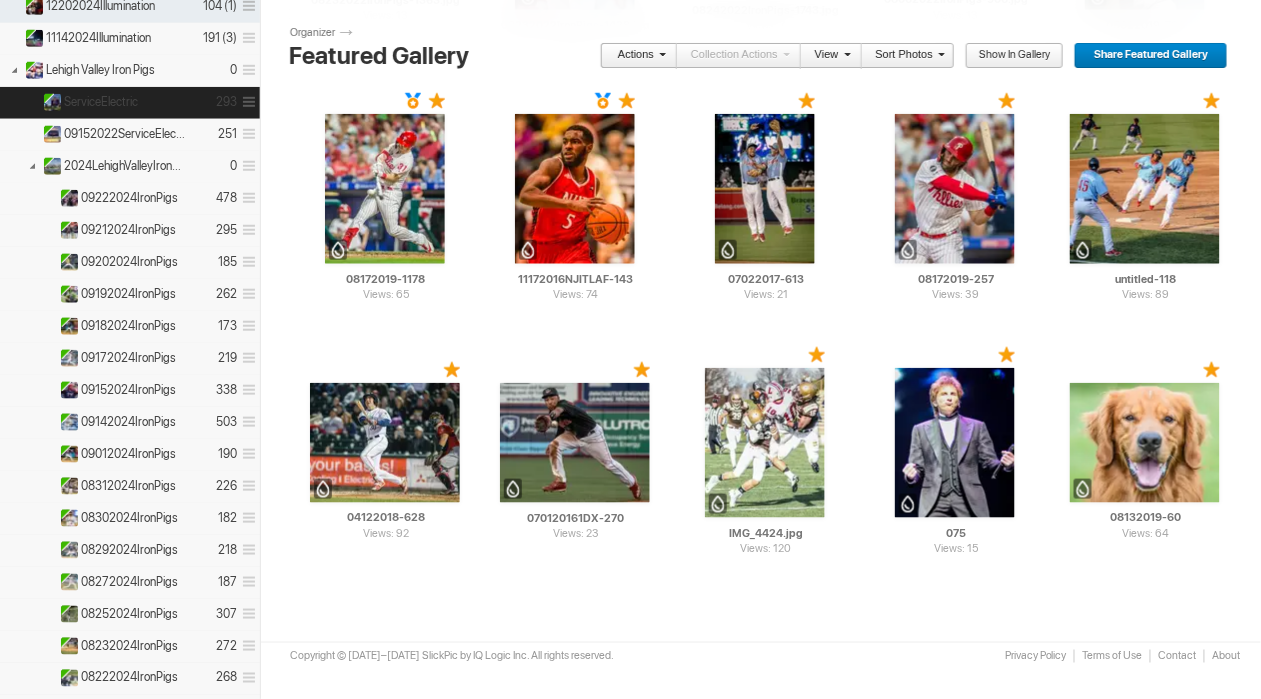 scroll, scrollTop: 391, scrollLeft: 0, axis: vertical 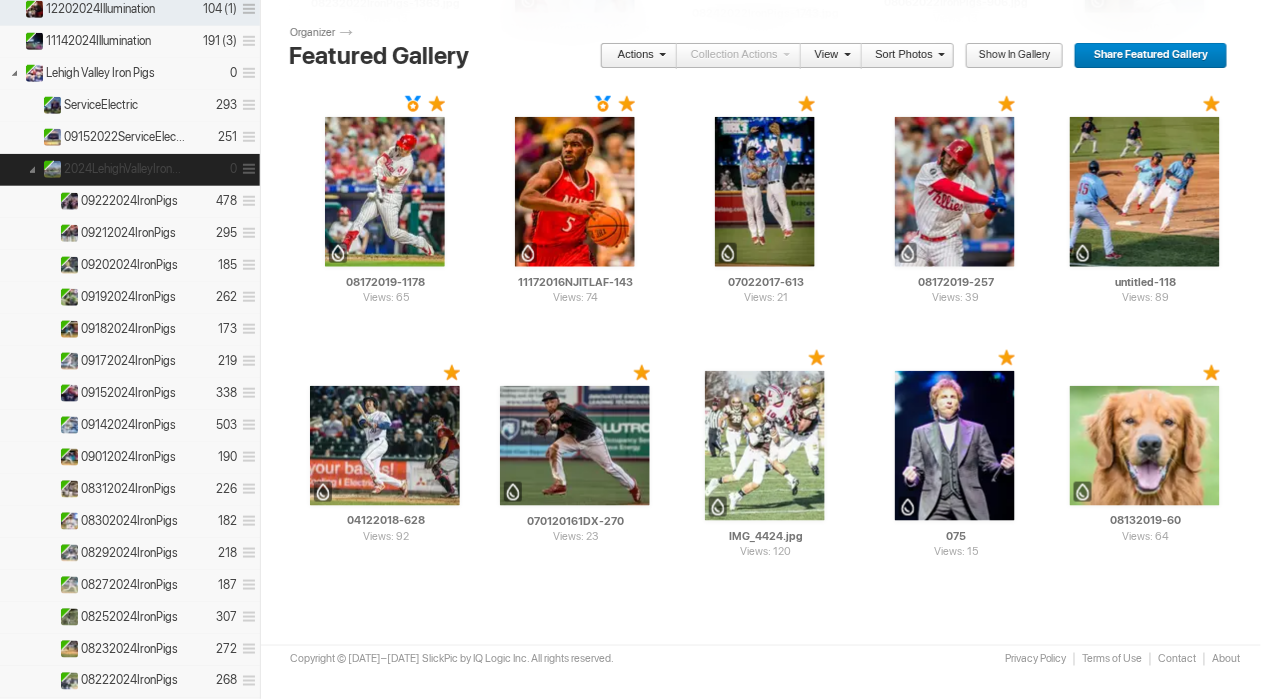 click at bounding box center [32, 168] 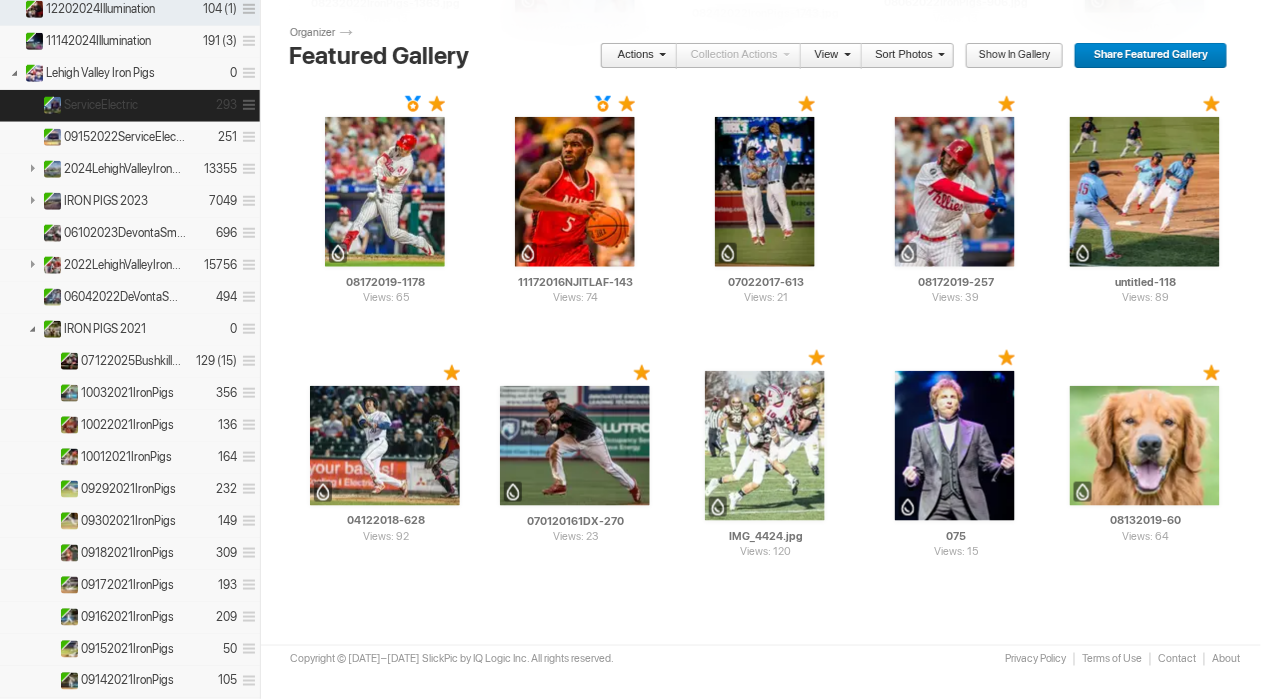 click on "ServiceElectric
293" at bounding box center (130, 106) 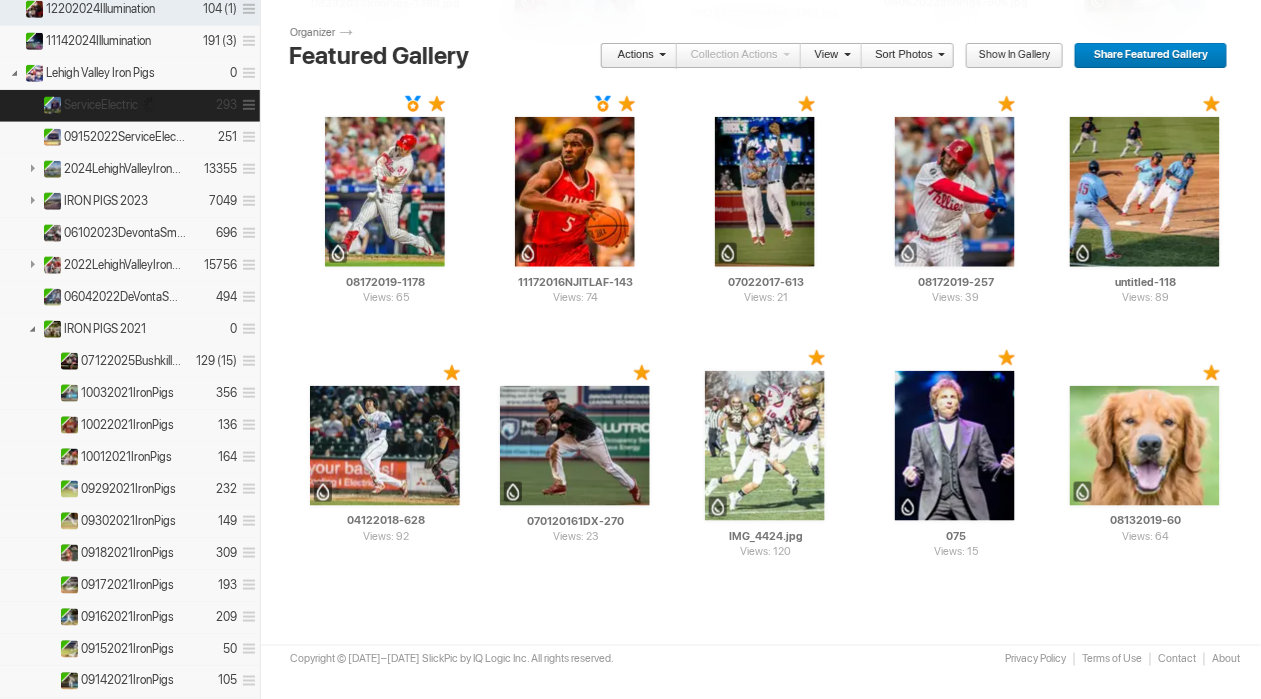 click on "ServiceElectric
293" at bounding box center (130, 106) 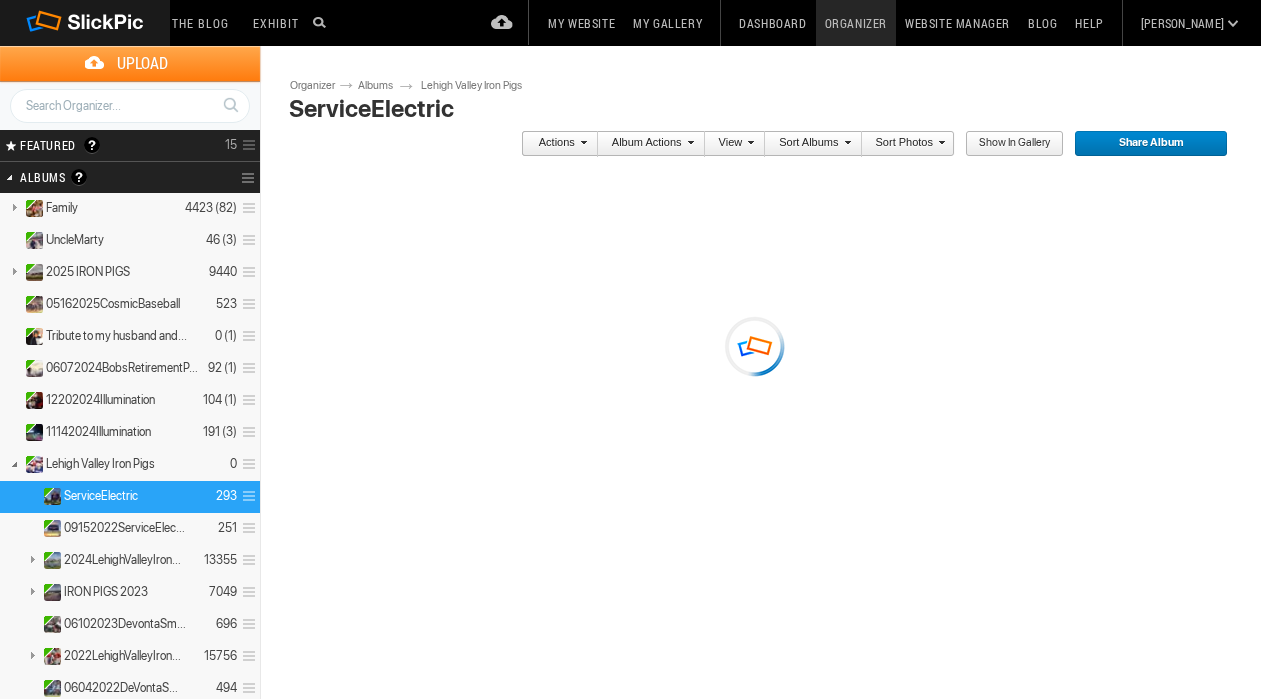 scroll, scrollTop: 0, scrollLeft: 0, axis: both 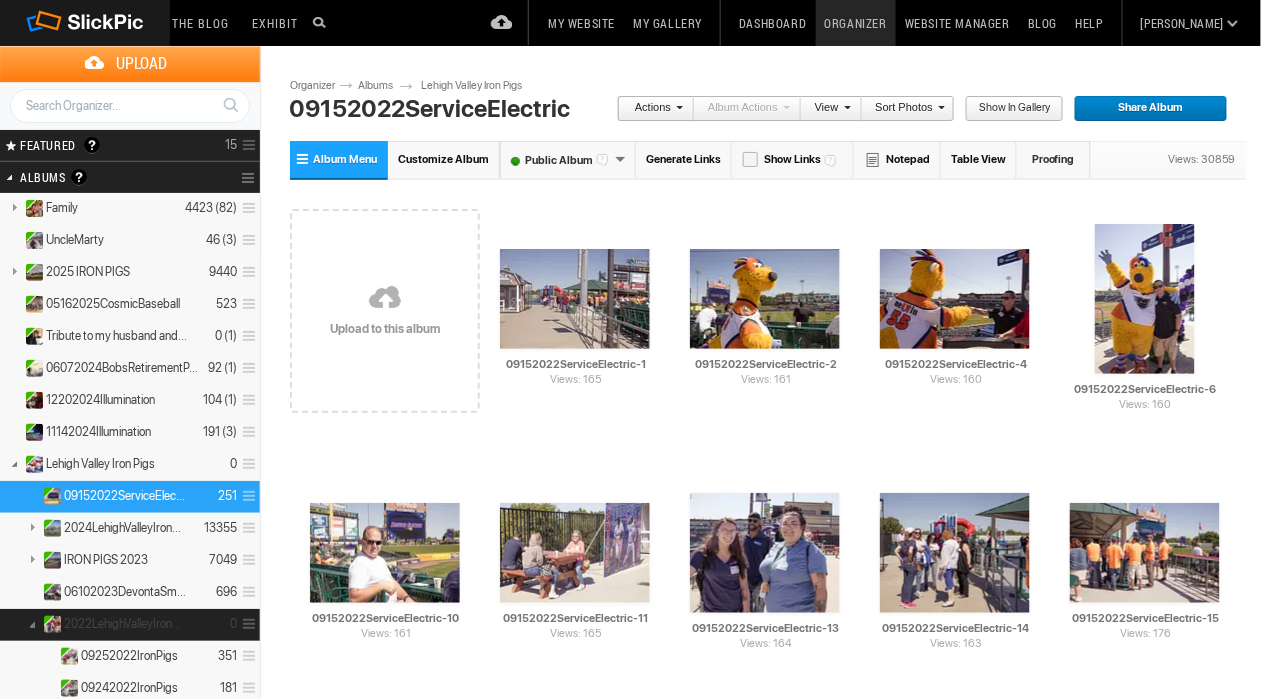 click at bounding box center [32, 623] 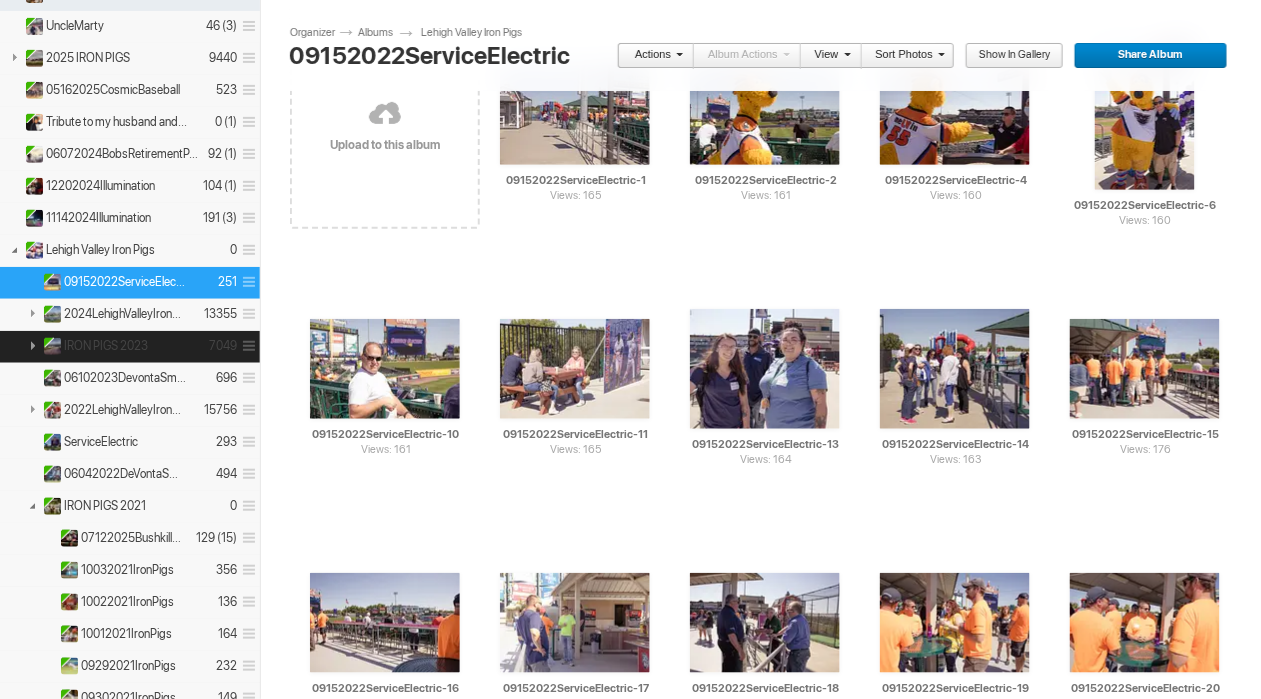 scroll, scrollTop: 215, scrollLeft: 0, axis: vertical 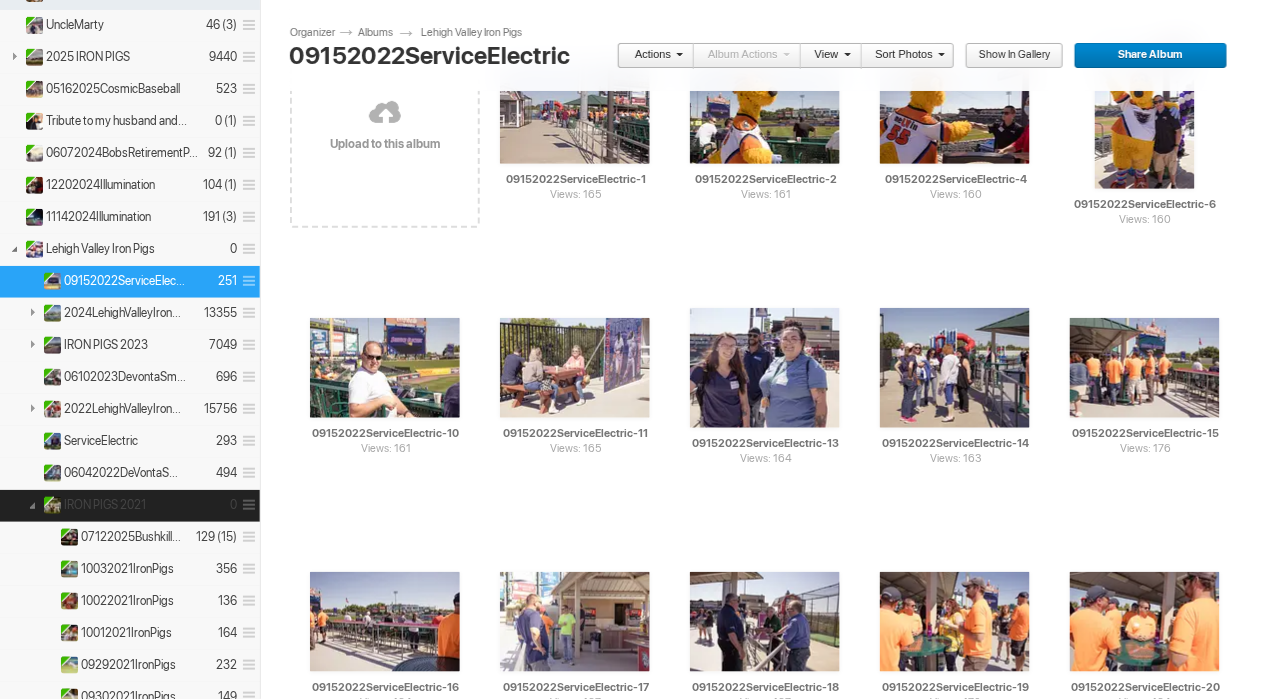 click at bounding box center (32, 504) 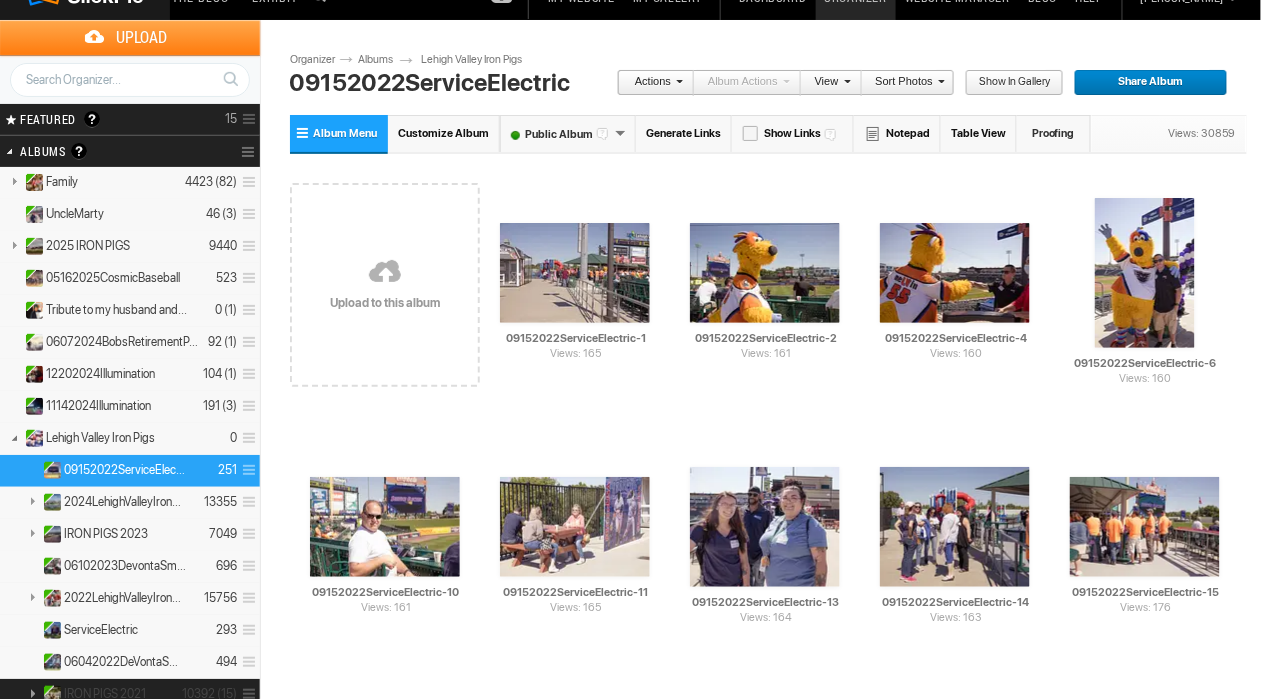 scroll, scrollTop: 0, scrollLeft: 0, axis: both 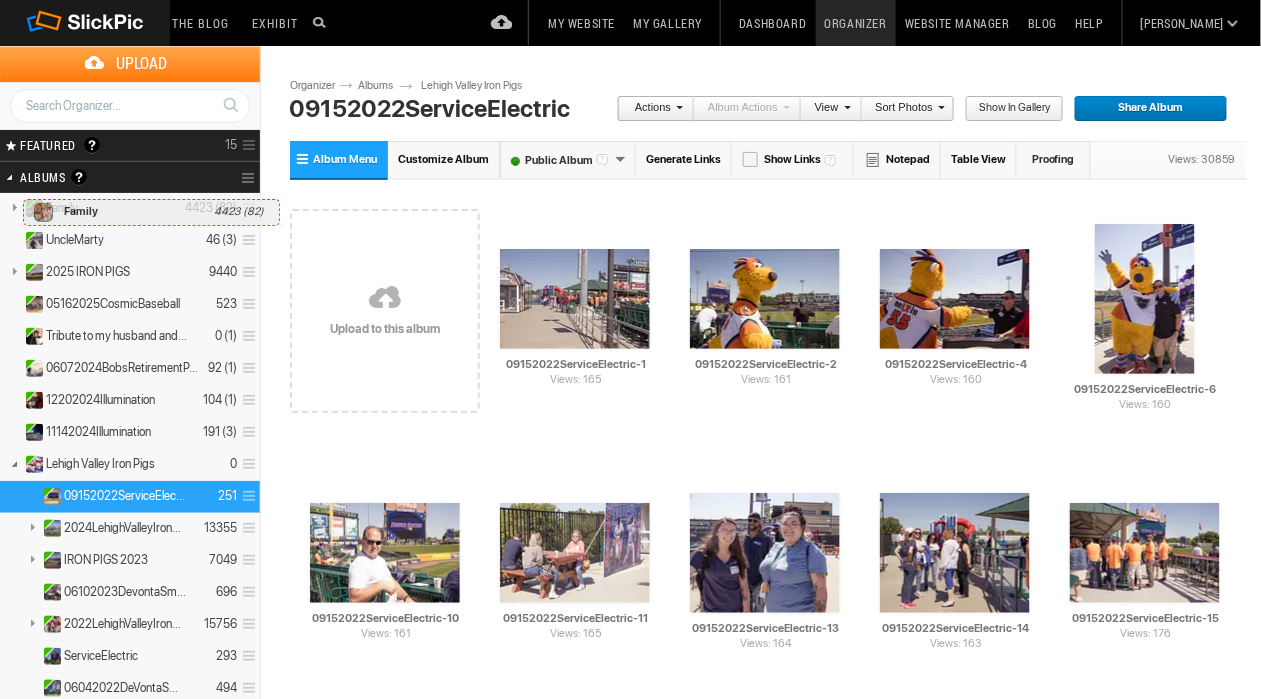 drag, startPoint x: 88, startPoint y: 211, endPoint x: 18, endPoint y: 192, distance: 72.53275 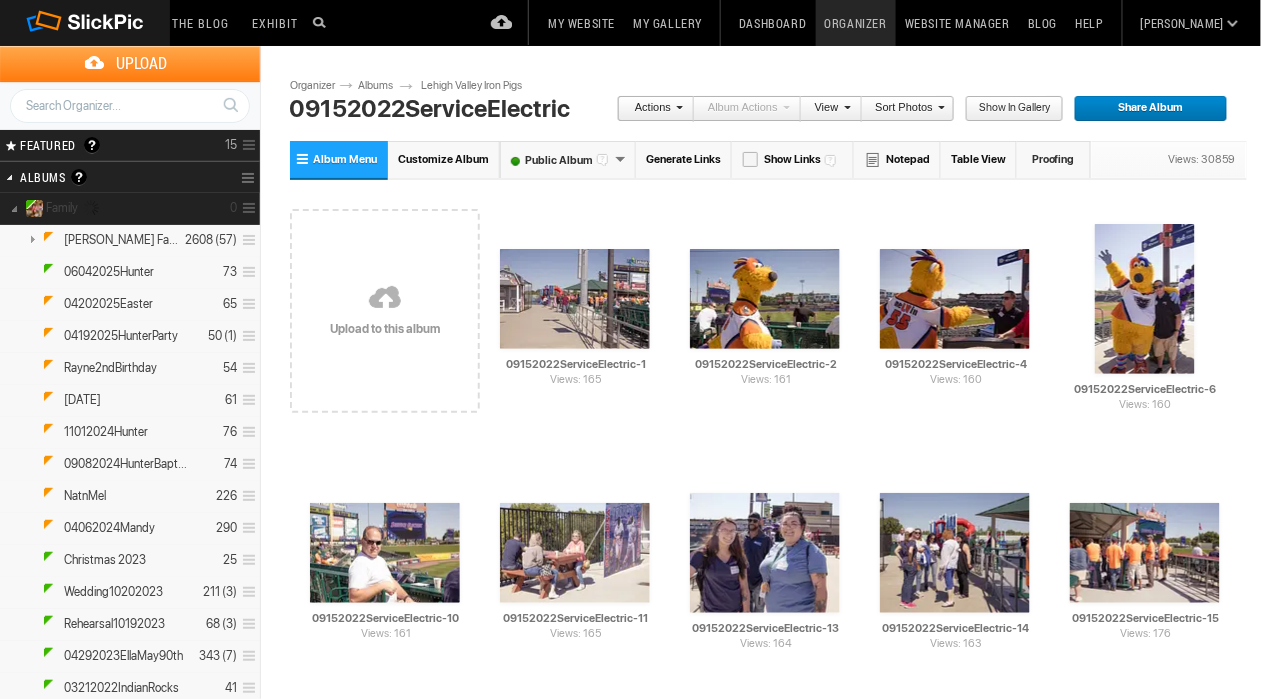 click at bounding box center [14, 207] 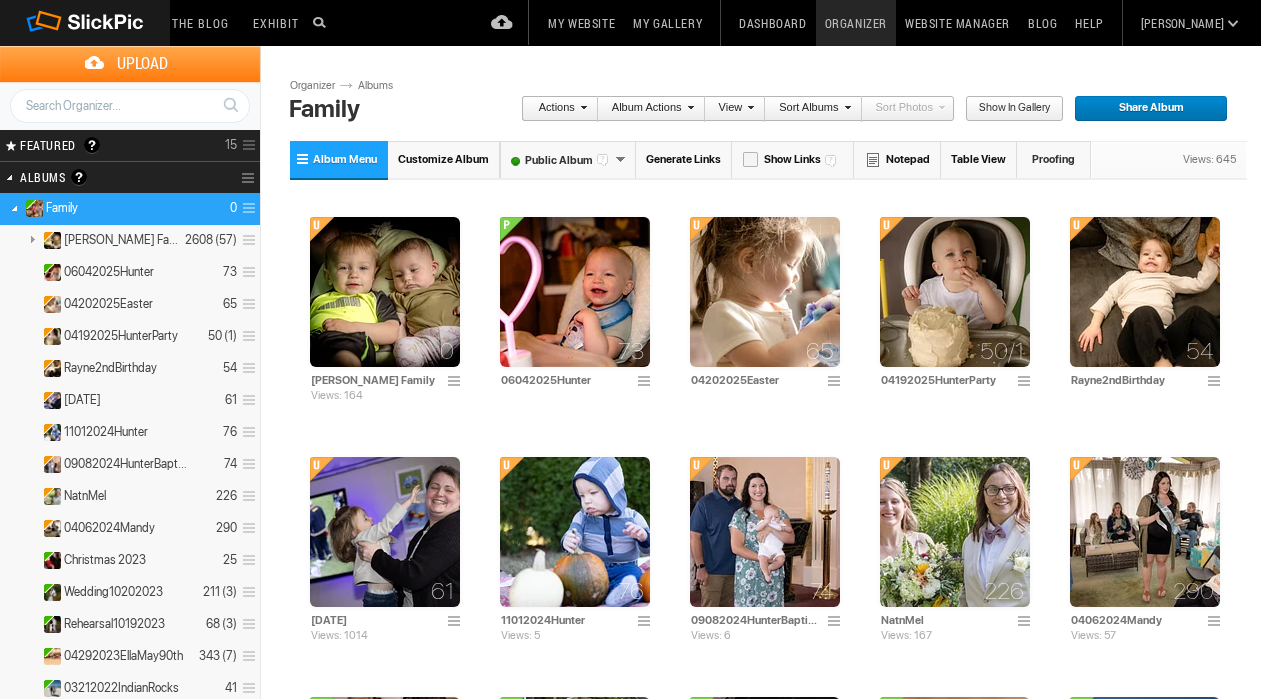 scroll, scrollTop: 0, scrollLeft: 0, axis: both 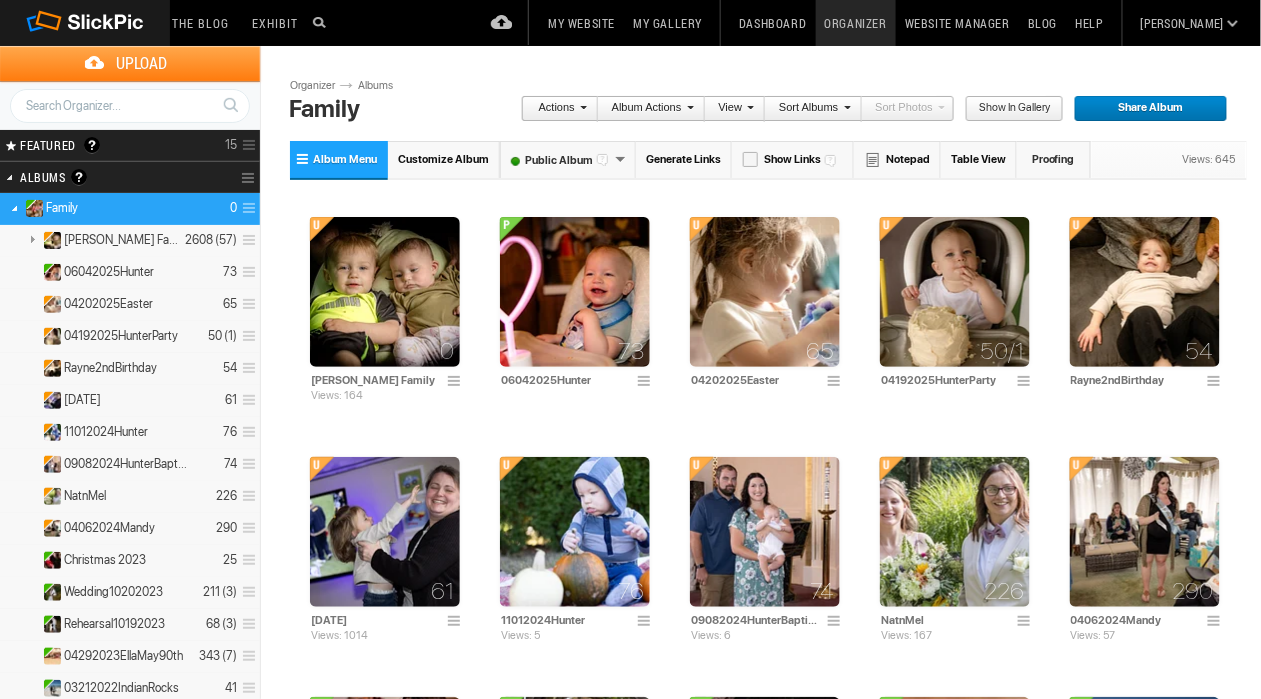 click on "Albums
Albums are your presentation gallery and where your photos and videos are physically stored. SlickPic makes things simple. Upload your photos and videos into Albums and Share them (or your entire gallery) immediately.
Organize photos here, in Organizer. Move them around, drag and drop them from one album to another, create sub-albums inside albums and do more with your photos.
View and showcase your photos in your “Gallery” — find it on the top menu. Share your albums or entire gallery publicly or privately only with the people you want by clicking the green Share button - you can see it now on the right side.
Make sure you learn about privacy. You can make albums Public, Private or Unlisted. Click the Help menu to read more about privacy and other topics." at bounding box center [104, 177] 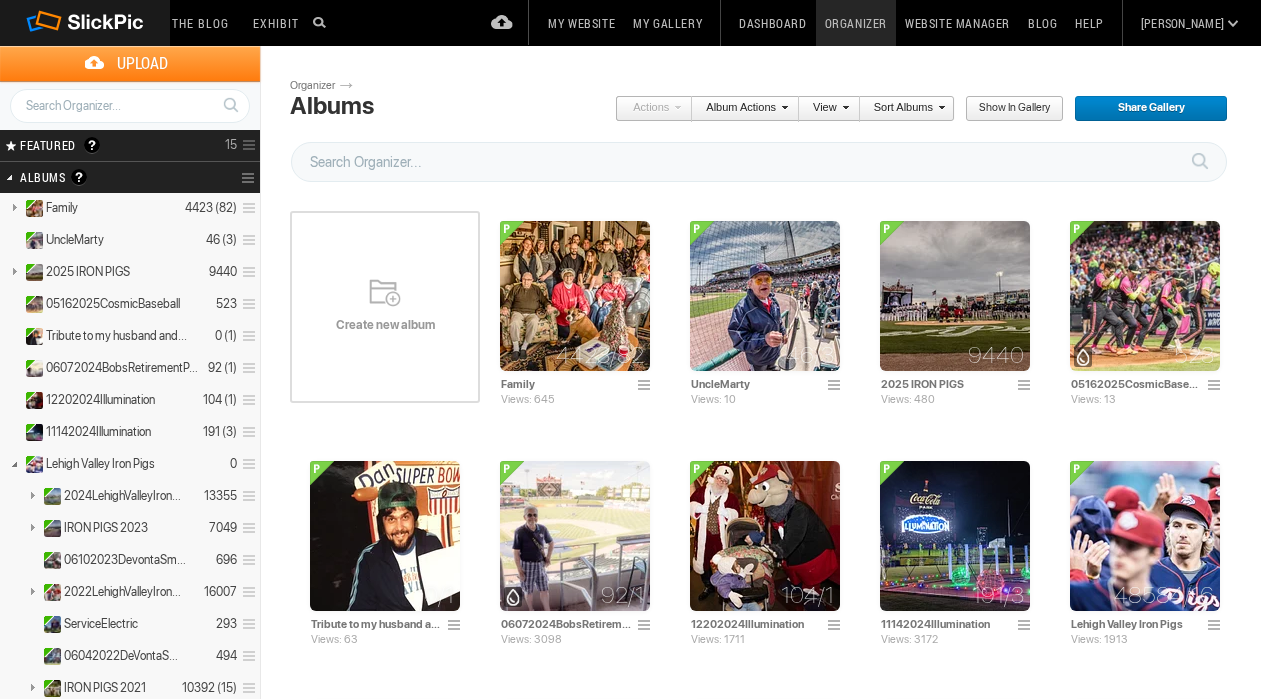 scroll, scrollTop: 0, scrollLeft: 0, axis: both 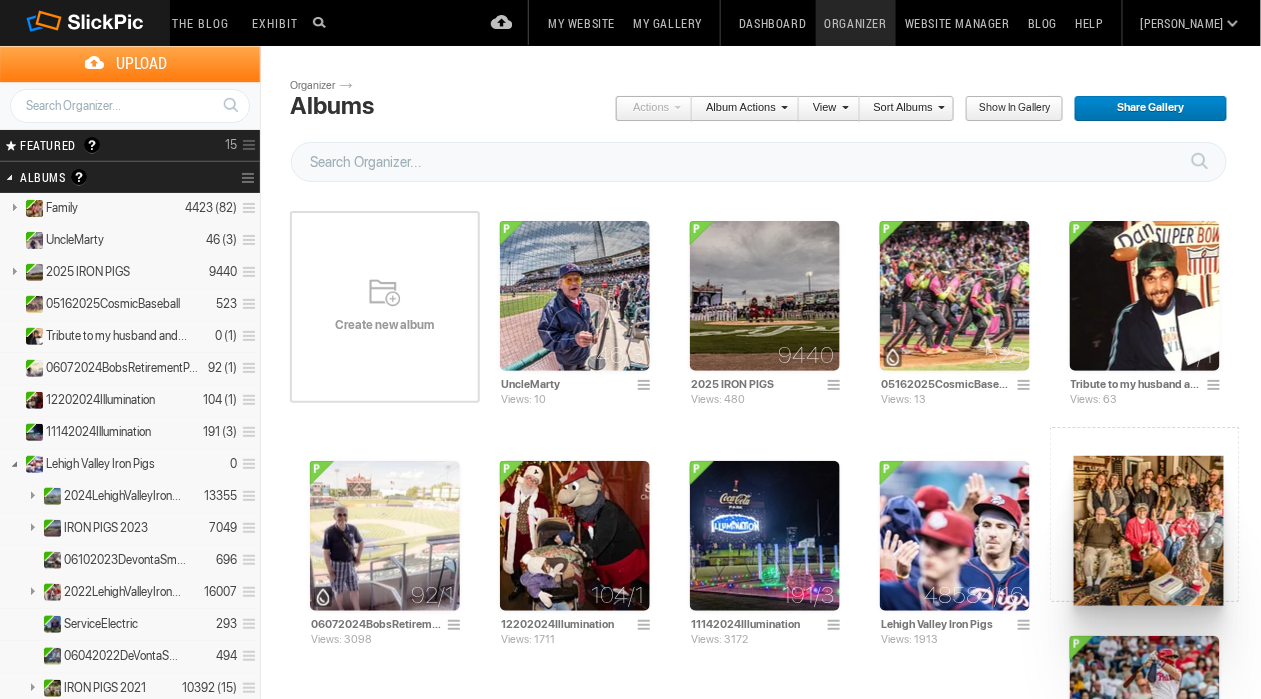 drag, startPoint x: 566, startPoint y: 248, endPoint x: 1073, endPoint y: 457, distance: 548.38855 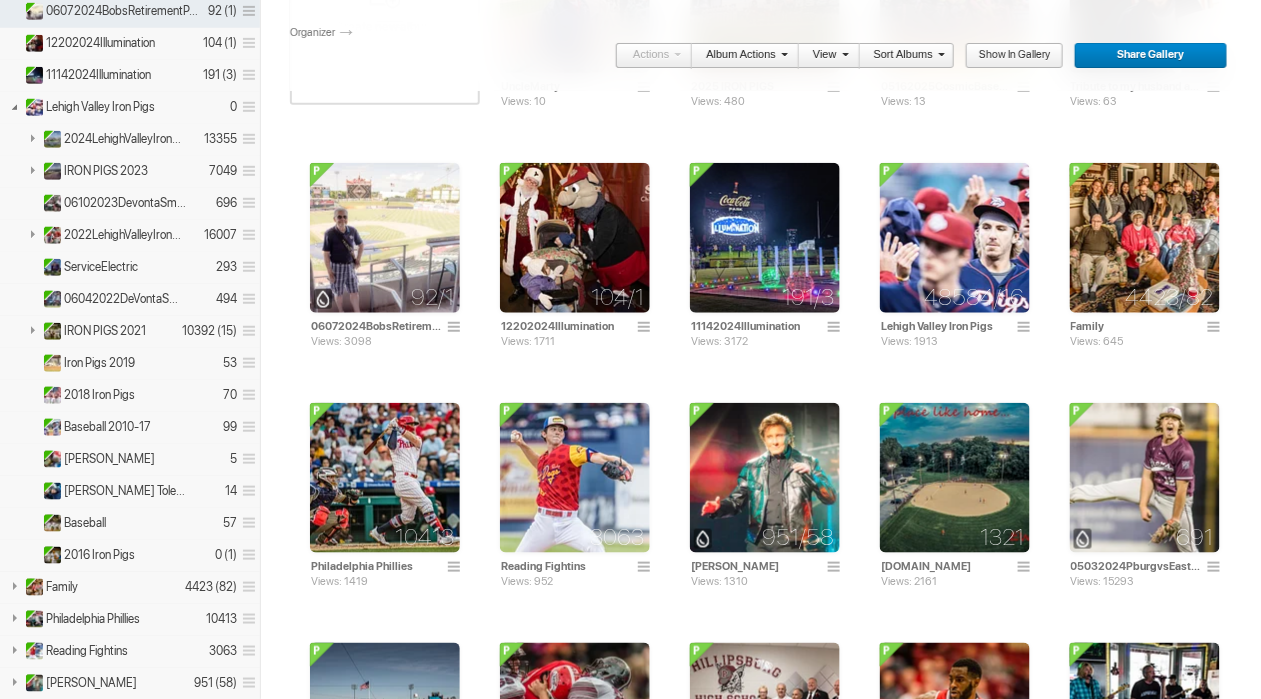 scroll, scrollTop: 337, scrollLeft: 0, axis: vertical 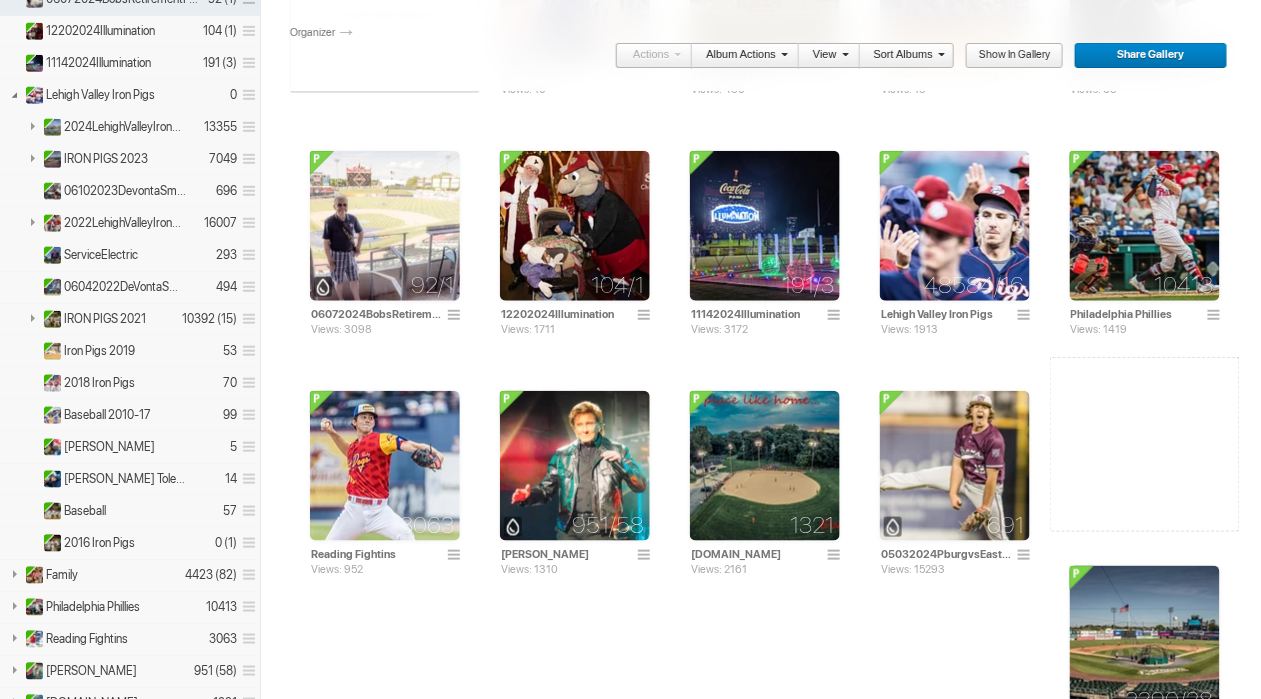 drag, startPoint x: 1137, startPoint y: 228, endPoint x: 1122, endPoint y: 447, distance: 219.51309 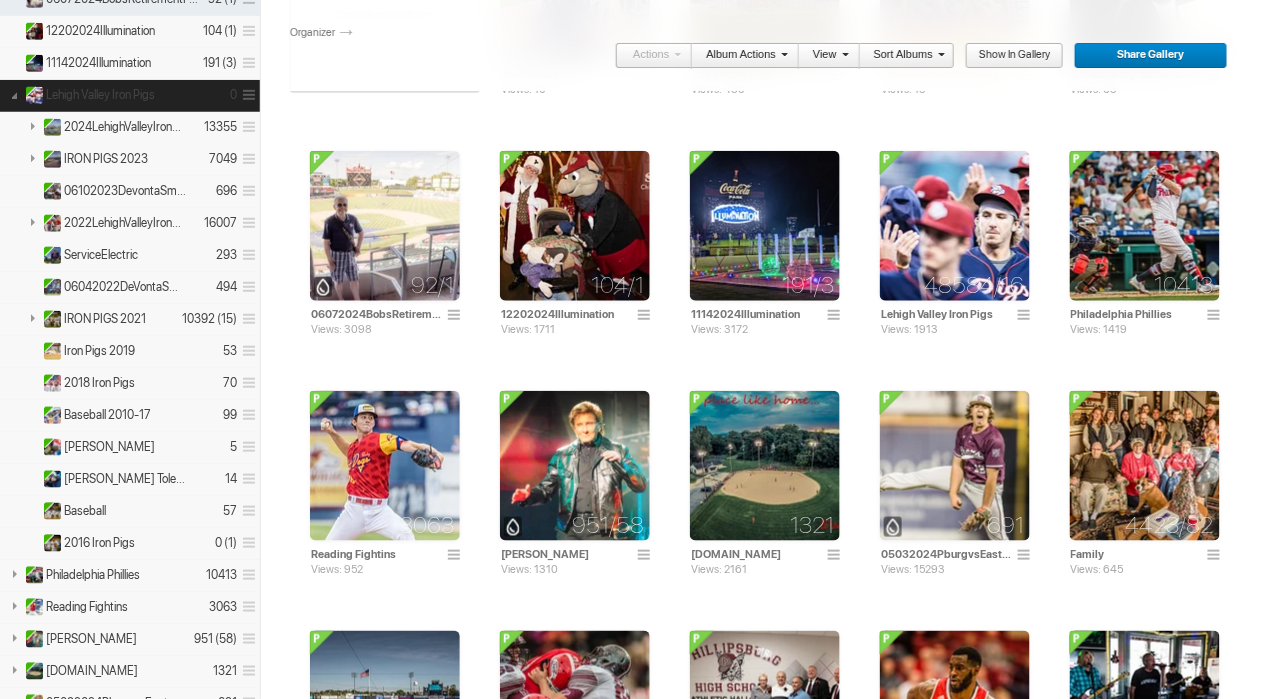 click at bounding box center (14, 94) 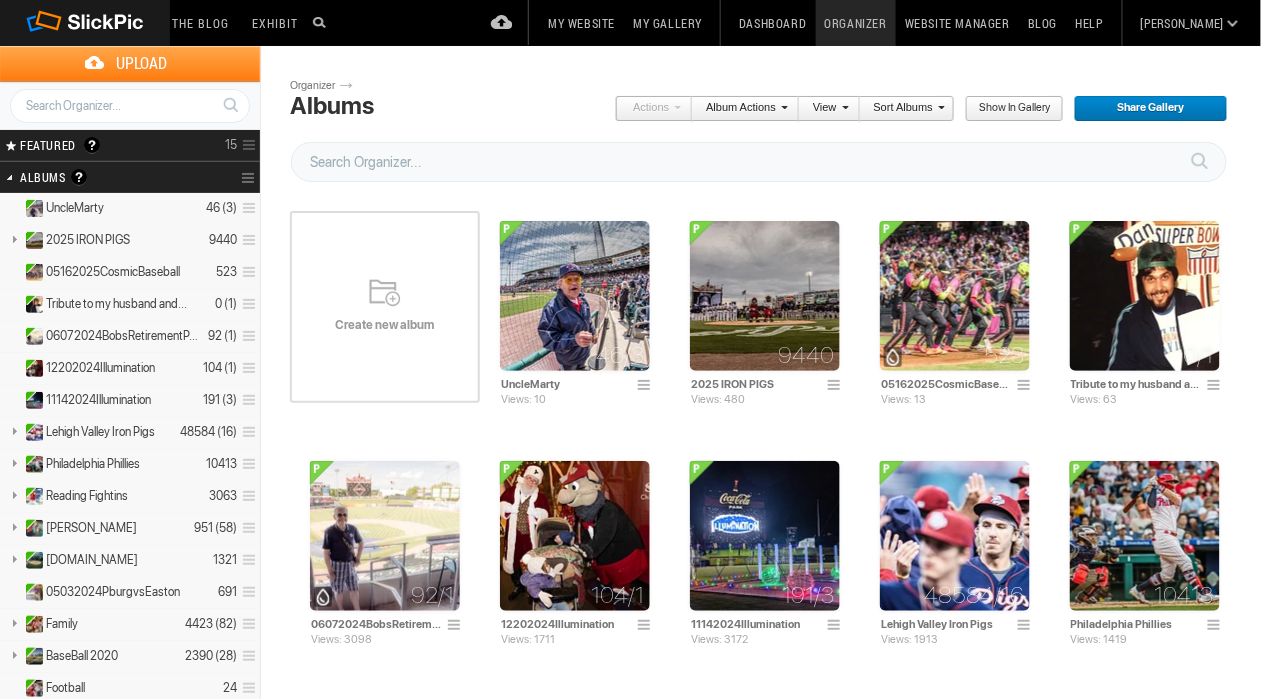scroll, scrollTop: 0, scrollLeft: 0, axis: both 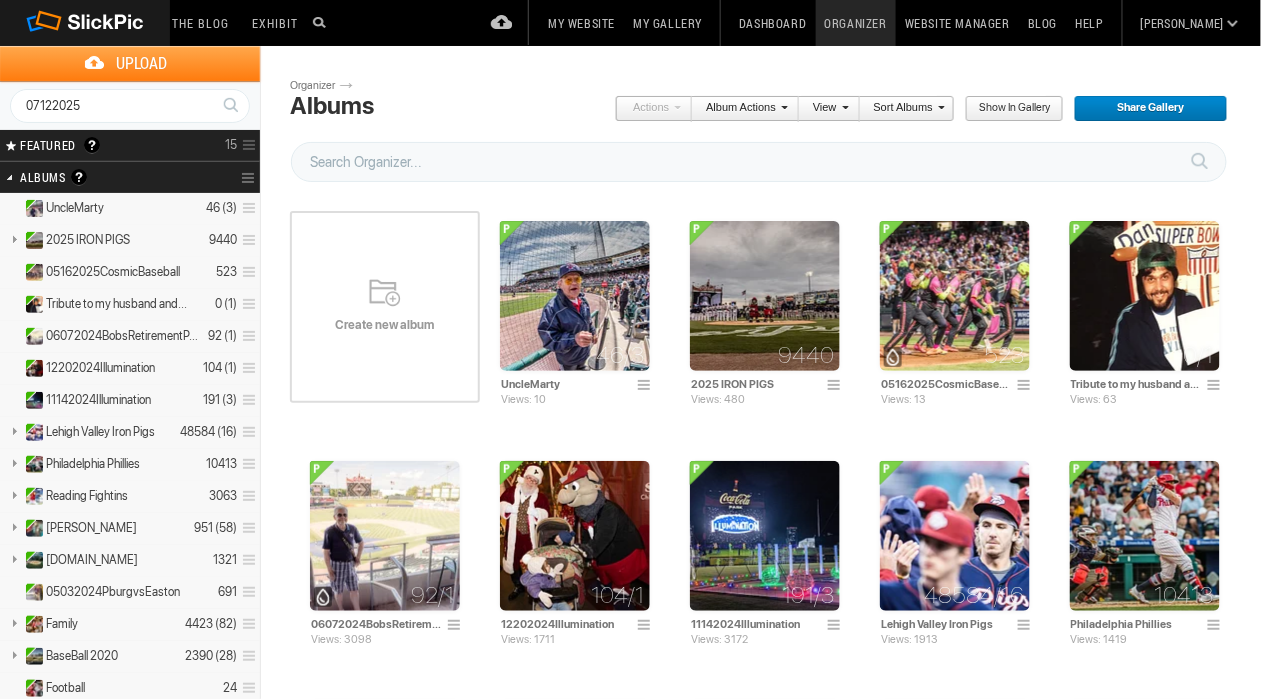 type on "07122025" 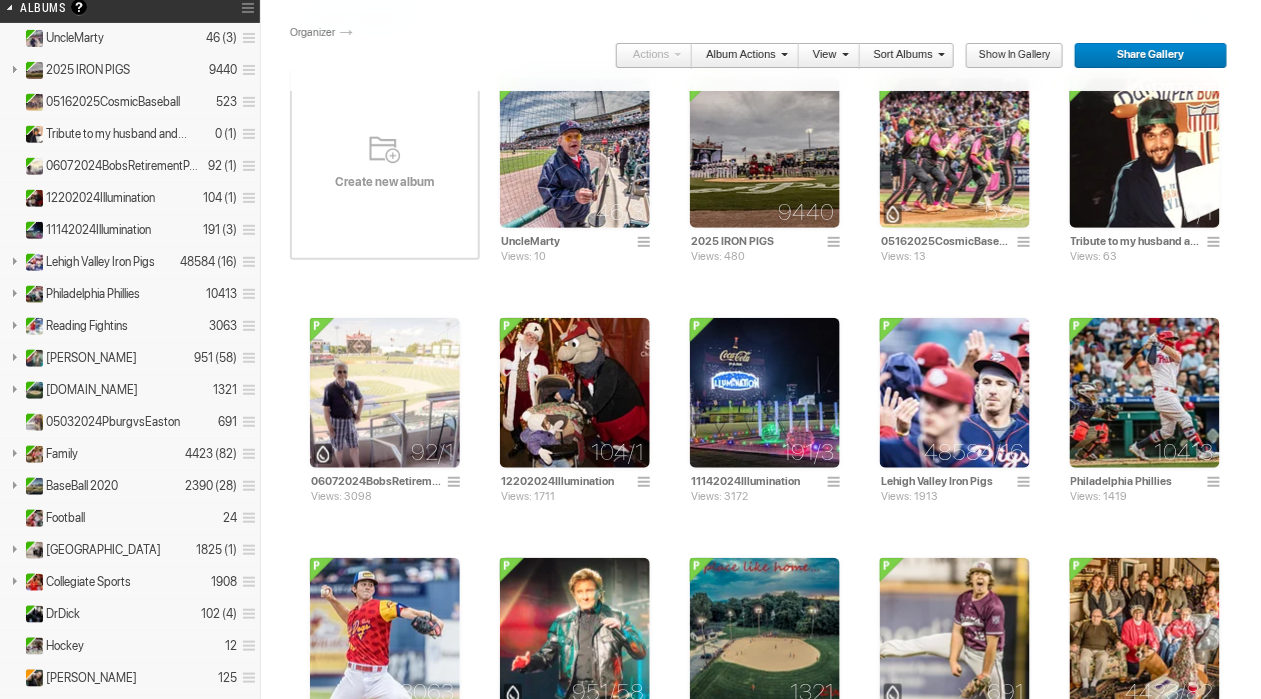 scroll, scrollTop: 177, scrollLeft: 0, axis: vertical 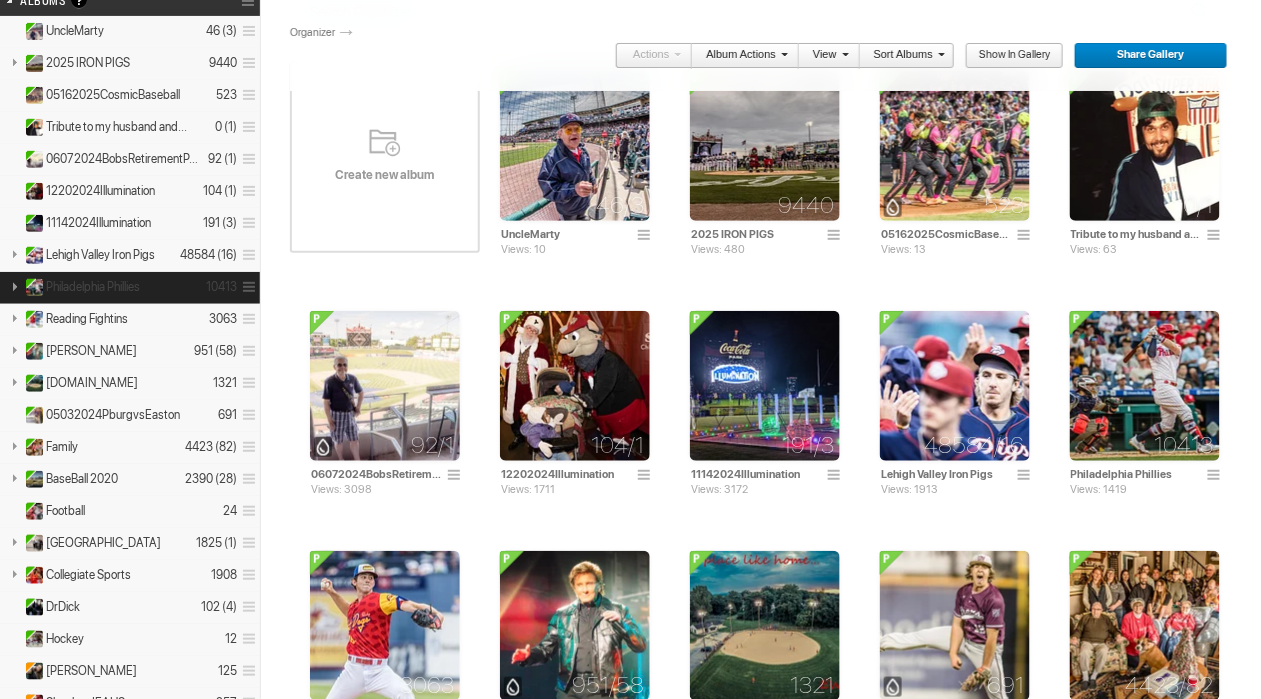 click at bounding box center [14, 286] 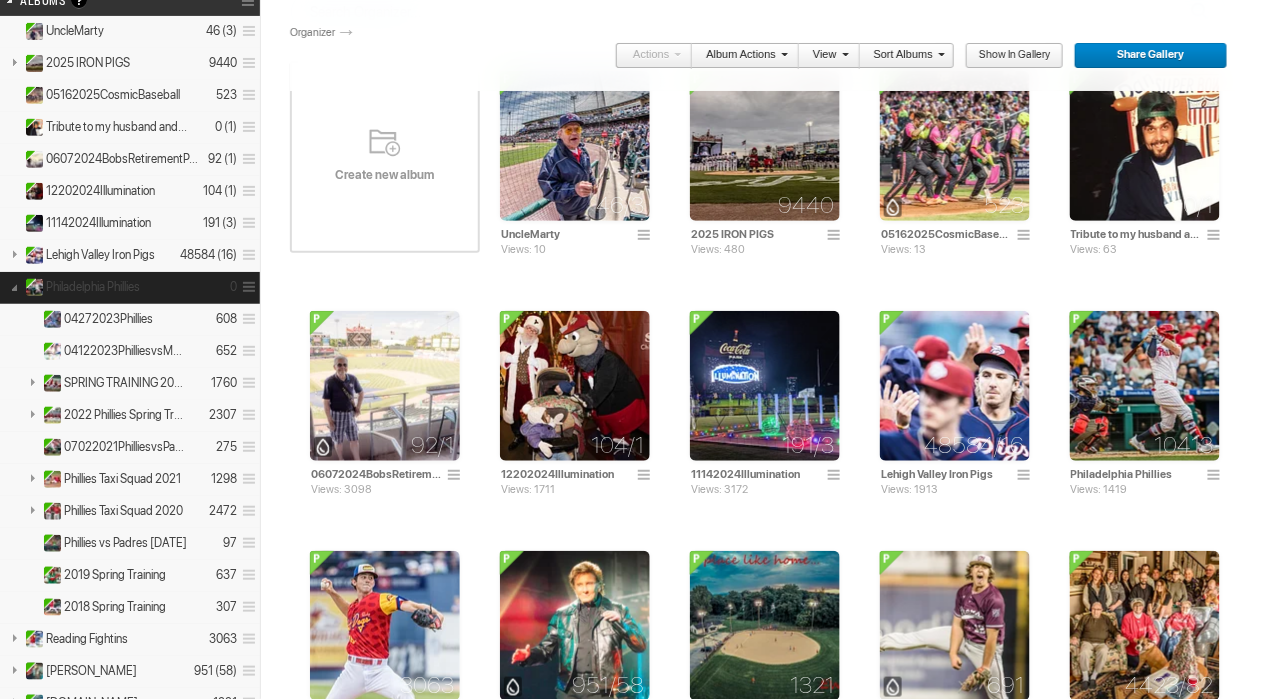 click at bounding box center (14, 286) 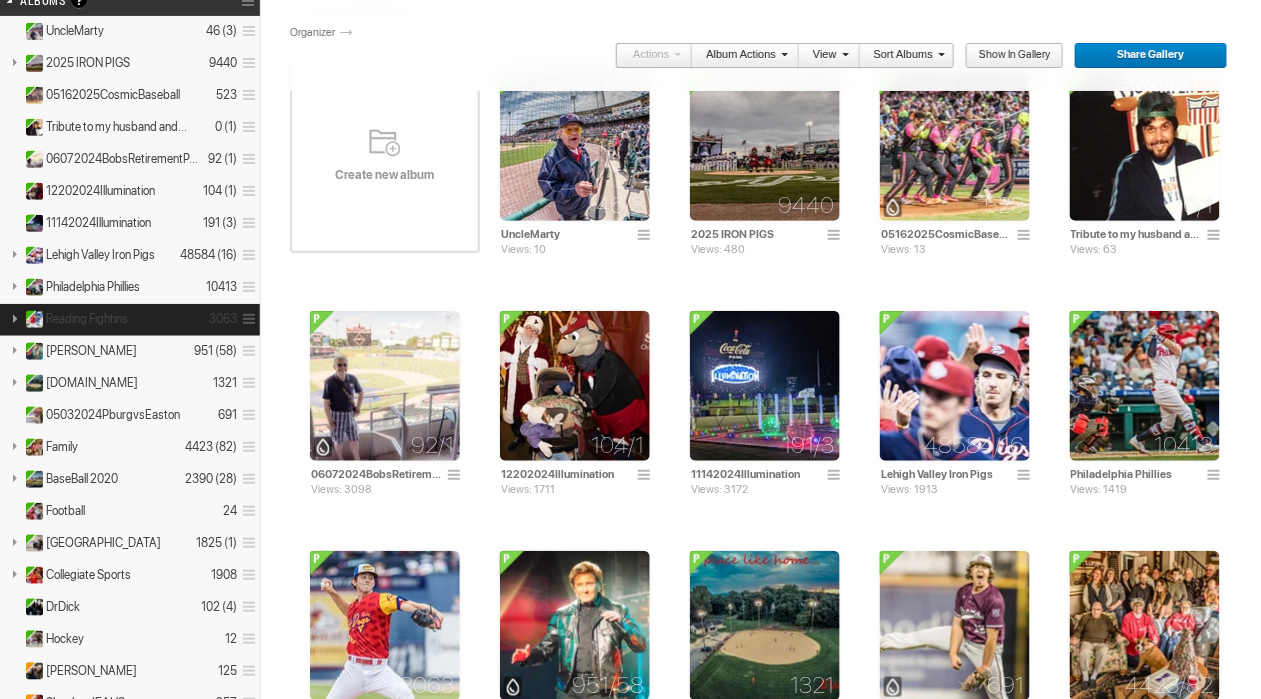click at bounding box center [14, 318] 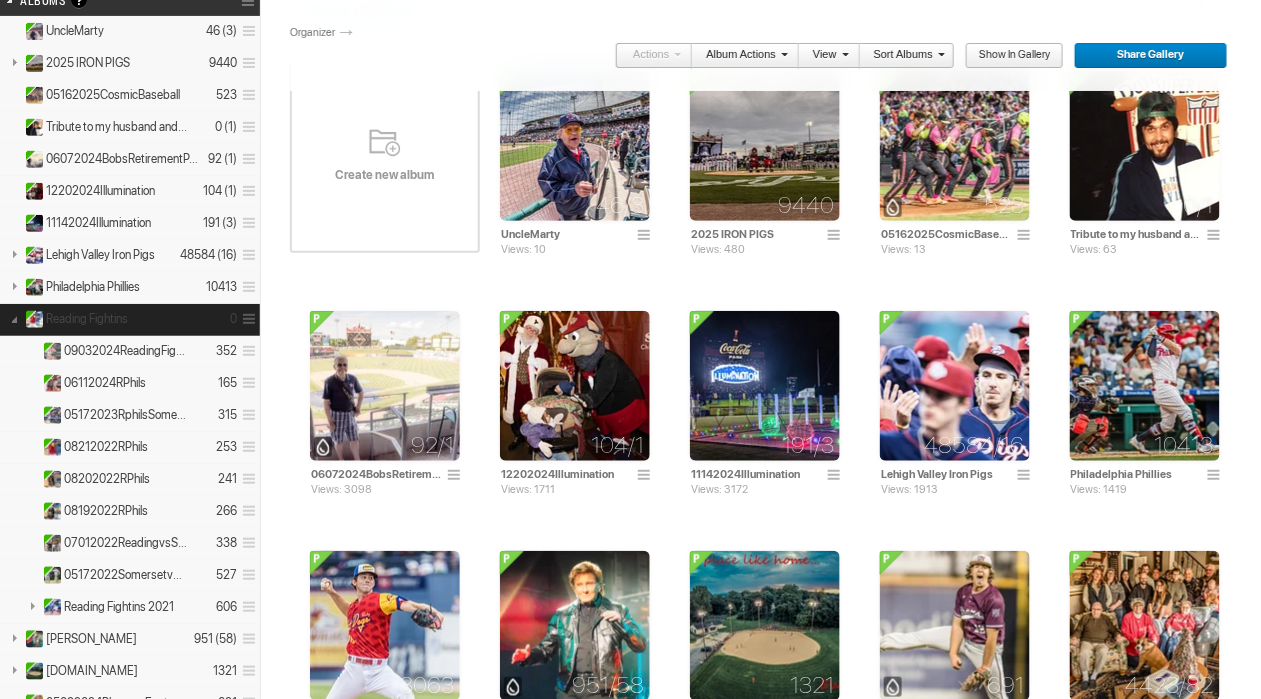 click at bounding box center [14, 318] 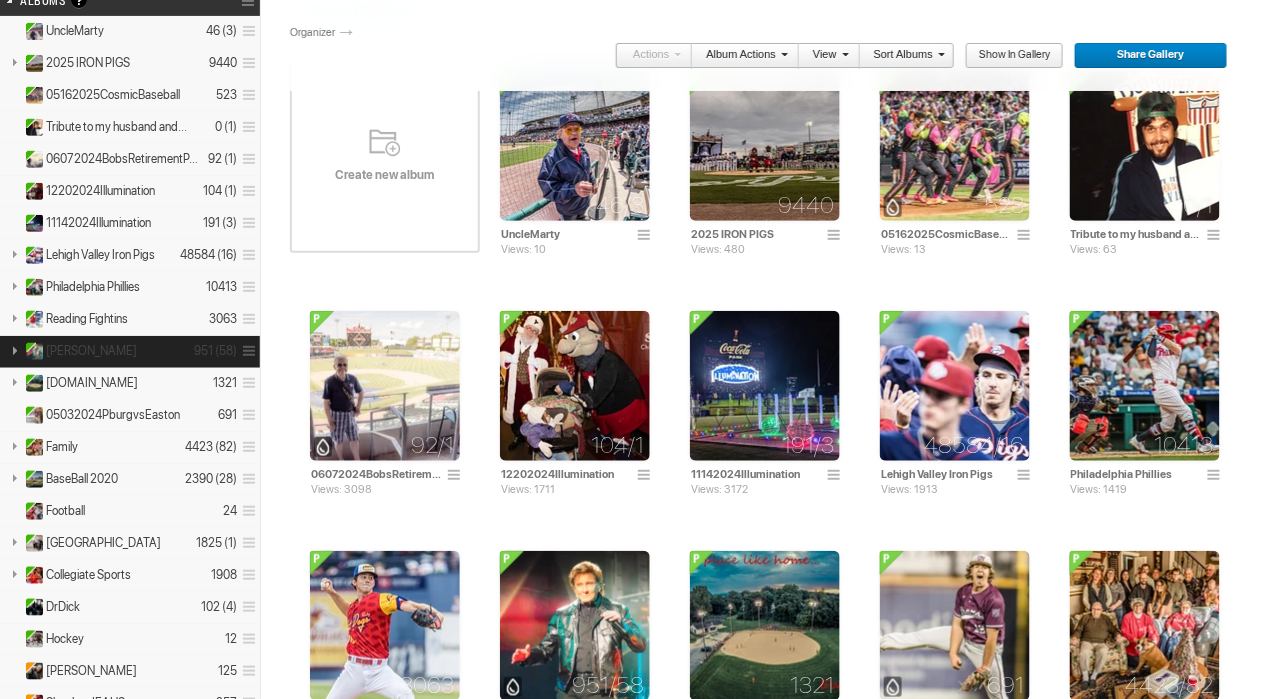 click at bounding box center [14, 350] 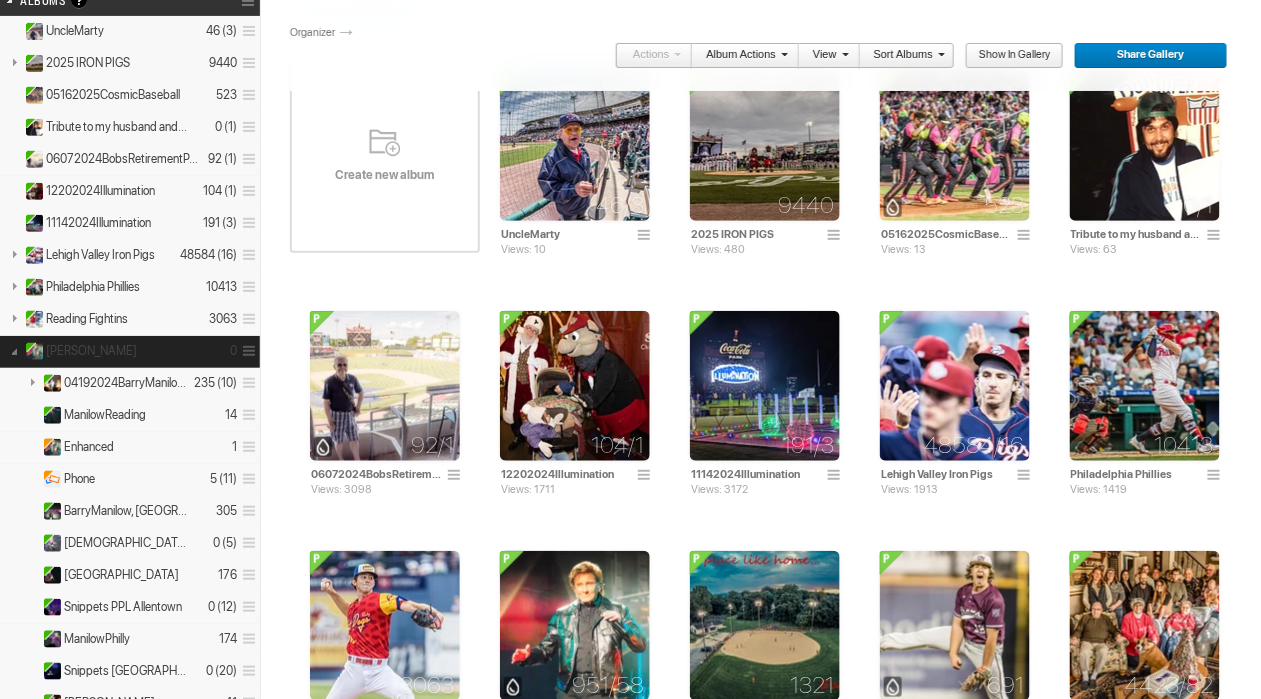 click at bounding box center (14, 350) 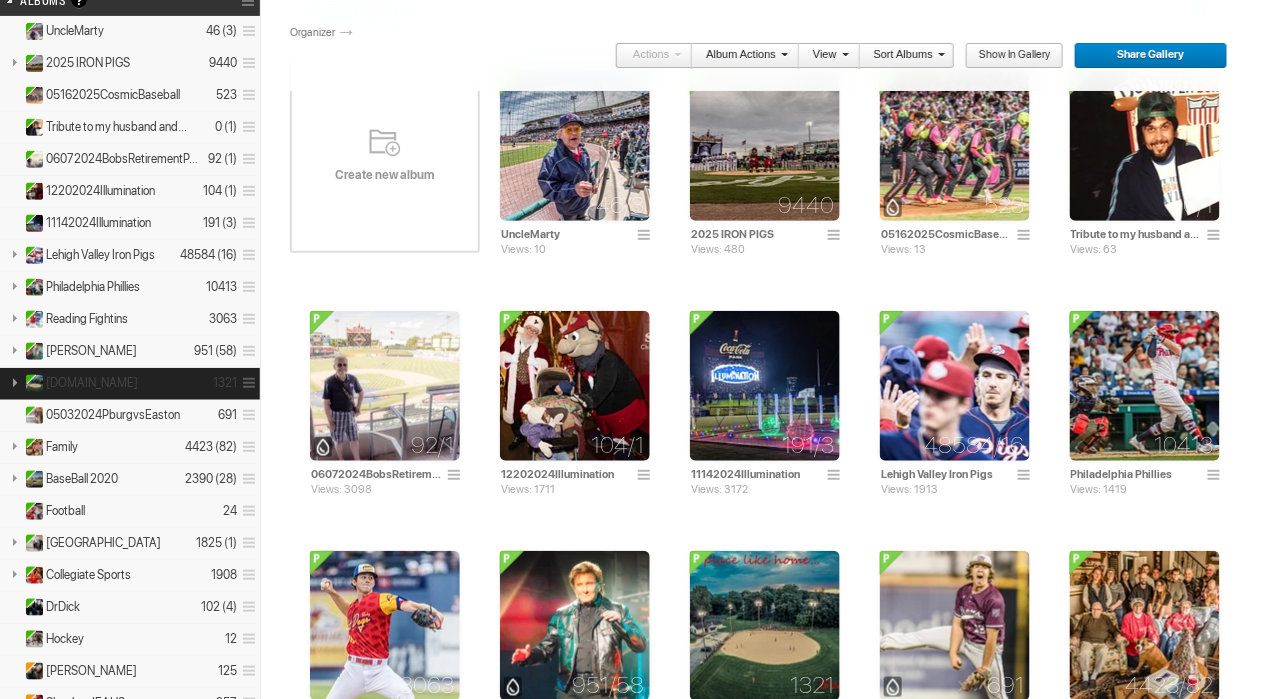 click at bounding box center [14, 382] 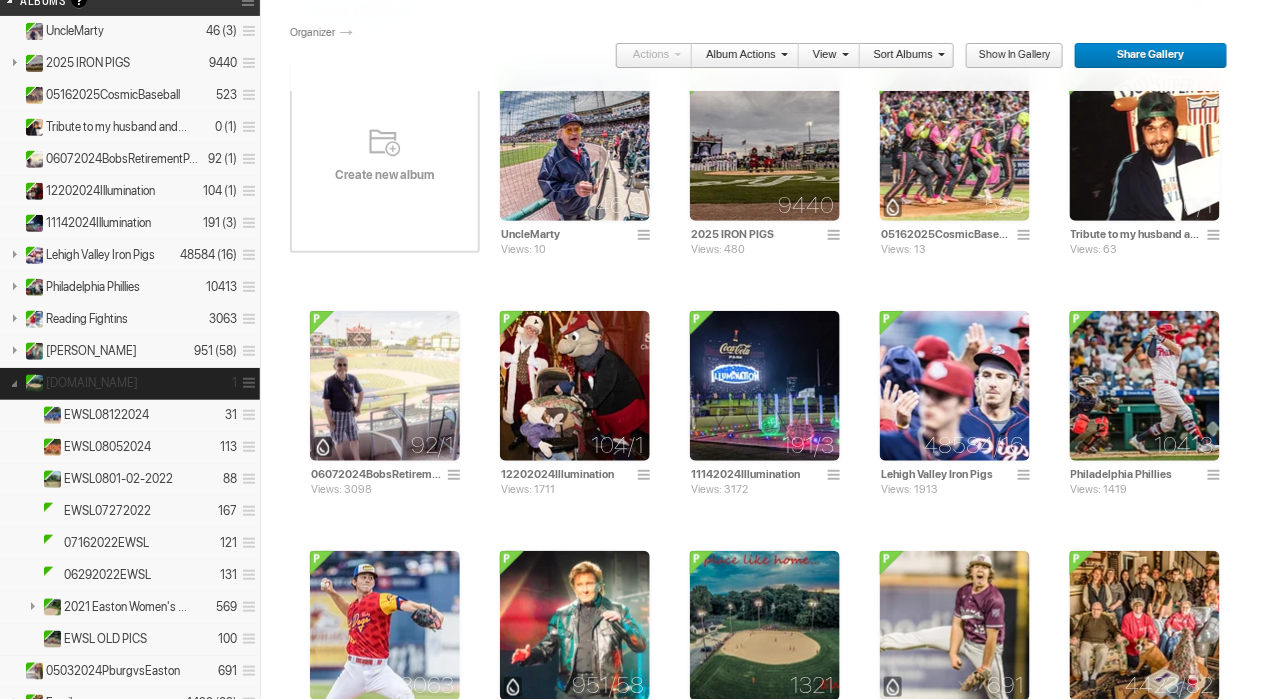 click at bounding box center (14, 382) 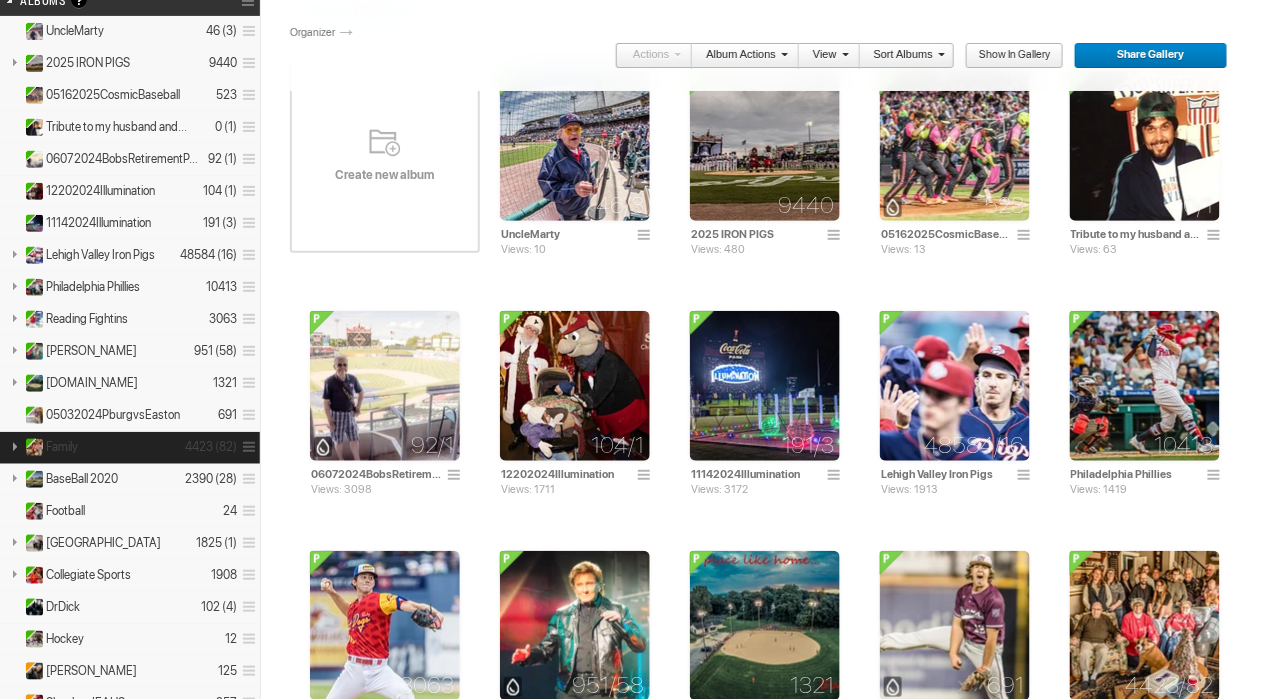 click at bounding box center [14, 446] 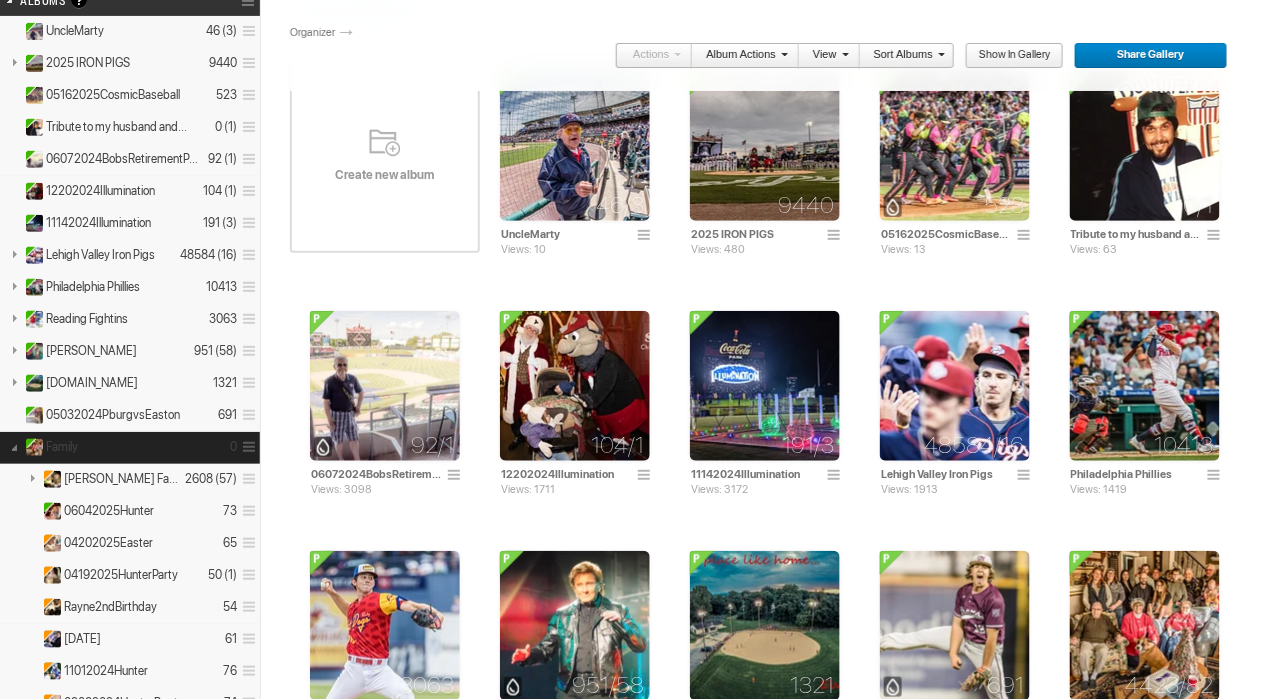 click at bounding box center [14, 446] 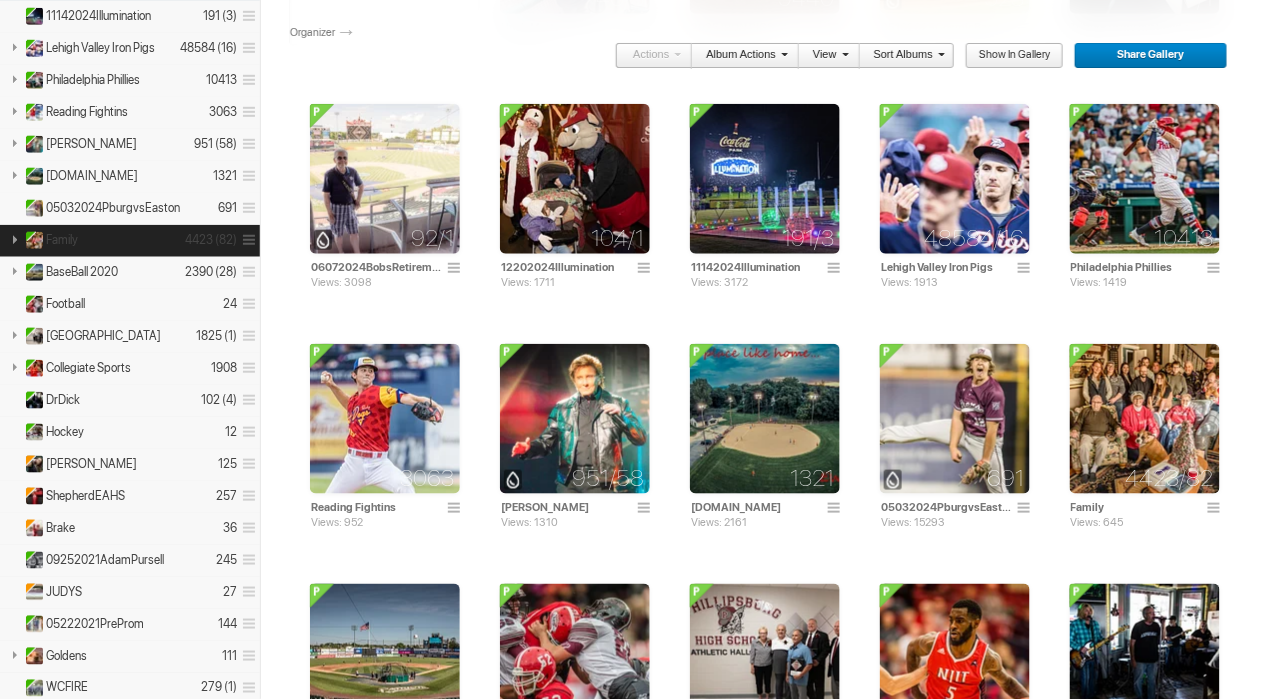 scroll, scrollTop: 387, scrollLeft: 0, axis: vertical 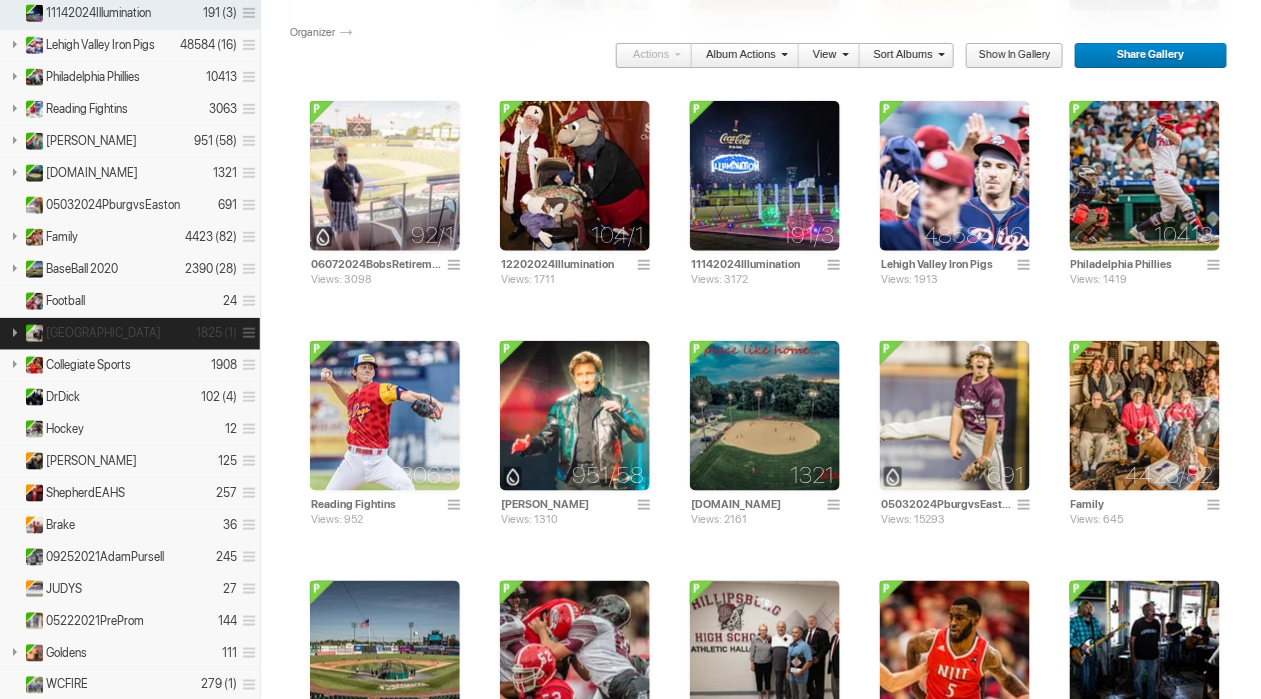 click at bounding box center (14, 332) 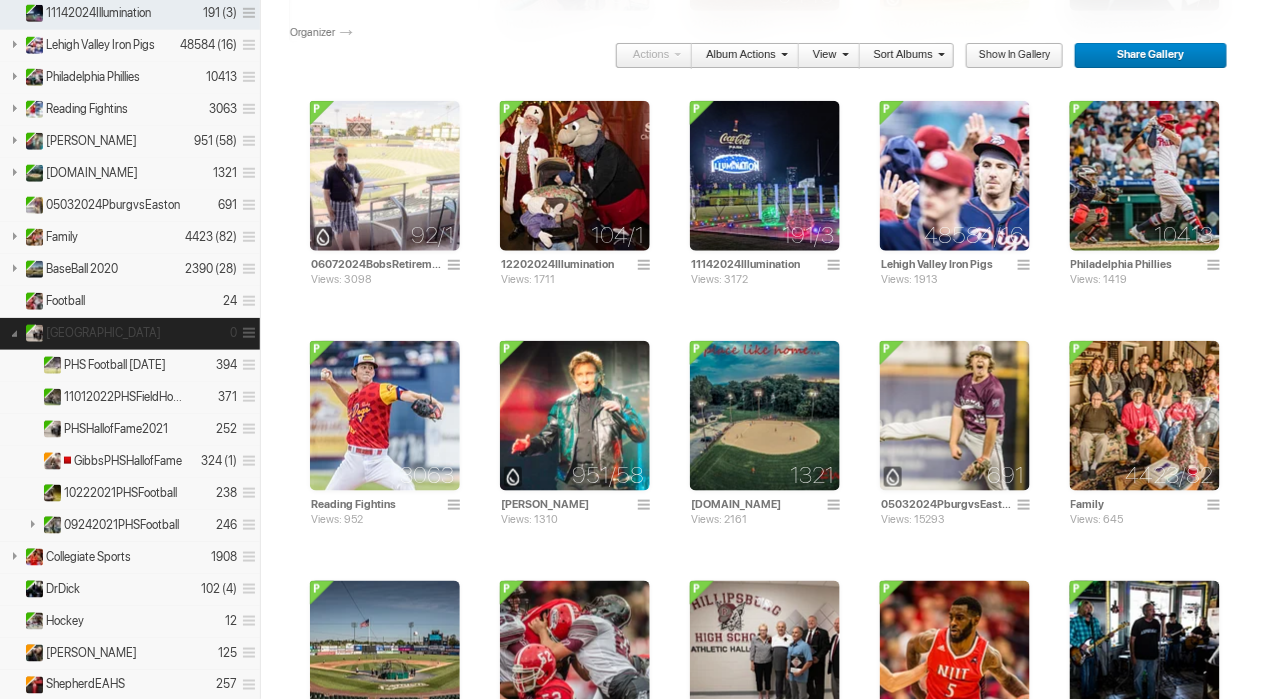 click at bounding box center [14, 332] 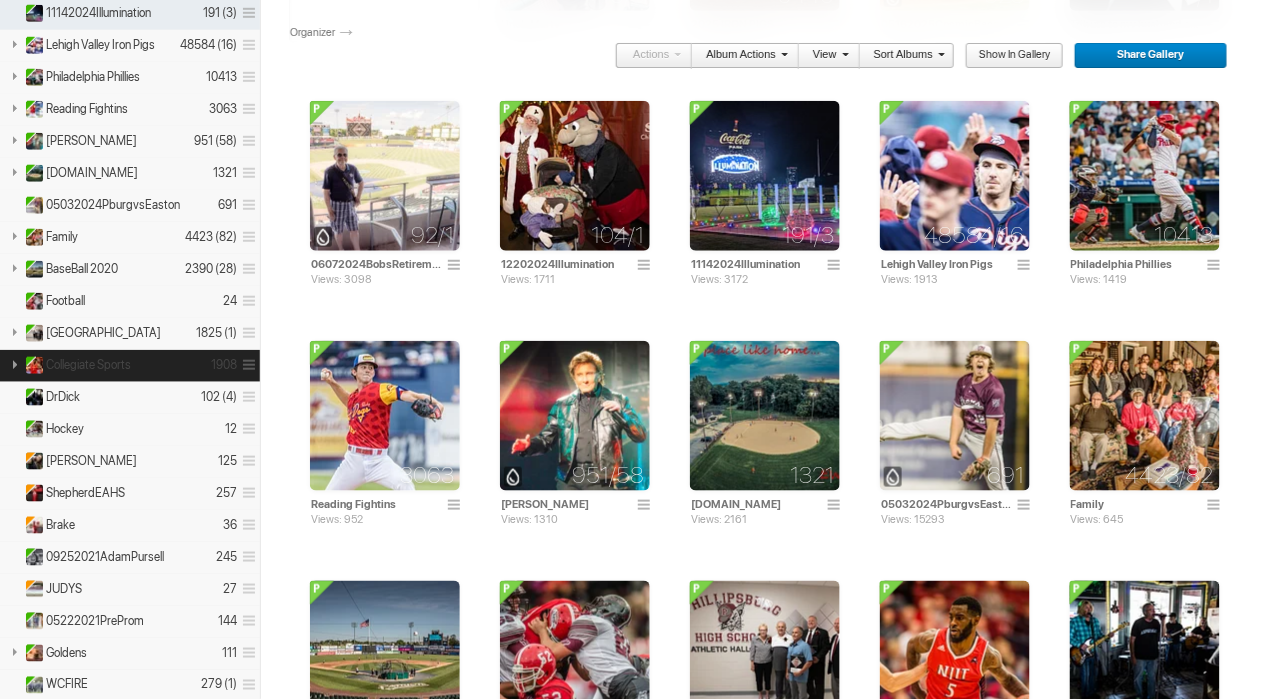 click at bounding box center (14, 364) 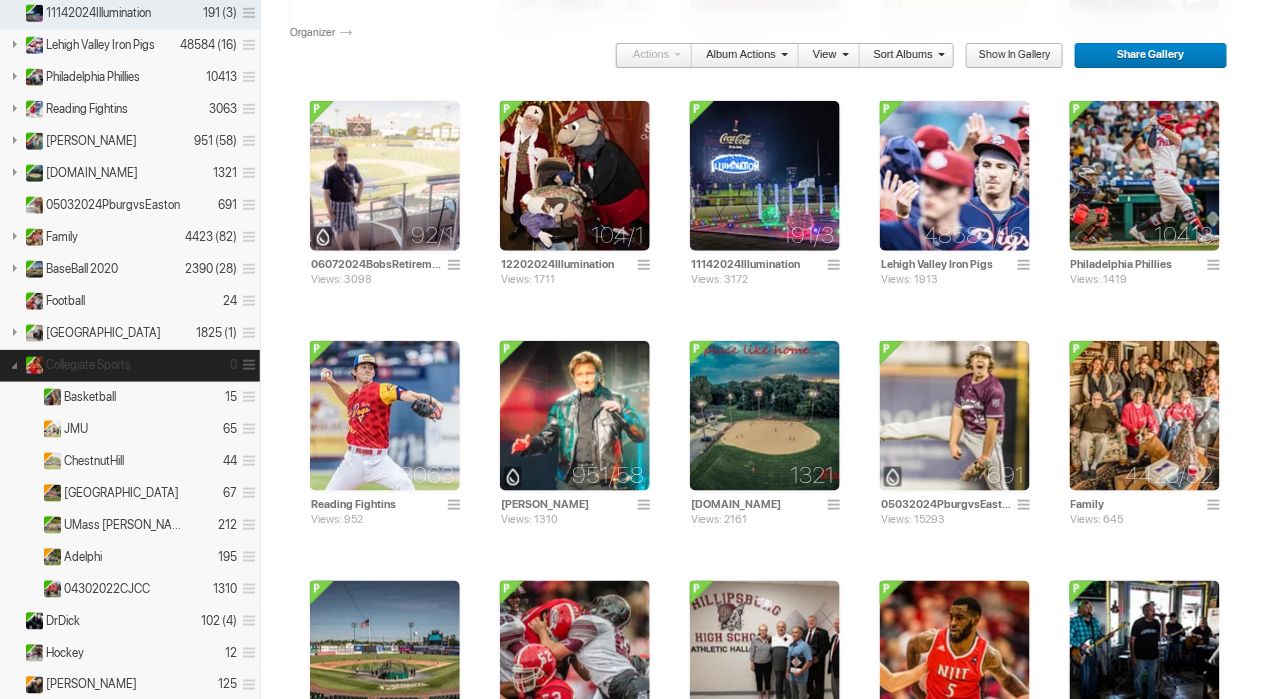 click at bounding box center (14, 364) 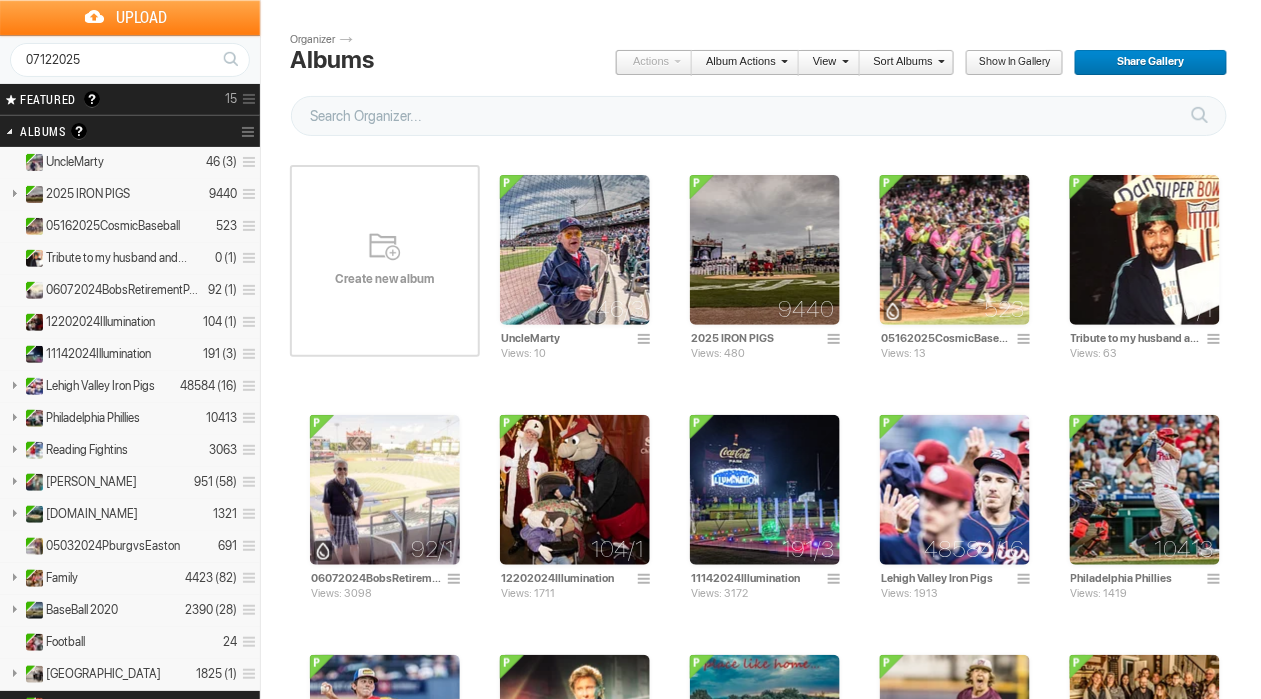 scroll, scrollTop: 0, scrollLeft: 0, axis: both 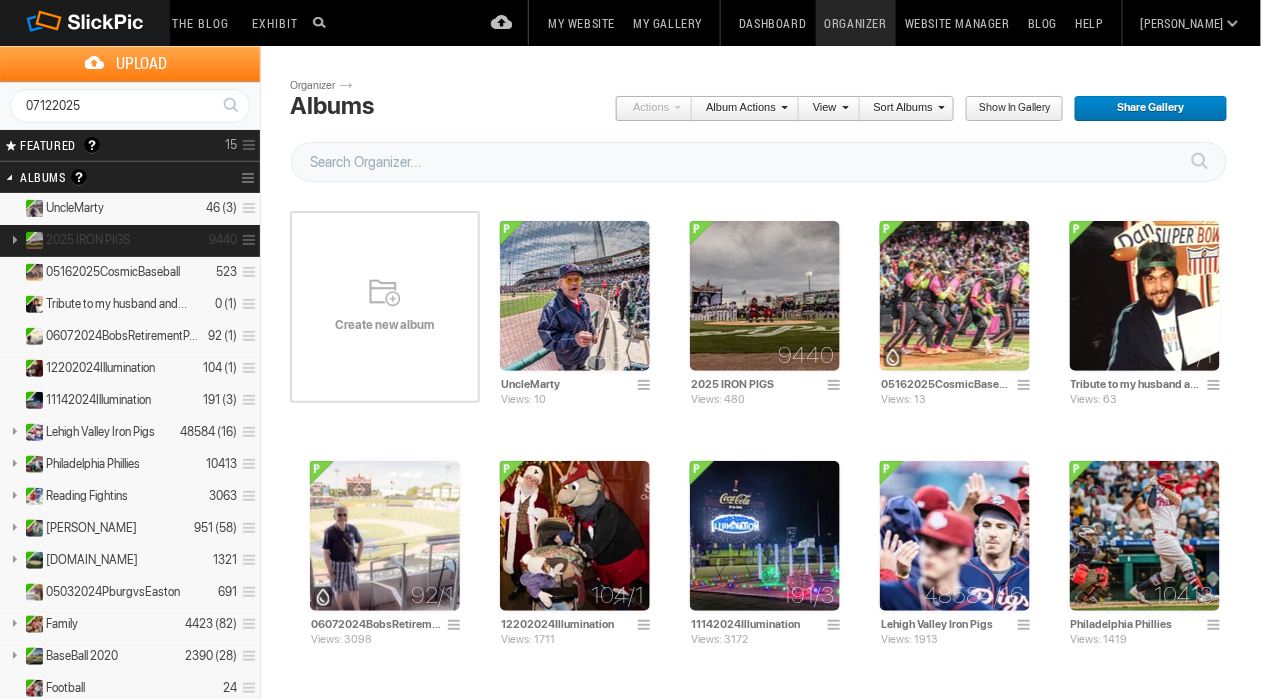click at bounding box center (14, 239) 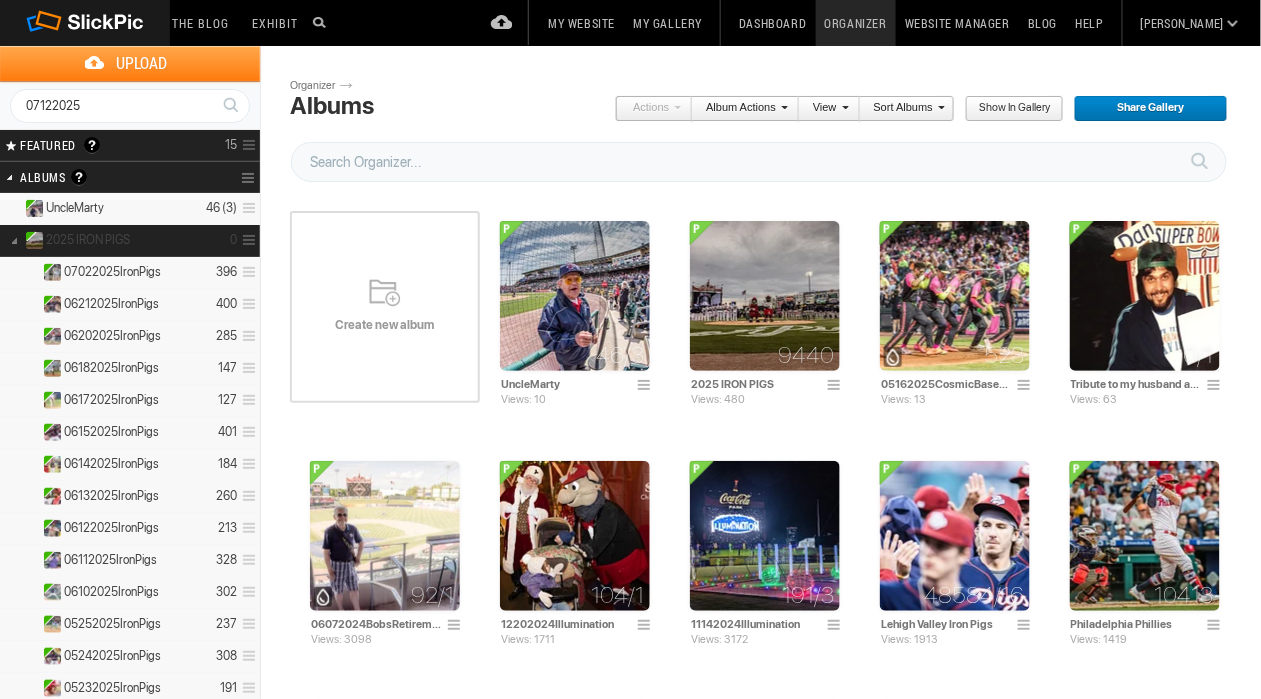click at bounding box center (14, 239) 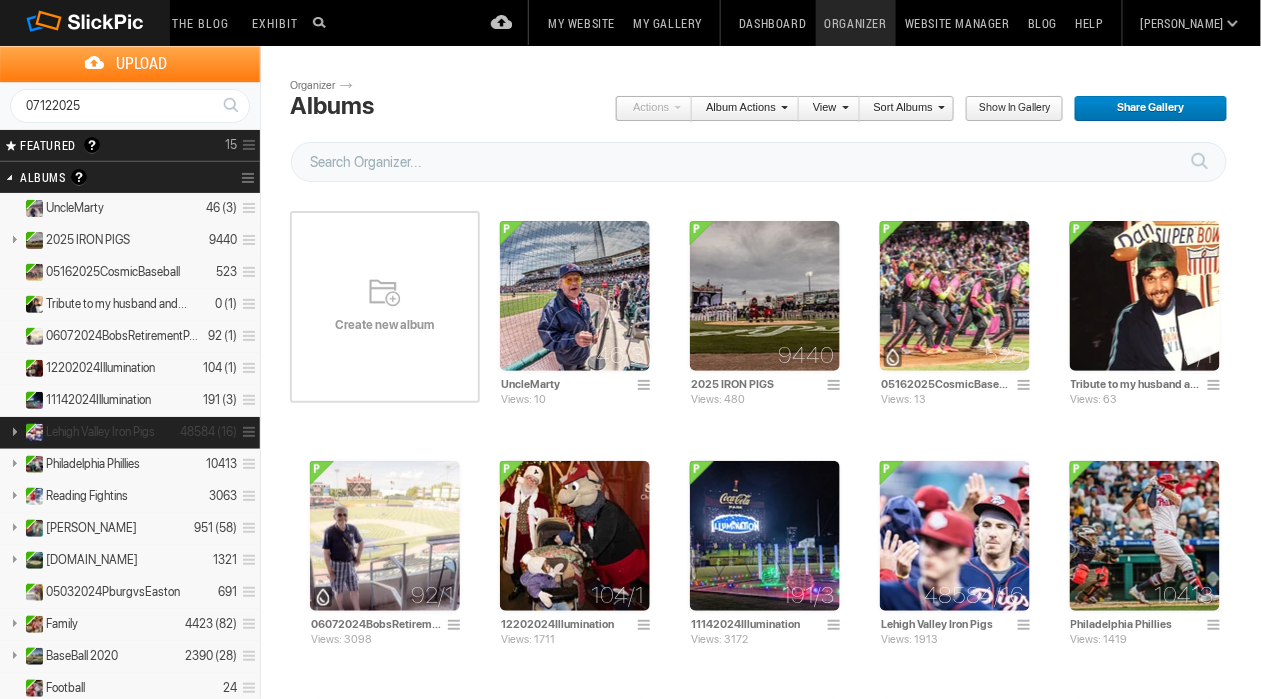 click at bounding box center [14, 431] 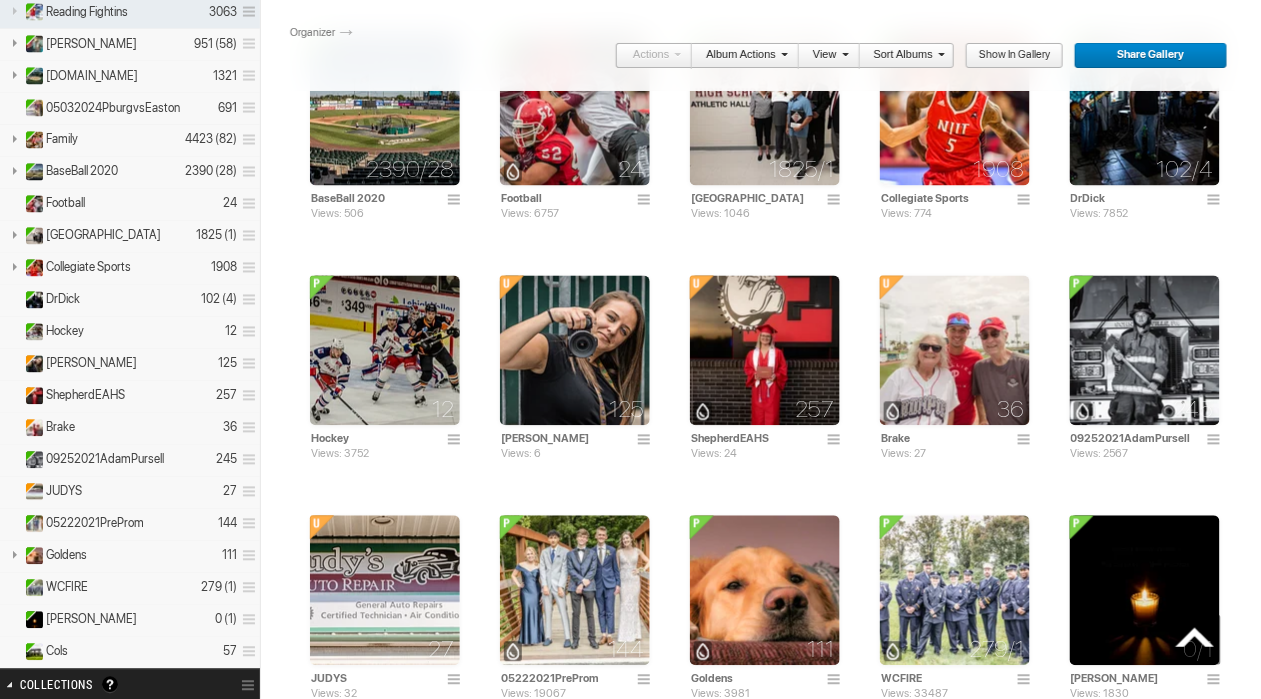 scroll, scrollTop: 938, scrollLeft: 0, axis: vertical 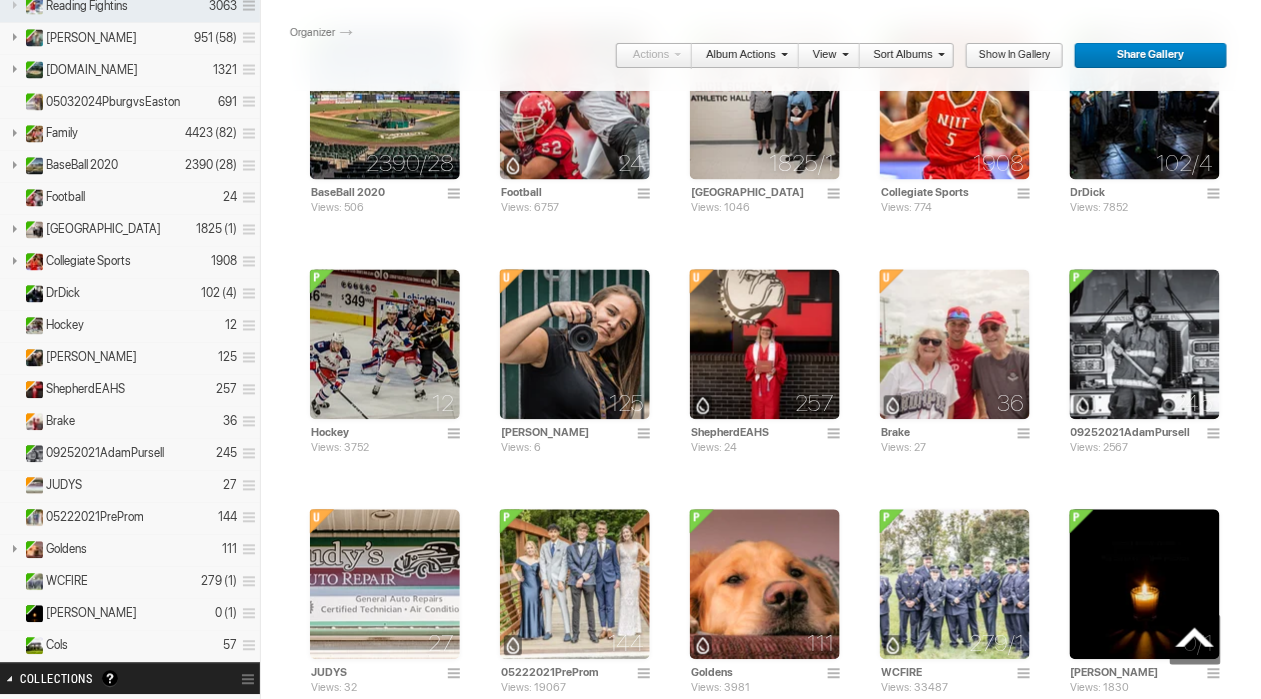 click on "Goldens
111" at bounding box center (130, 551) 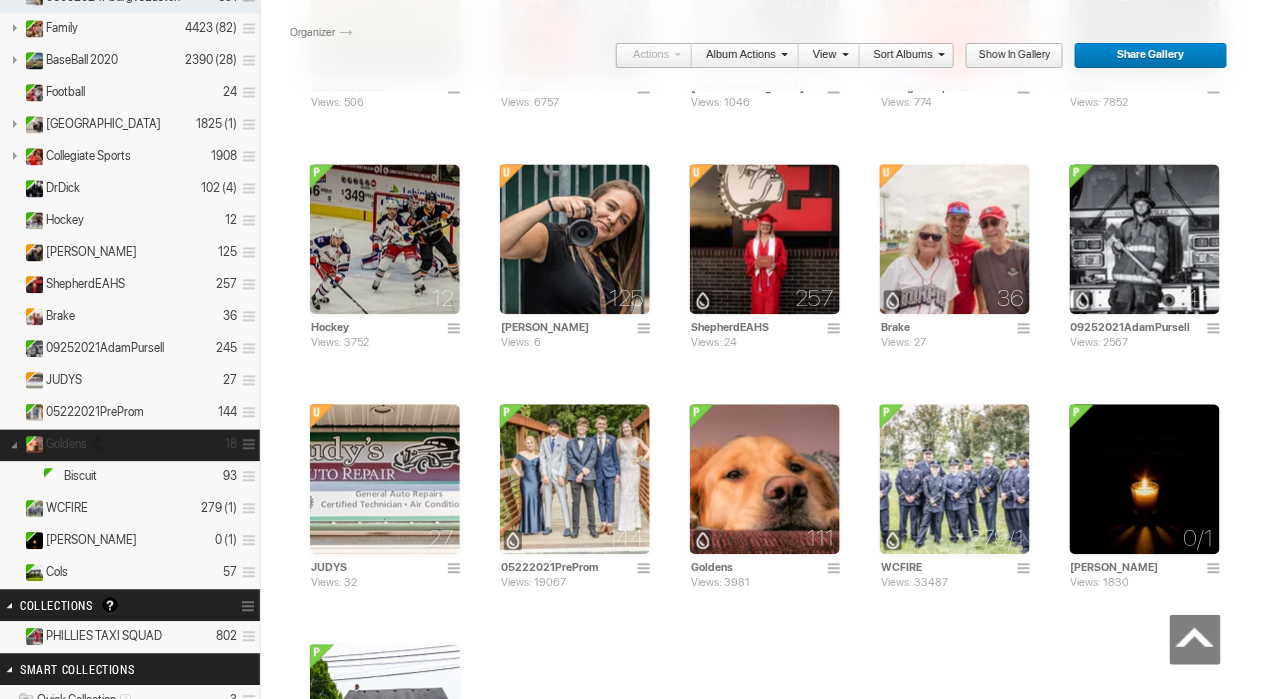 scroll, scrollTop: 1049, scrollLeft: 0, axis: vertical 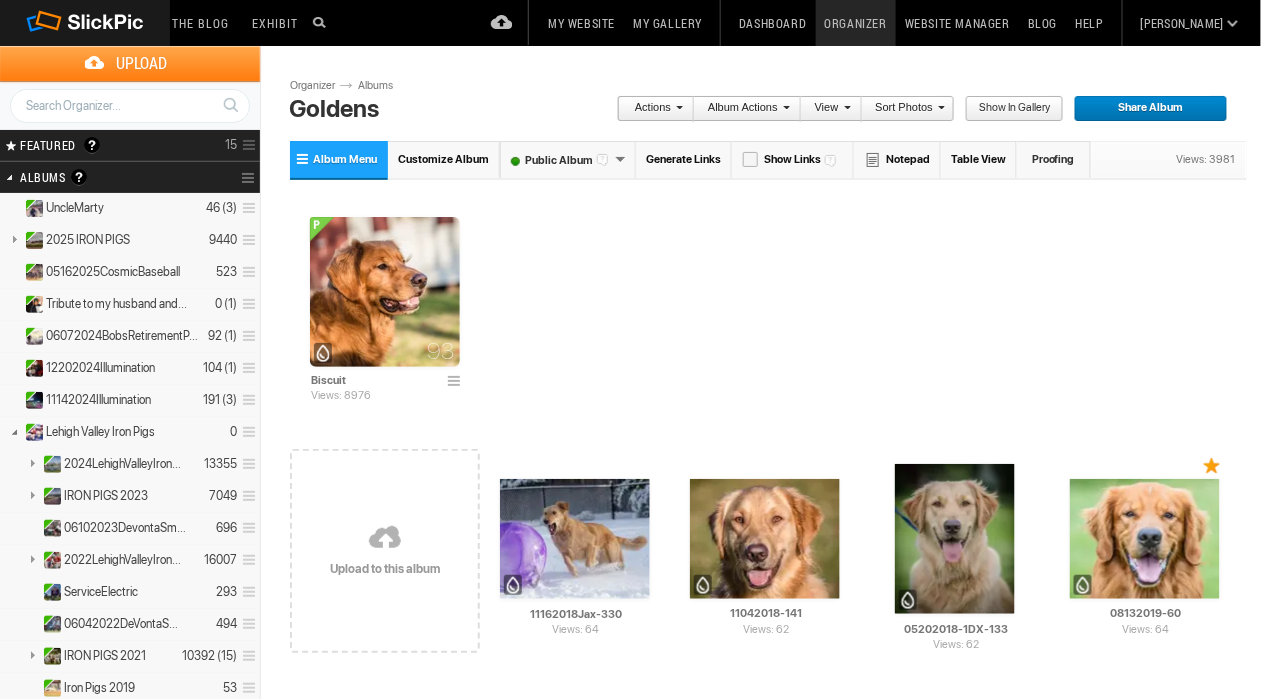 click on "Albums are your presentation gallery and where your photos and videos are physically stored. SlickPic makes things simple. Upload your photos and videos into Albums and Share them (or your entire gallery) immediately.
Organize photos here, in Organizer. Move them around, drag and drop them from one album to another, create sub-albums inside albums and do more with your photos.
View and showcase your photos in your “Gallery” — find it on the top menu. Share your albums or entire gallery publicly or privately only with the people you want by clicking the green Share button - you can see it now on the right side.
Make sure you learn about privacy. You can make albums Public, Private or Unlisted. Click the Help menu to read more about privacy and other topics." at bounding box center [79, 177] 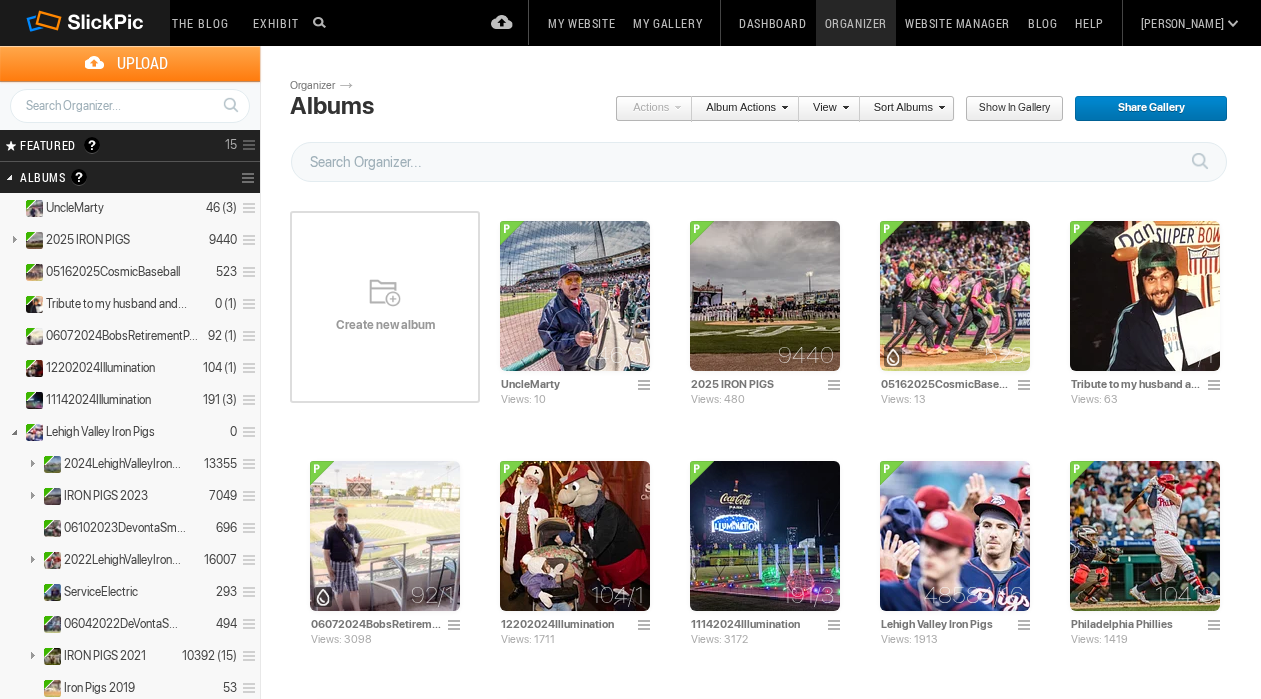 scroll, scrollTop: 0, scrollLeft: 0, axis: both 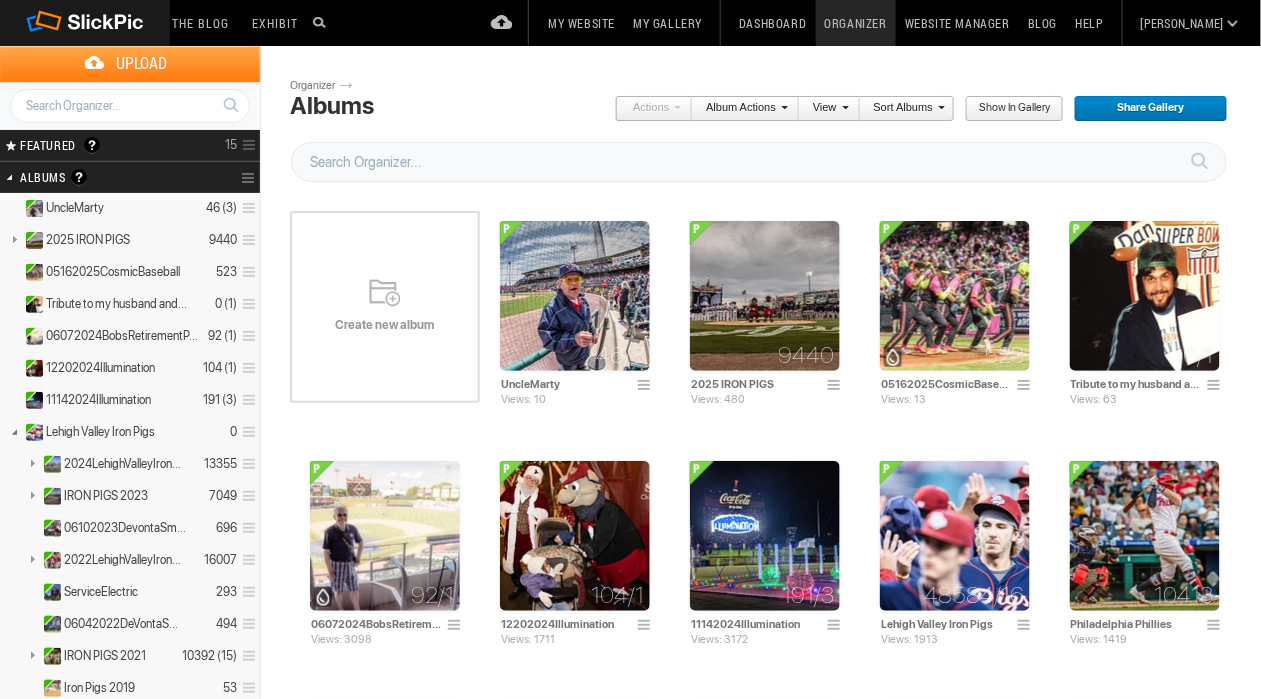 click on "Search" at bounding box center [230, 105] 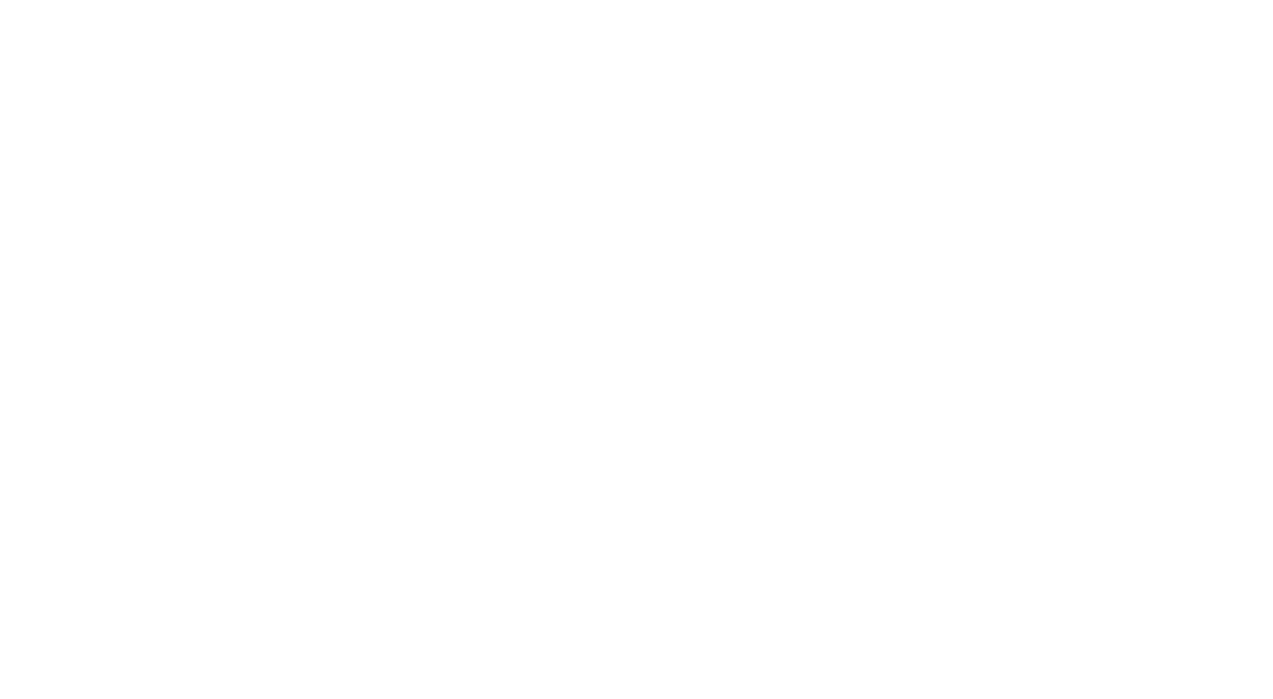 scroll, scrollTop: 0, scrollLeft: 0, axis: both 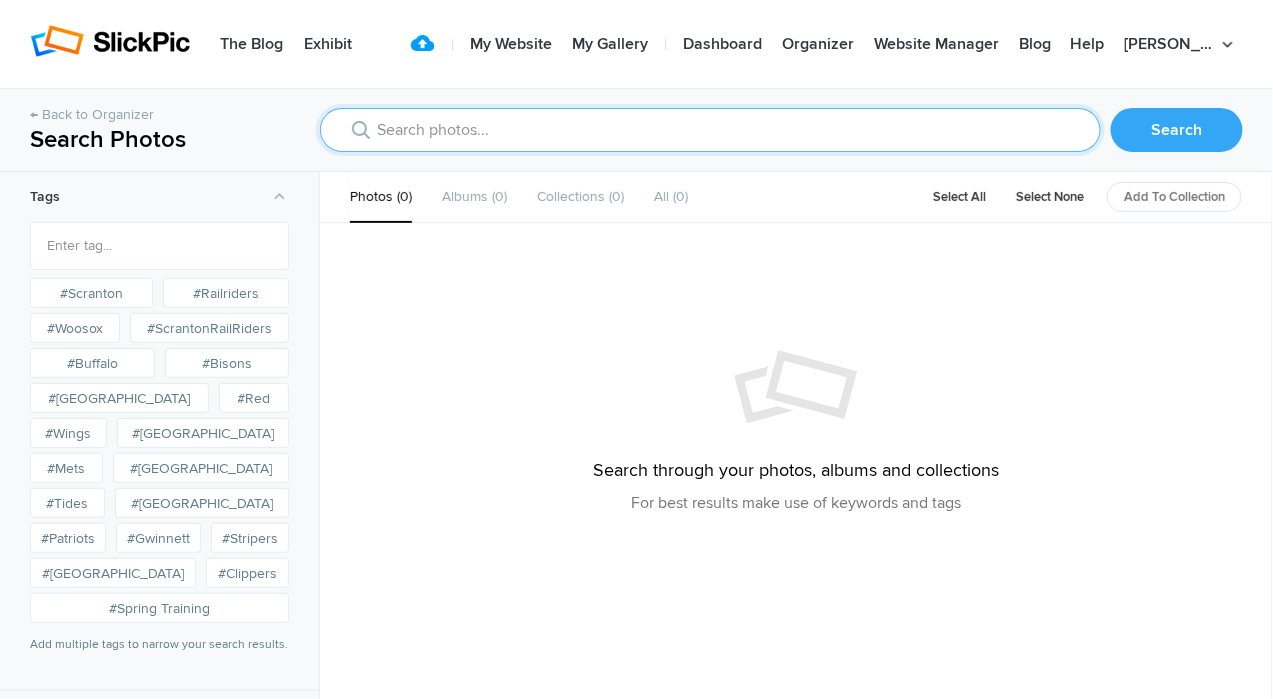 click 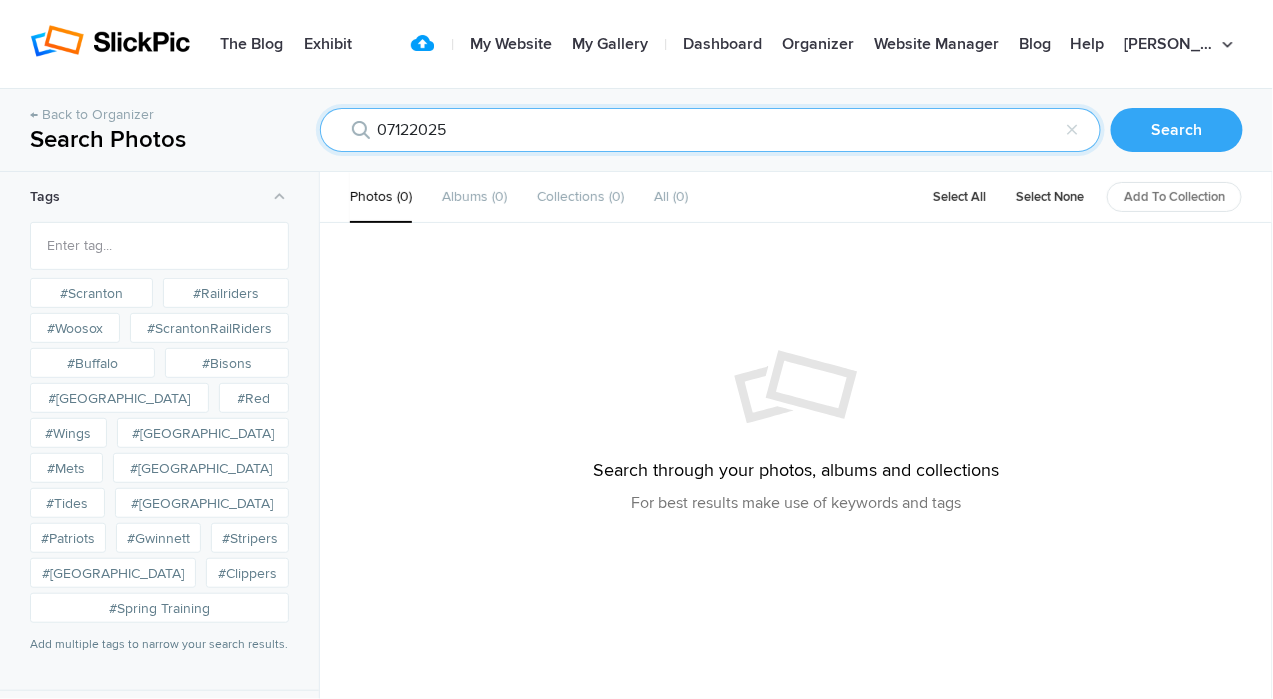type on "07122025" 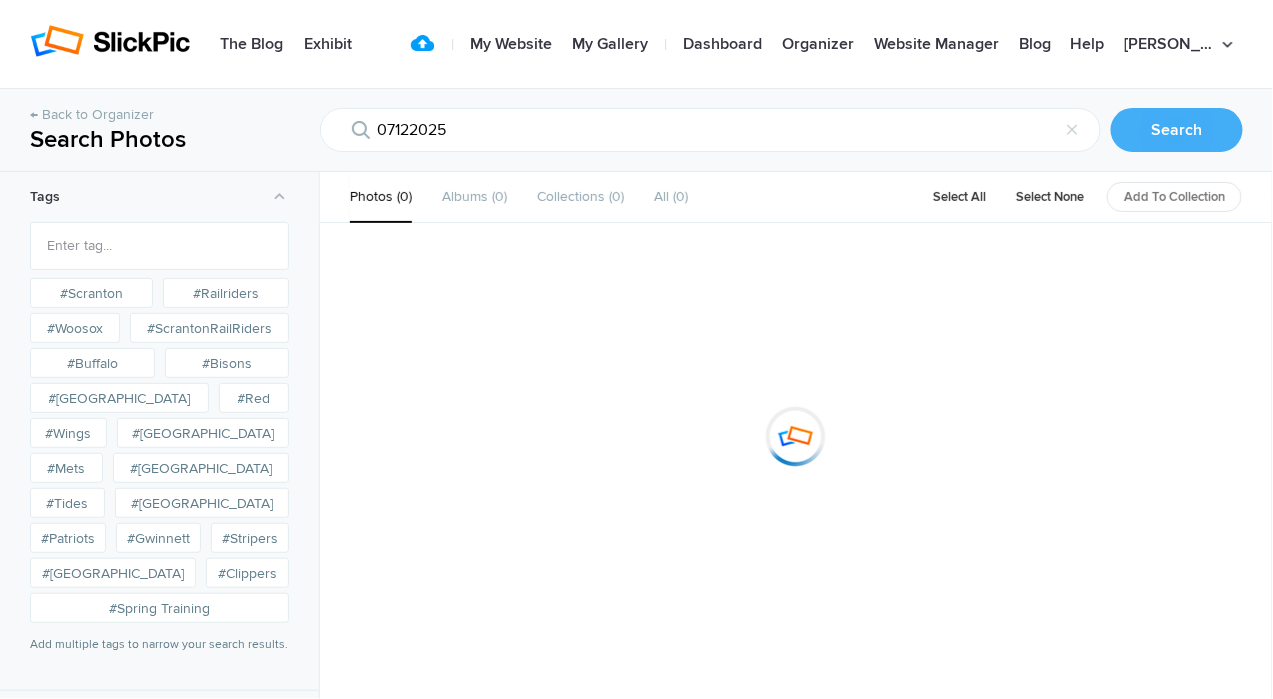 click on "Search" 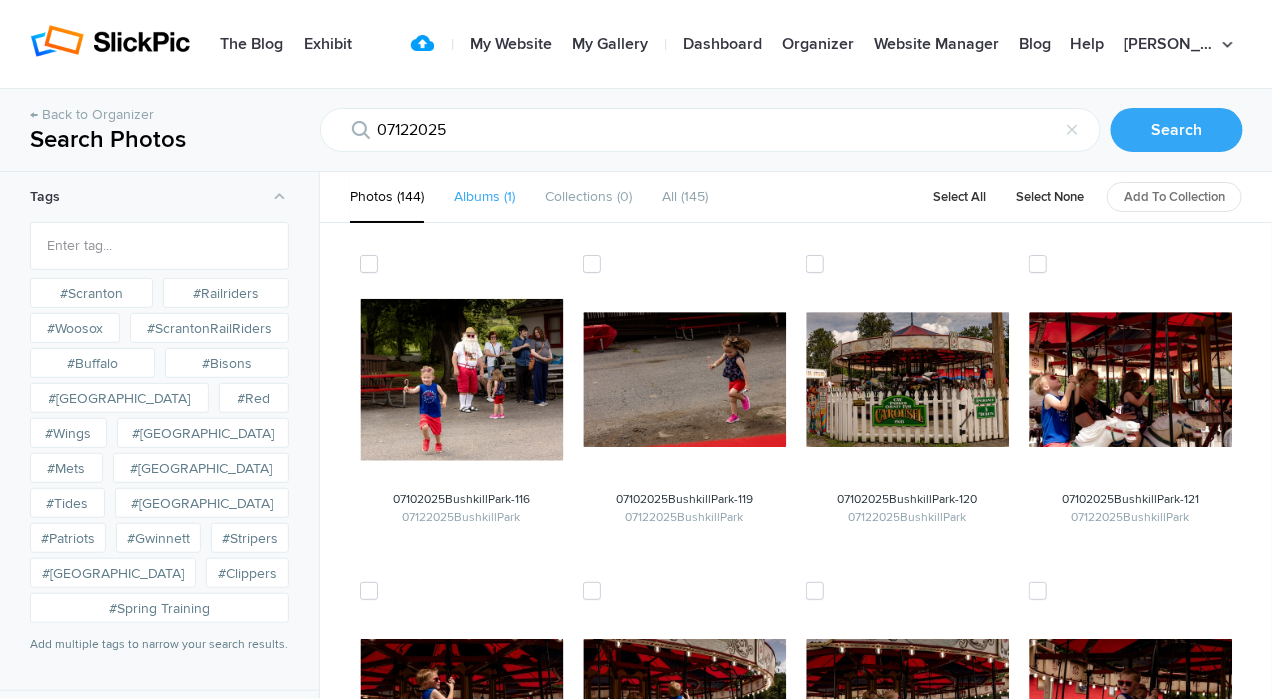 click on "Albums" 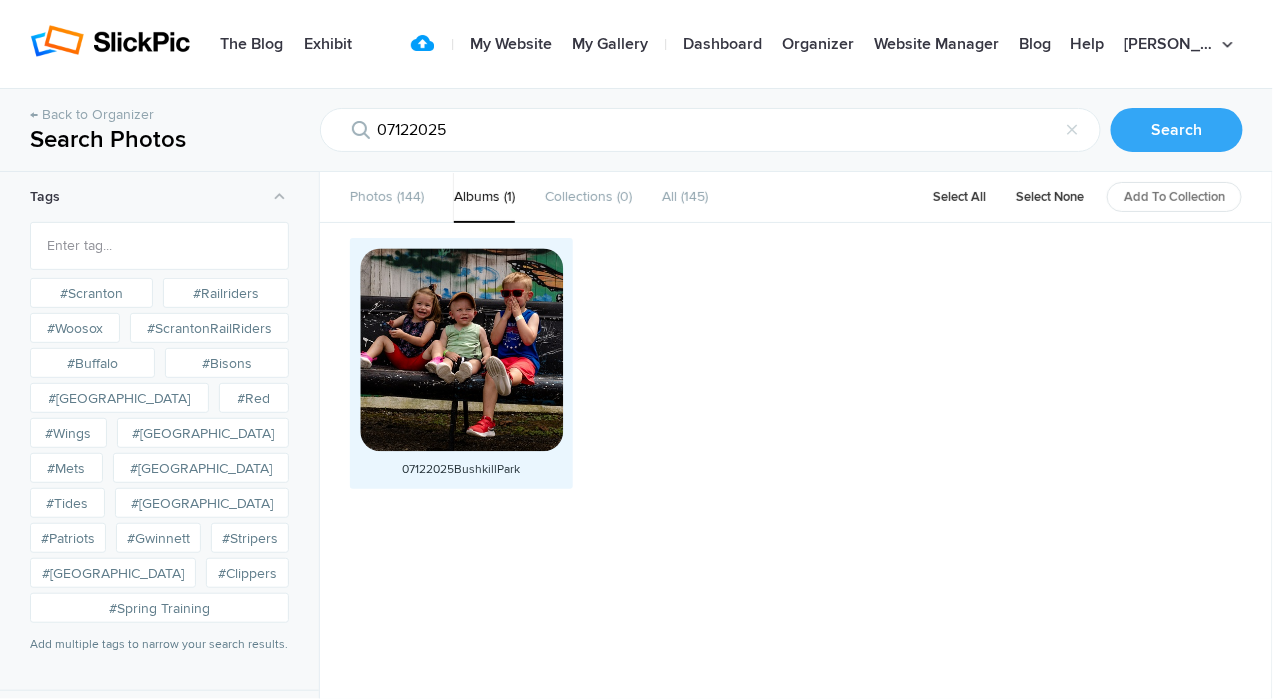 click 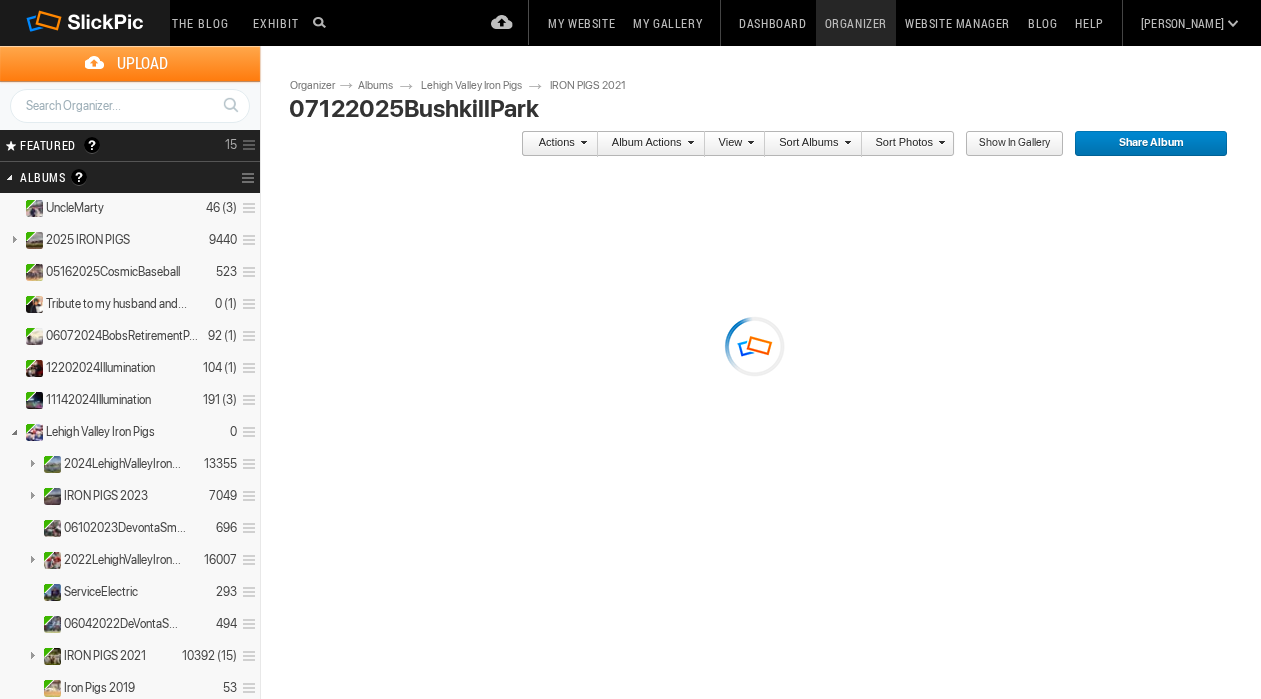 scroll, scrollTop: 0, scrollLeft: 0, axis: both 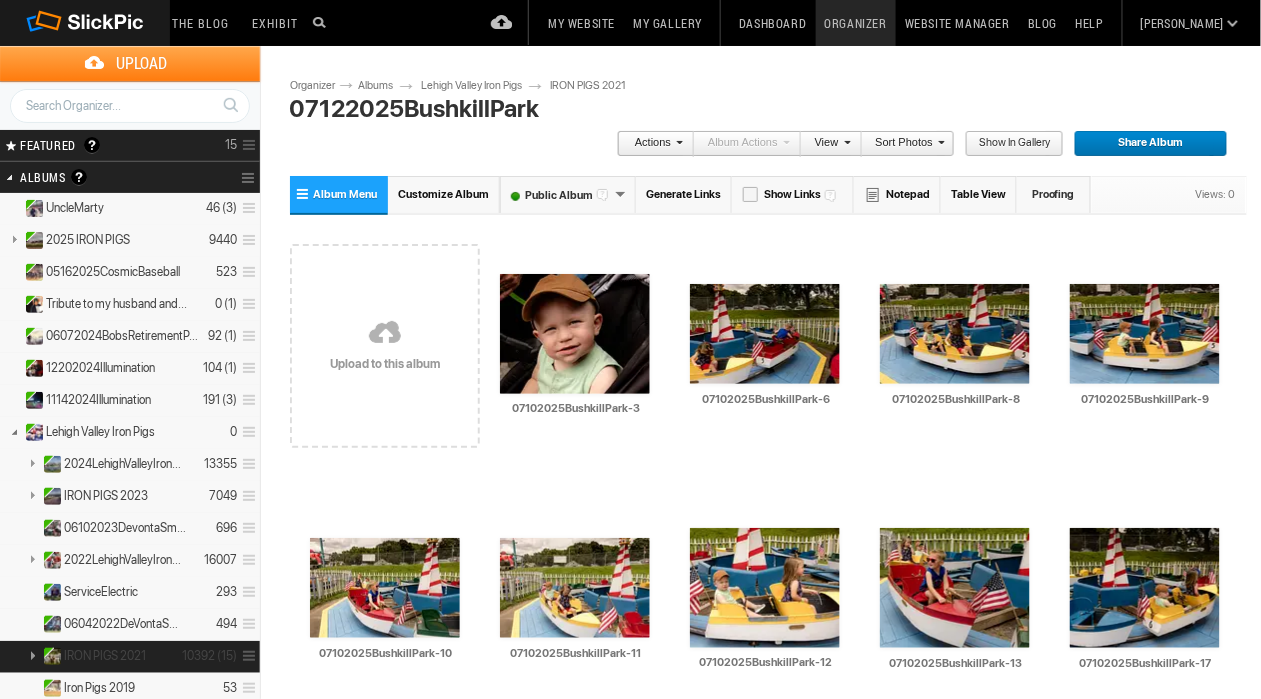 click at bounding box center [32, 655] 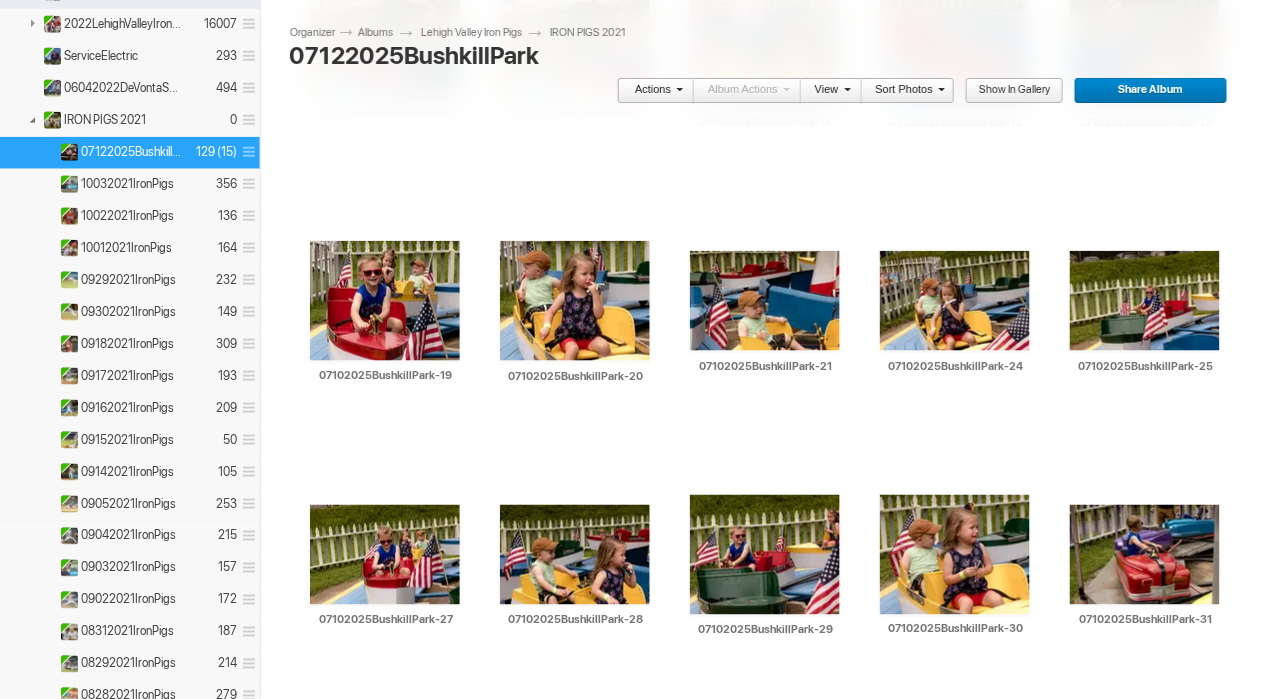 scroll, scrollTop: 537, scrollLeft: 0, axis: vertical 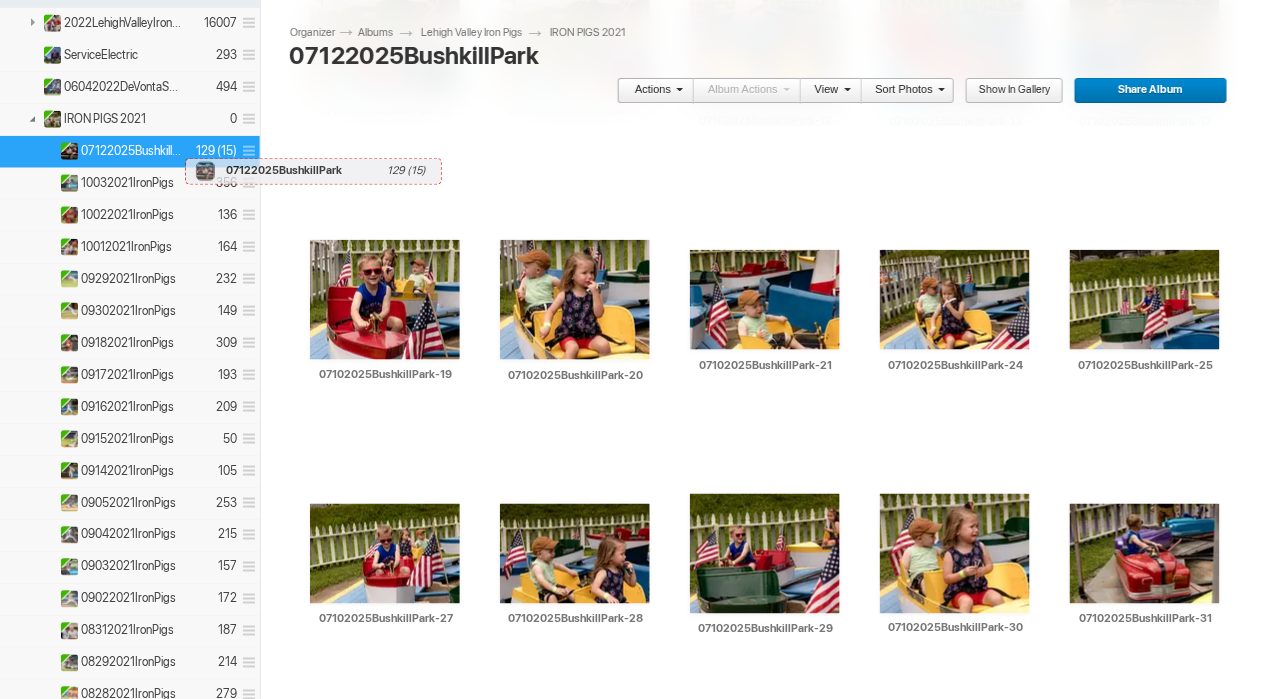 drag, startPoint x: 191, startPoint y: 144, endPoint x: 180, endPoint y: 148, distance: 11.7046995 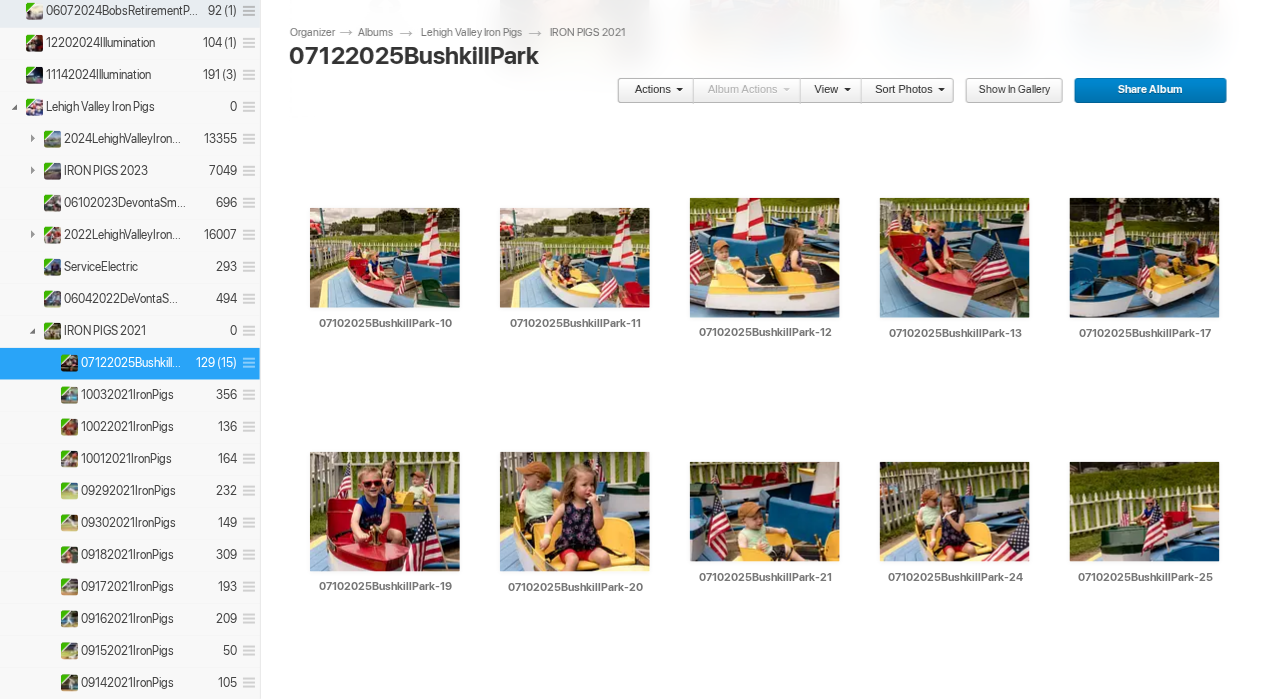 scroll, scrollTop: 329, scrollLeft: 0, axis: vertical 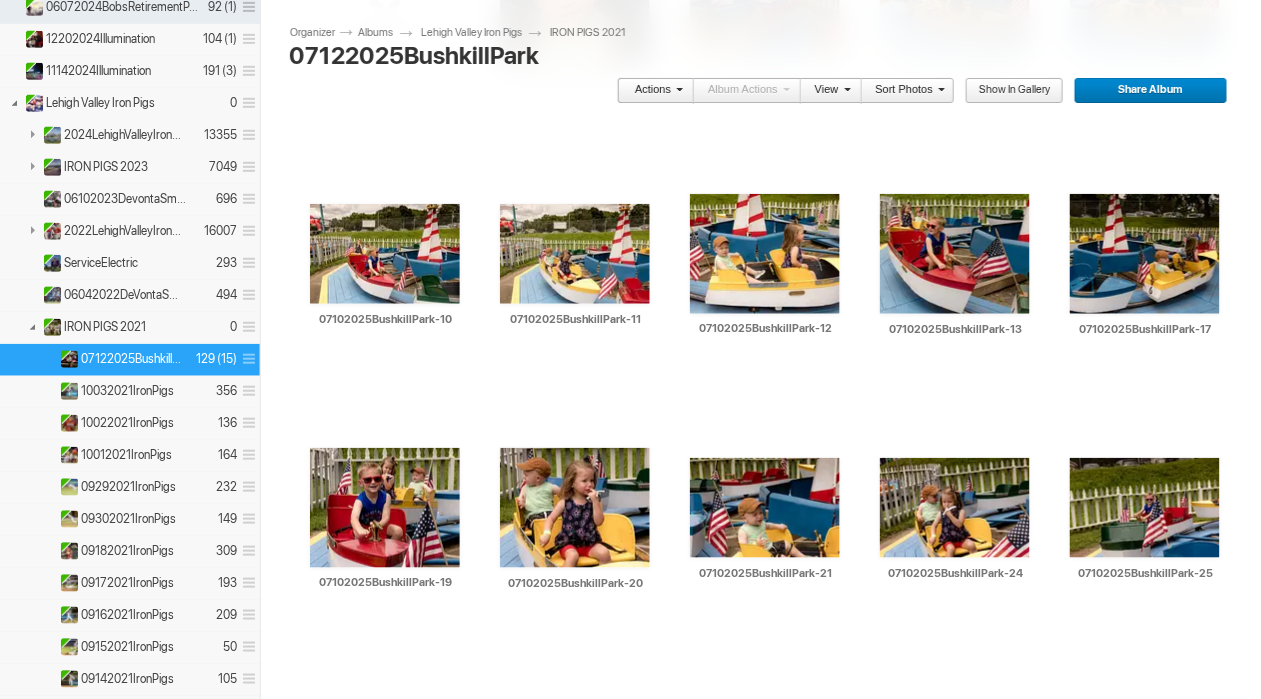 click on "2024LehighValleyIronPigs" at bounding box center [125, 135] 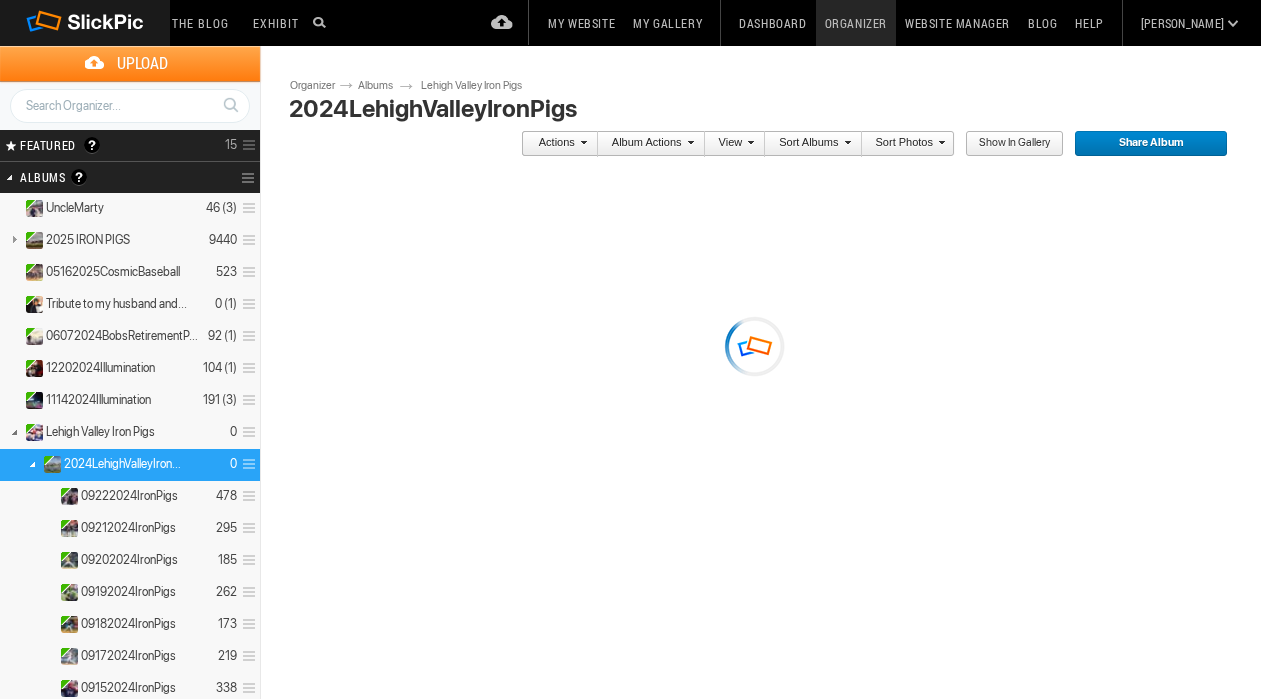 scroll, scrollTop: 0, scrollLeft: 0, axis: both 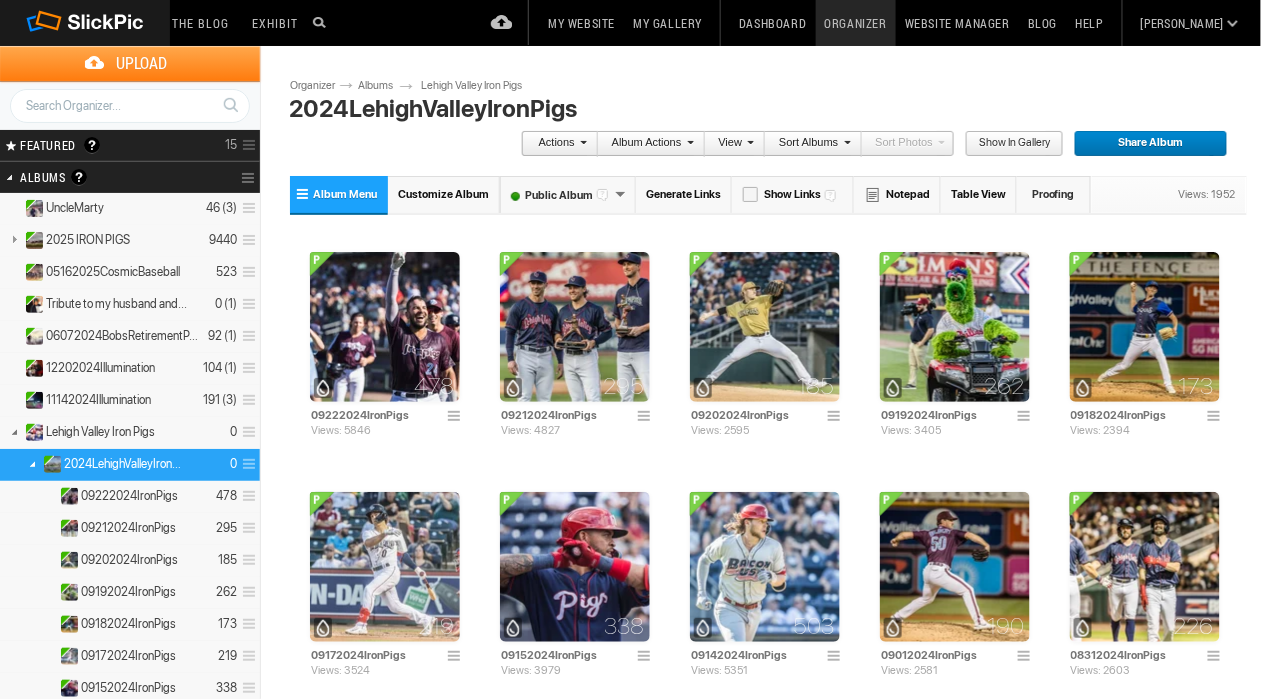 click at bounding box center (32, 463) 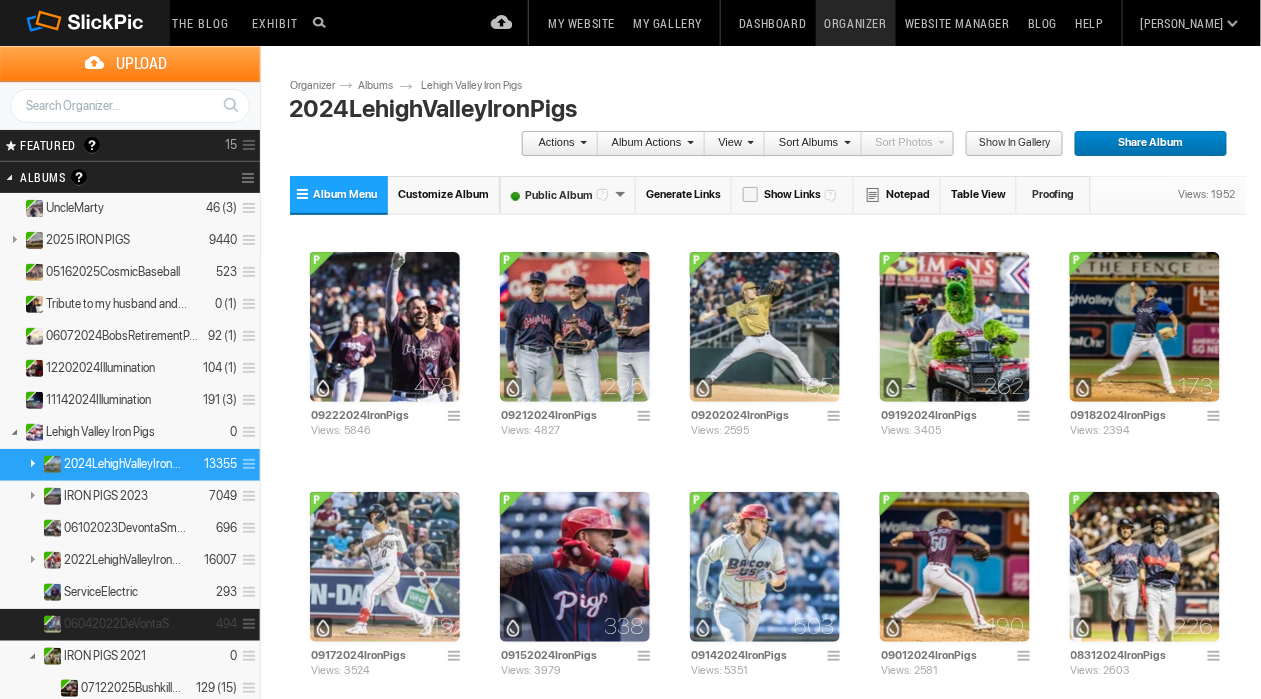 click on "12202024Illumination" at bounding box center [100, 368] 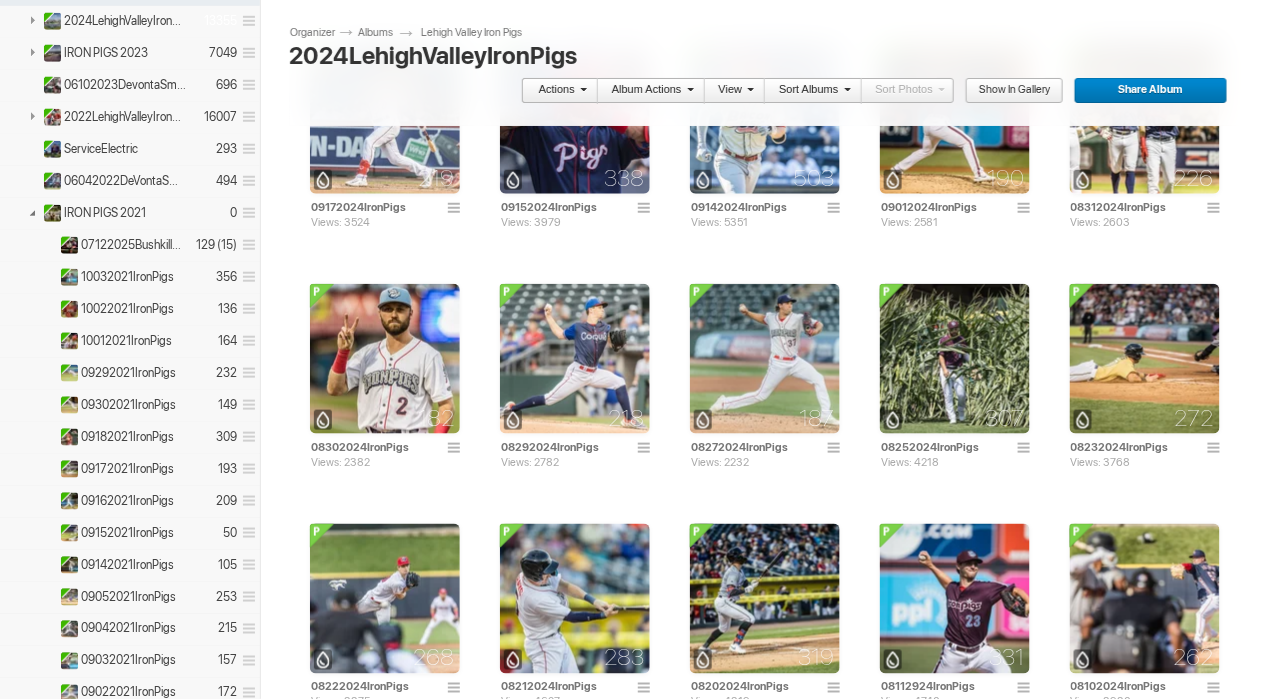 scroll, scrollTop: 457, scrollLeft: 0, axis: vertical 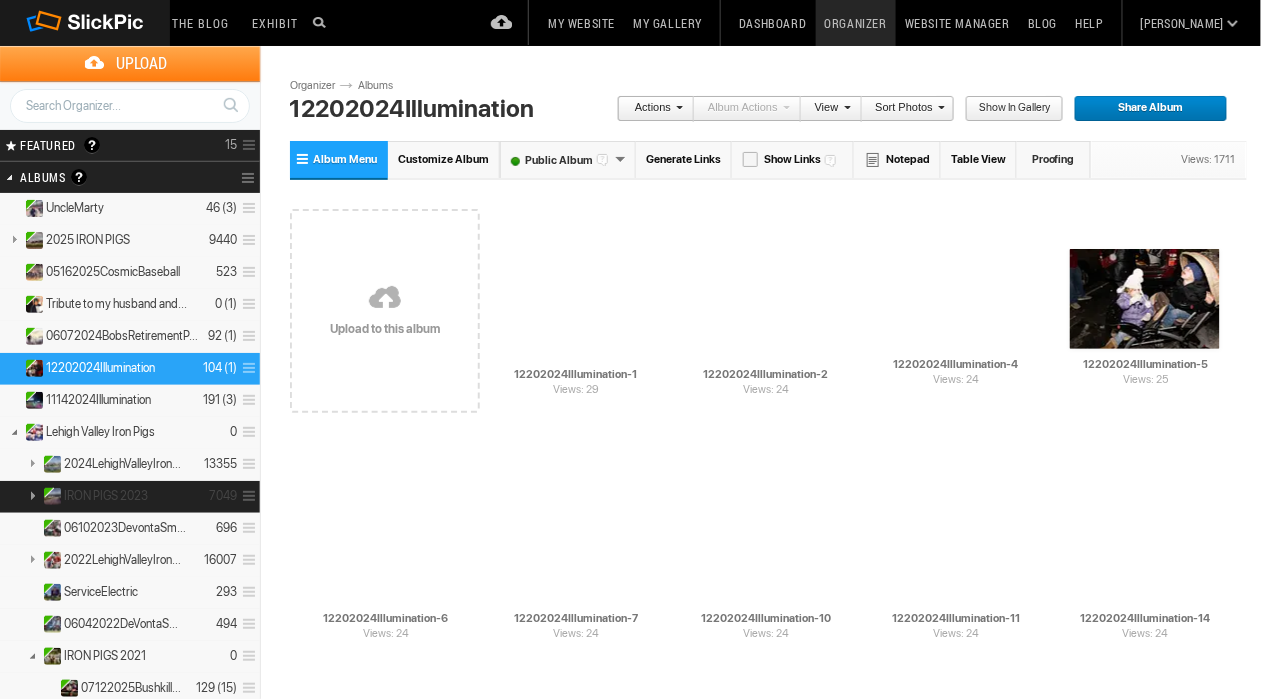 click on "IRON PIGS 2023" at bounding box center (106, 496) 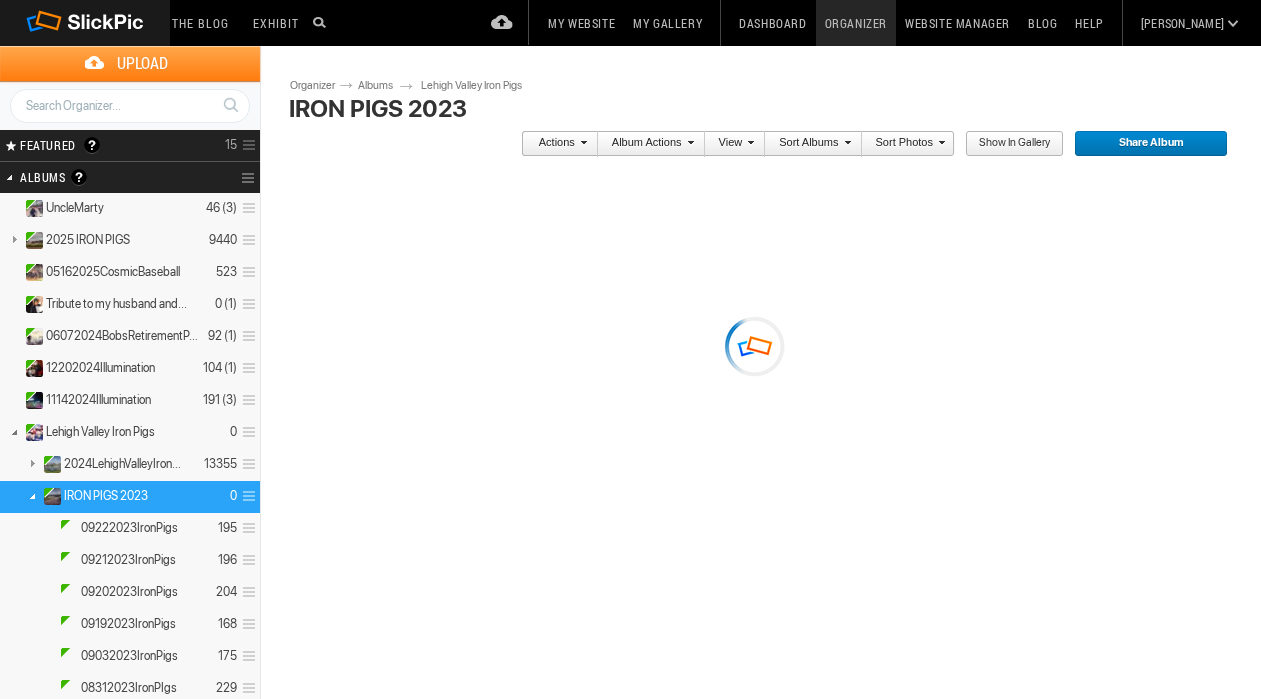 scroll, scrollTop: 0, scrollLeft: 0, axis: both 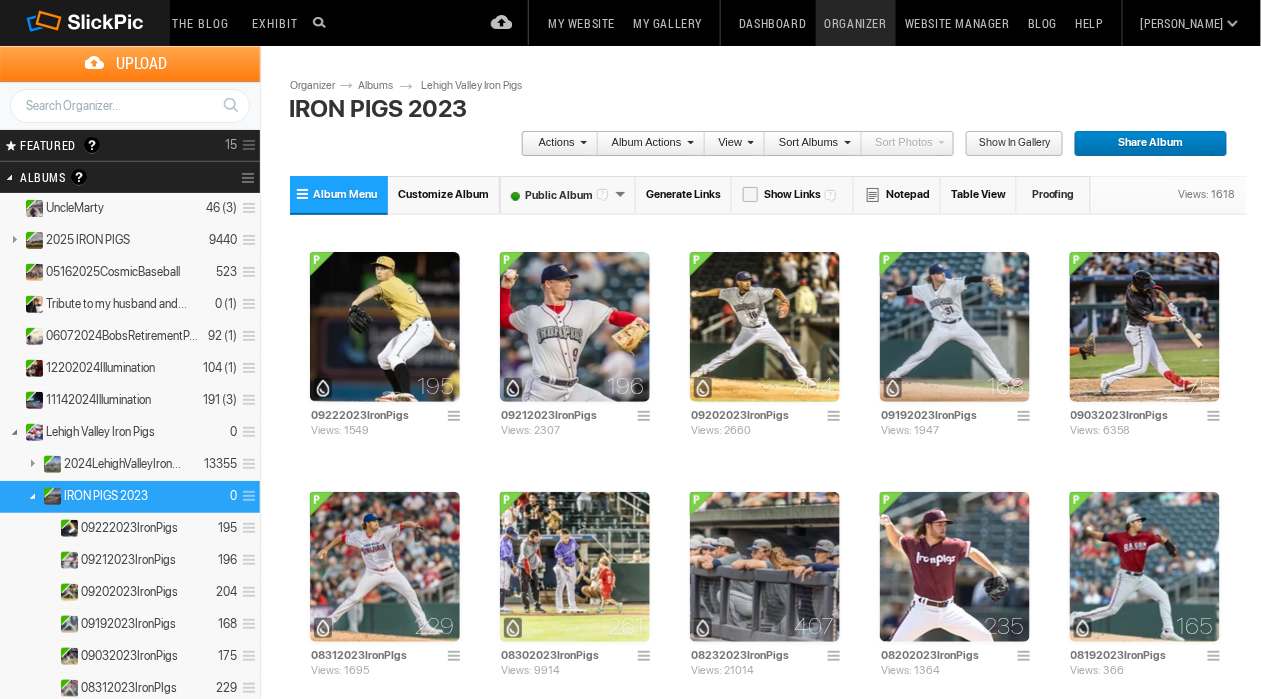 click at bounding box center [32, 495] 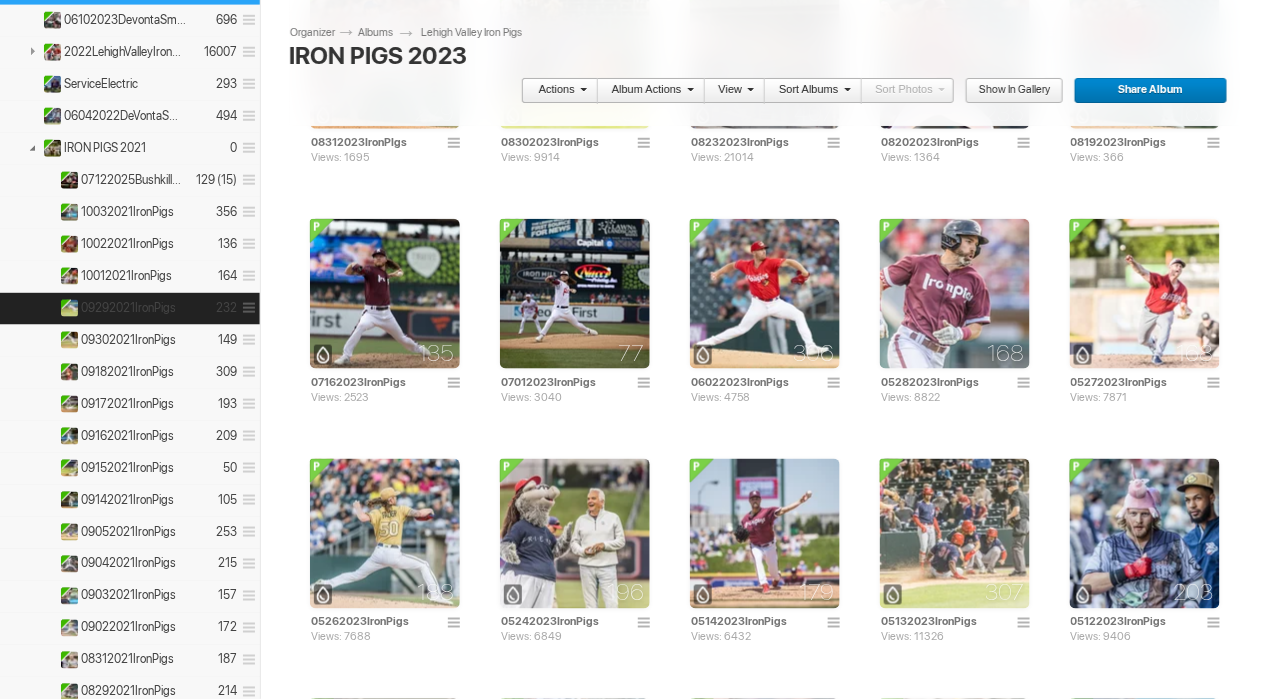 scroll, scrollTop: 510, scrollLeft: 0, axis: vertical 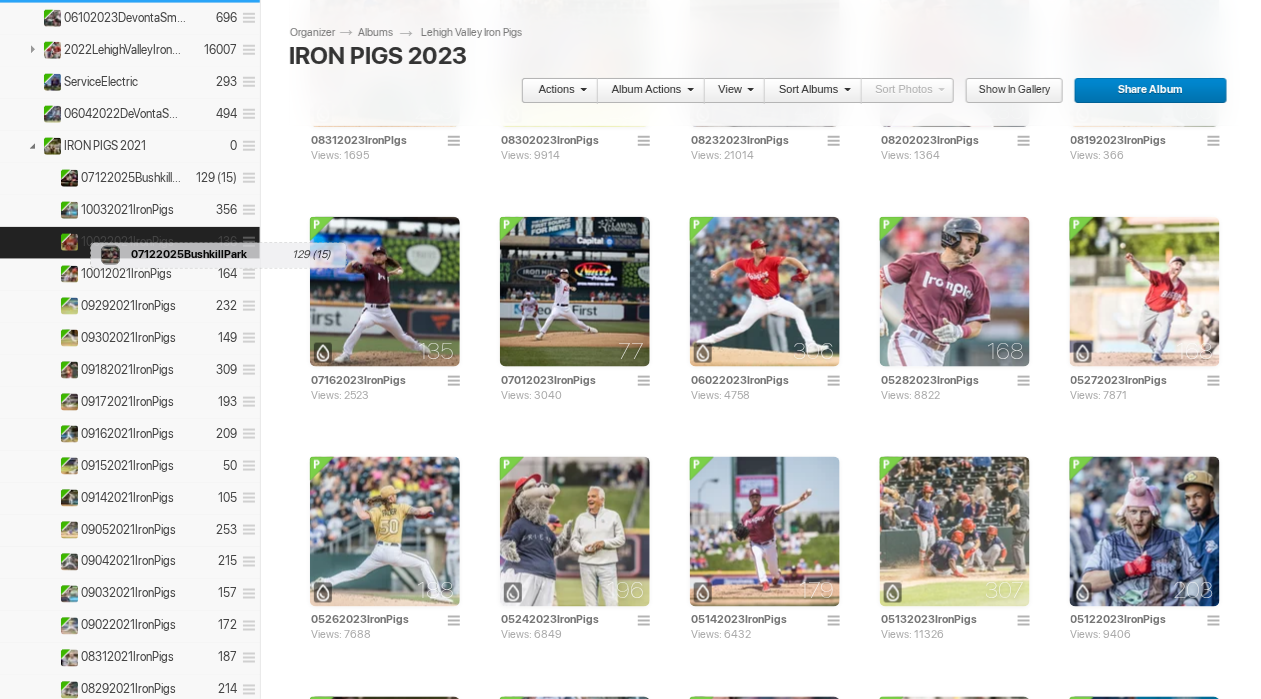 drag, startPoint x: 107, startPoint y: 166, endPoint x: 85, endPoint y: 231, distance: 68.622154 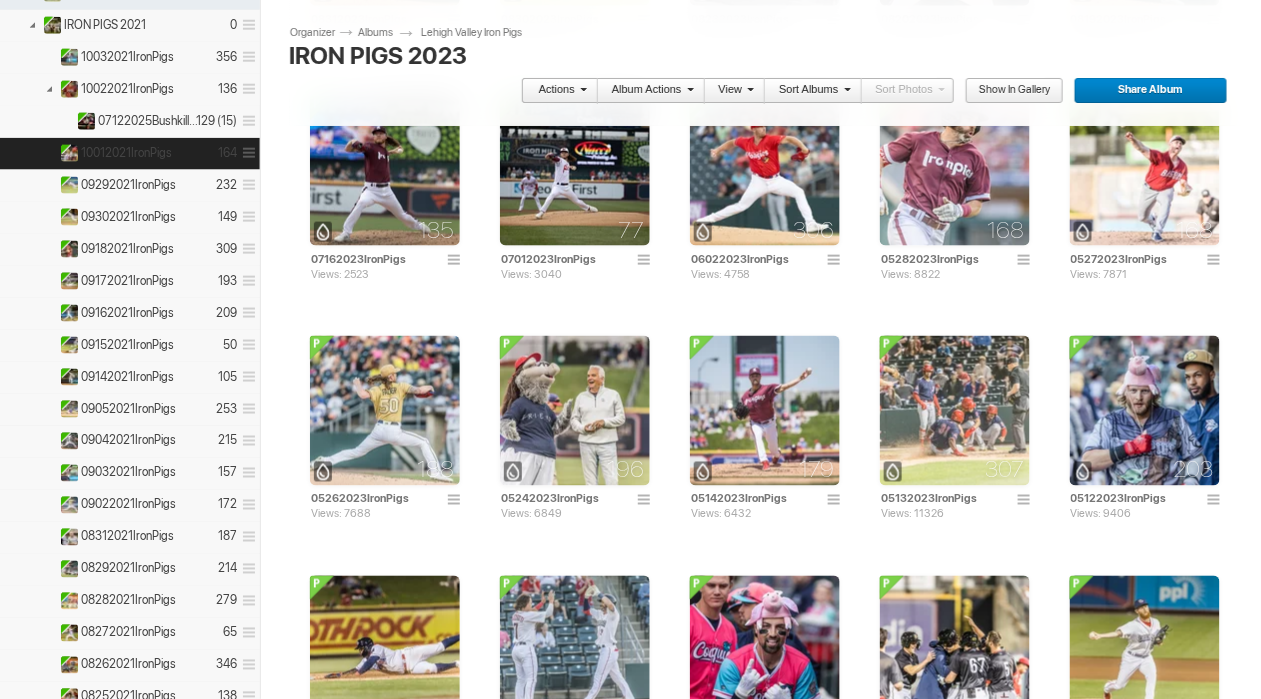 scroll, scrollTop: 630, scrollLeft: 0, axis: vertical 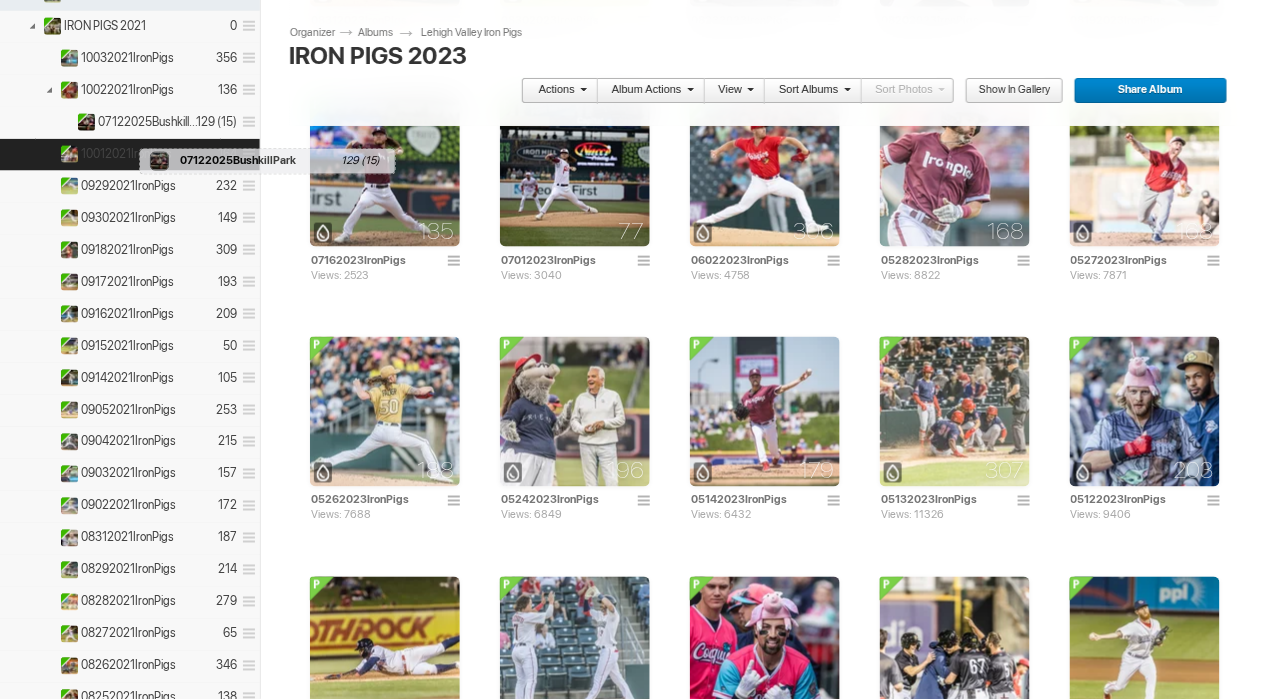 drag, startPoint x: 137, startPoint y: 108, endPoint x: 133, endPoint y: 152, distance: 44.181442 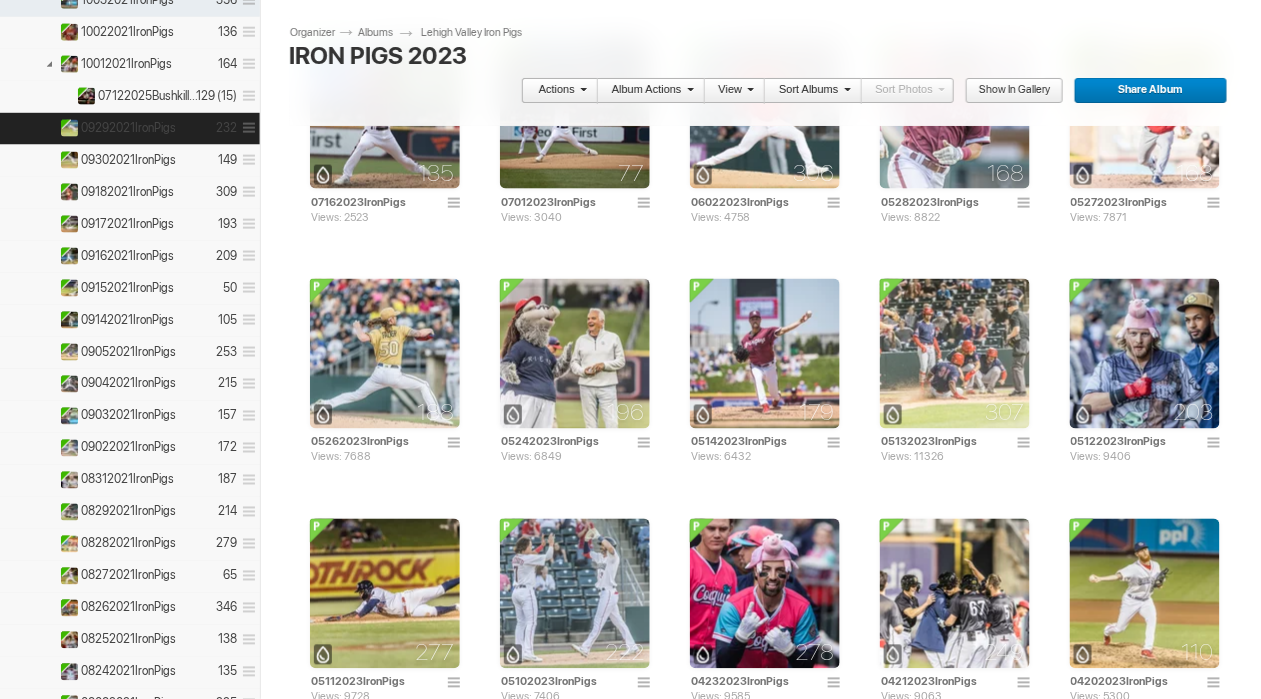 scroll, scrollTop: 687, scrollLeft: 0, axis: vertical 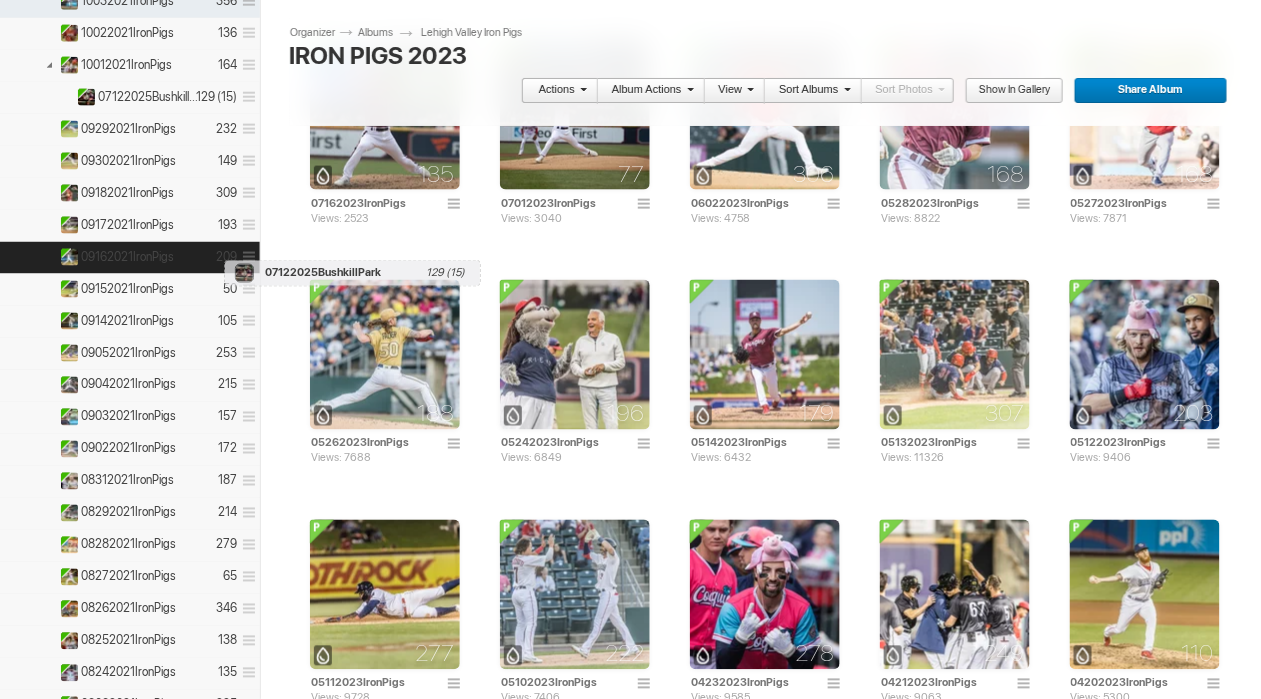 drag, startPoint x: 250, startPoint y: 86, endPoint x: 219, endPoint y: 250, distance: 166.90416 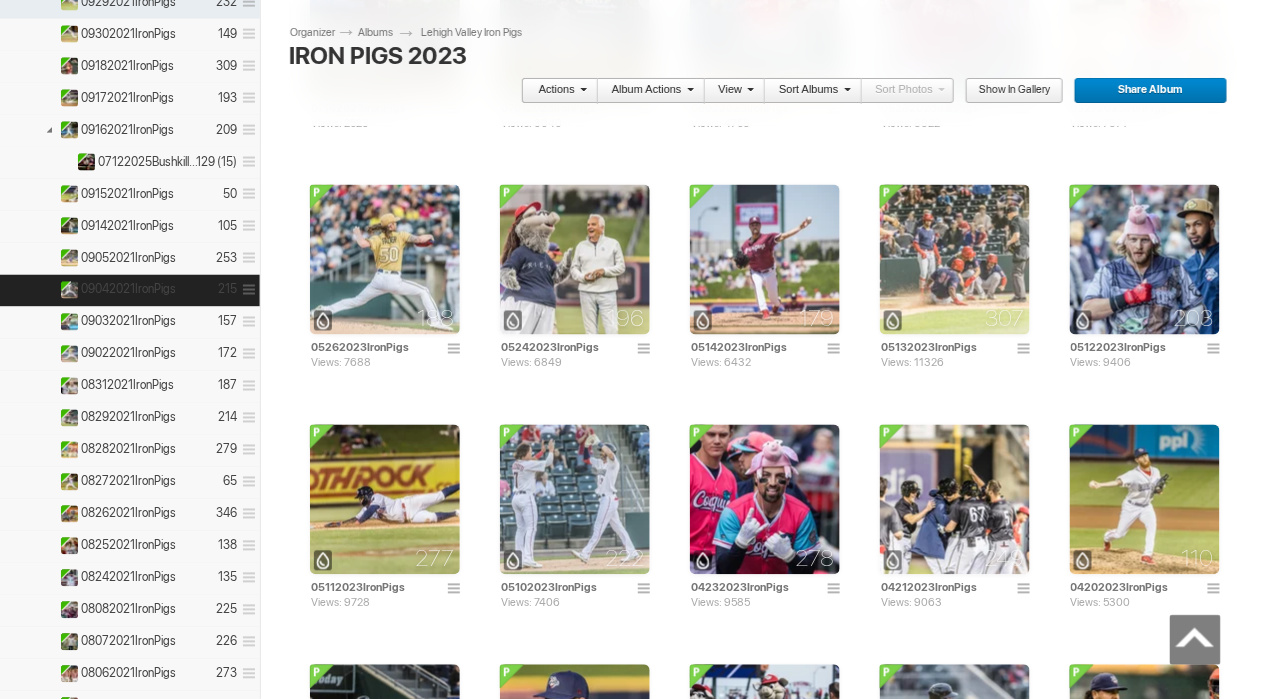 scroll, scrollTop: 790, scrollLeft: 0, axis: vertical 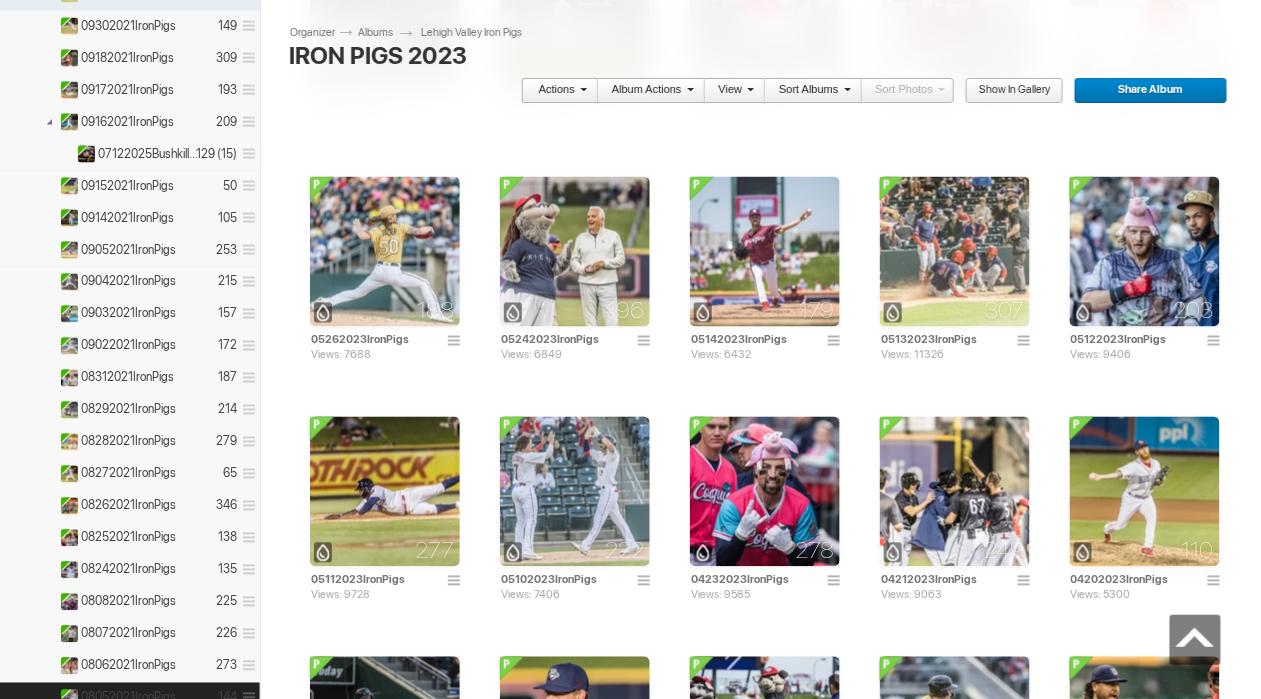 drag, startPoint x: 250, startPoint y: 139, endPoint x: 34, endPoint y: 718, distance: 617.97815 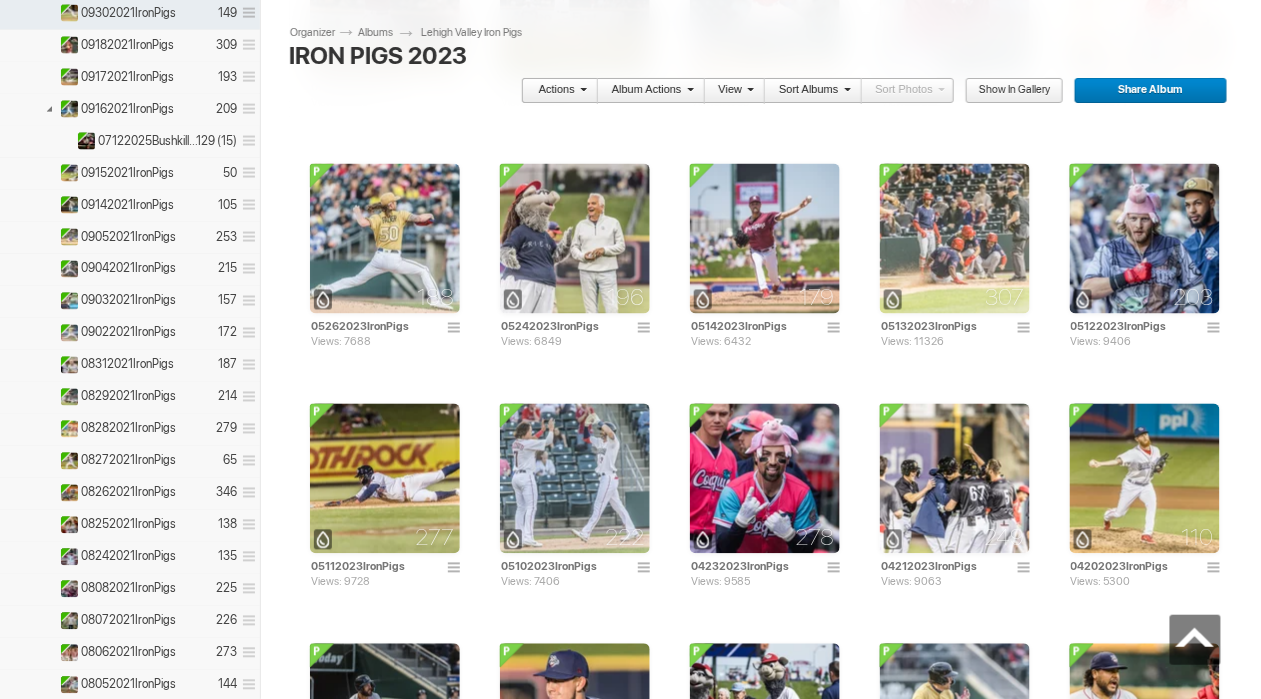 scroll, scrollTop: 801, scrollLeft: 0, axis: vertical 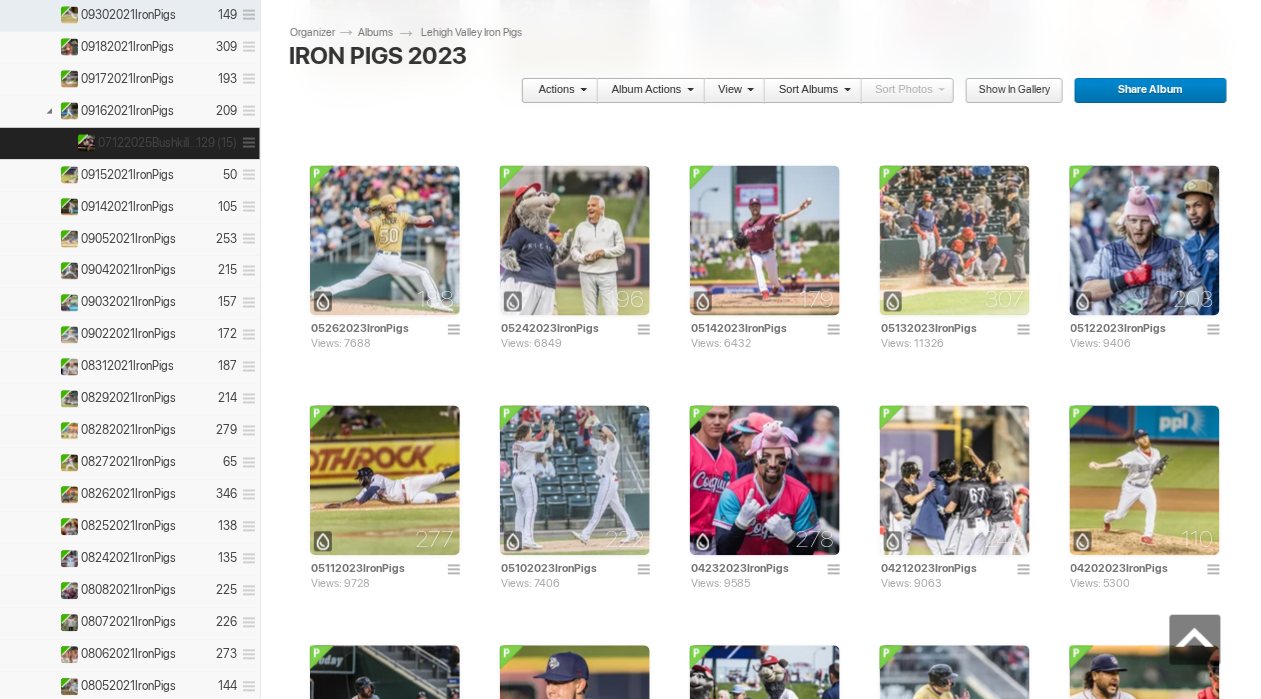 click at bounding box center (246, 143) 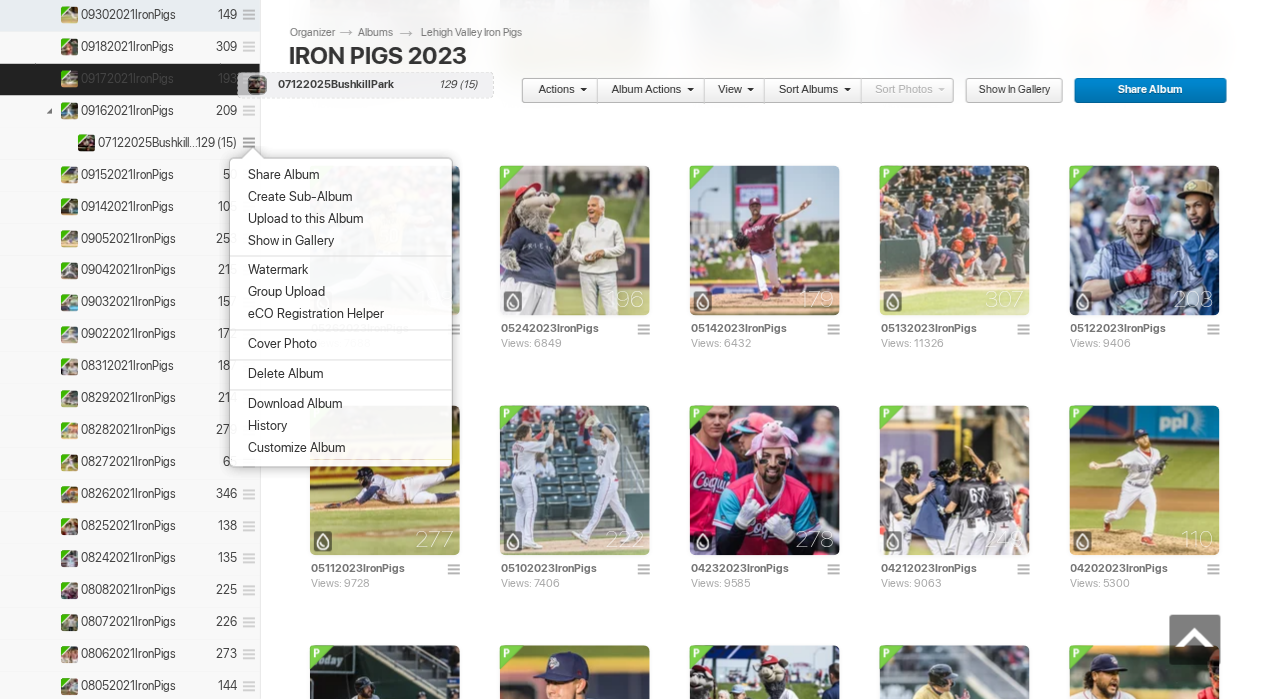 drag, startPoint x: 166, startPoint y: 139, endPoint x: 236, endPoint y: 61, distance: 104.80458 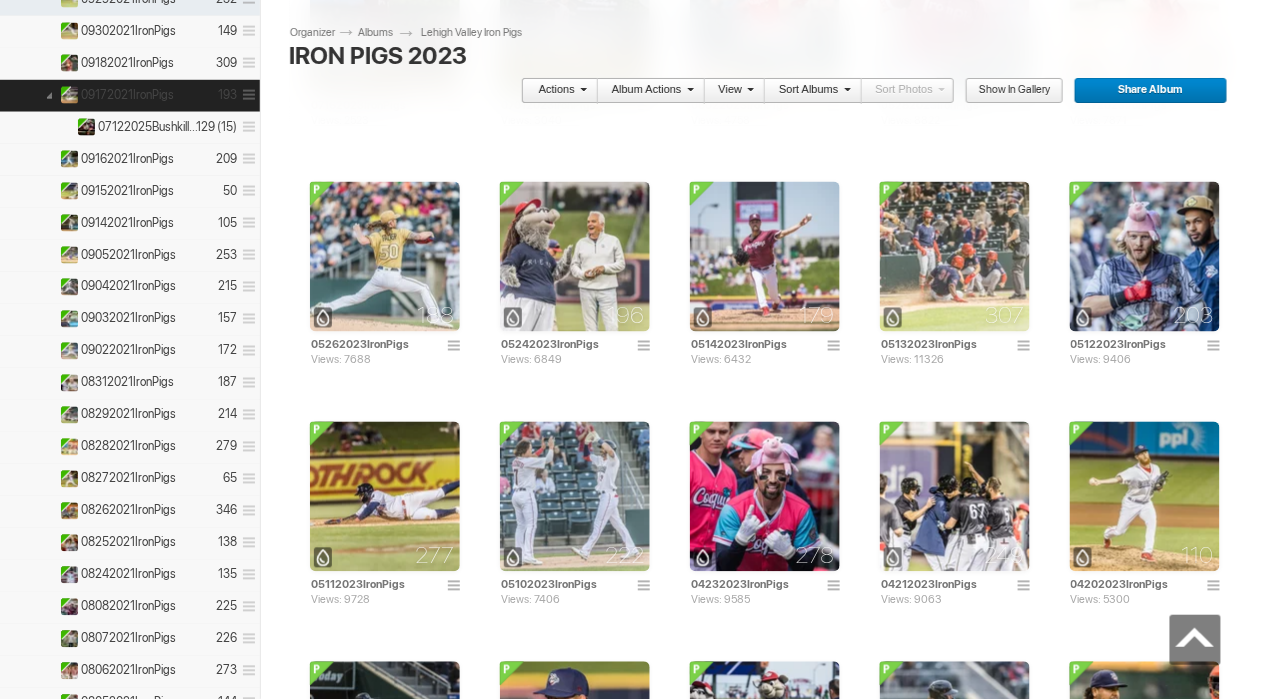 scroll, scrollTop: 782, scrollLeft: 0, axis: vertical 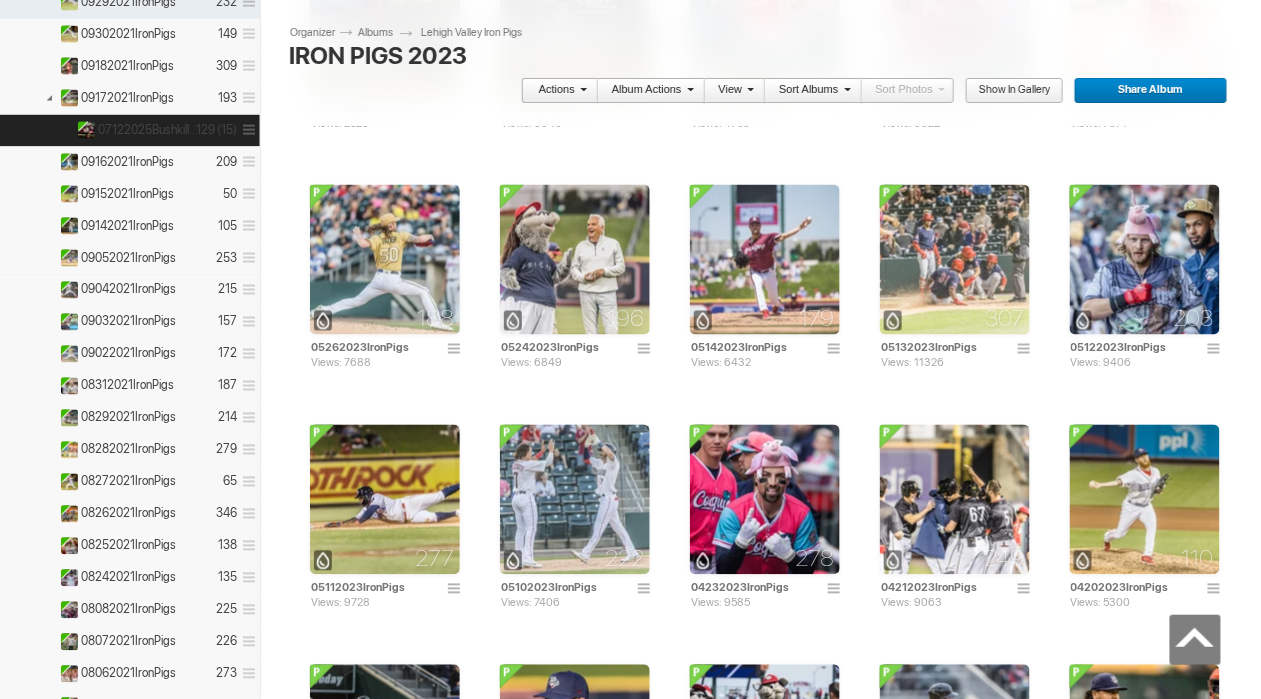 click on "07122025BushkillPark
129 (15)" at bounding box center (130, 131) 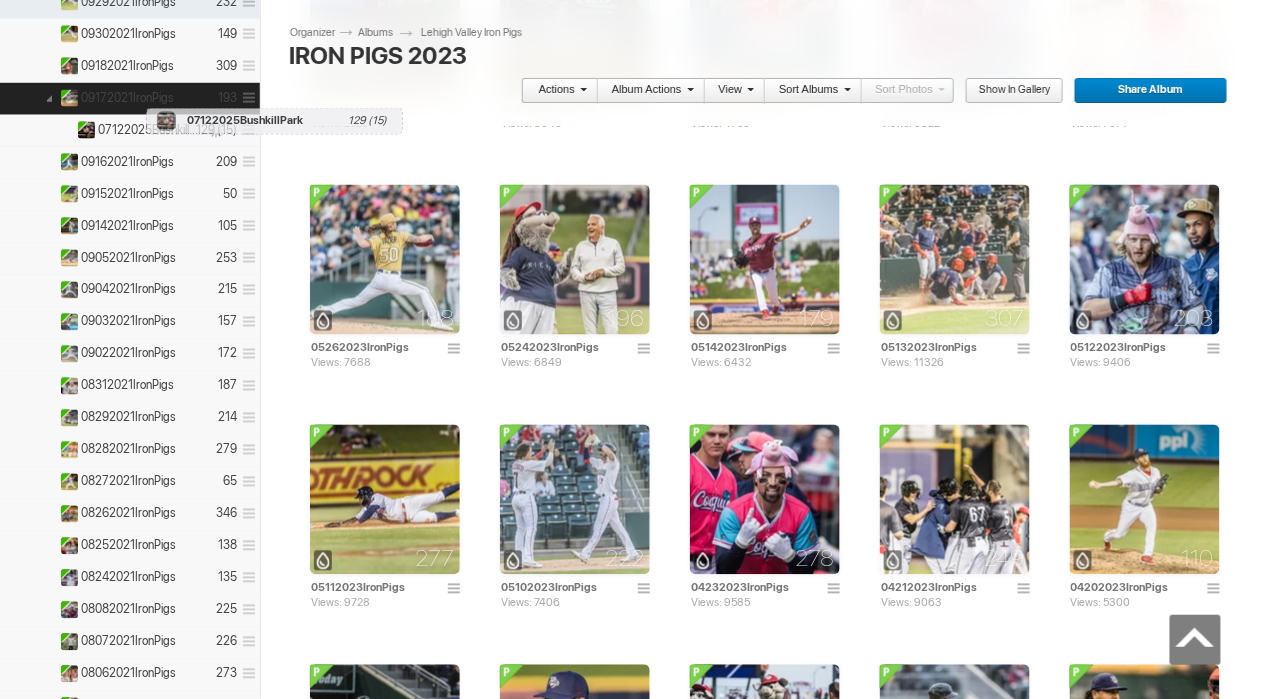 drag, startPoint x: 154, startPoint y: 124, endPoint x: 140, endPoint y: 95, distance: 32.202484 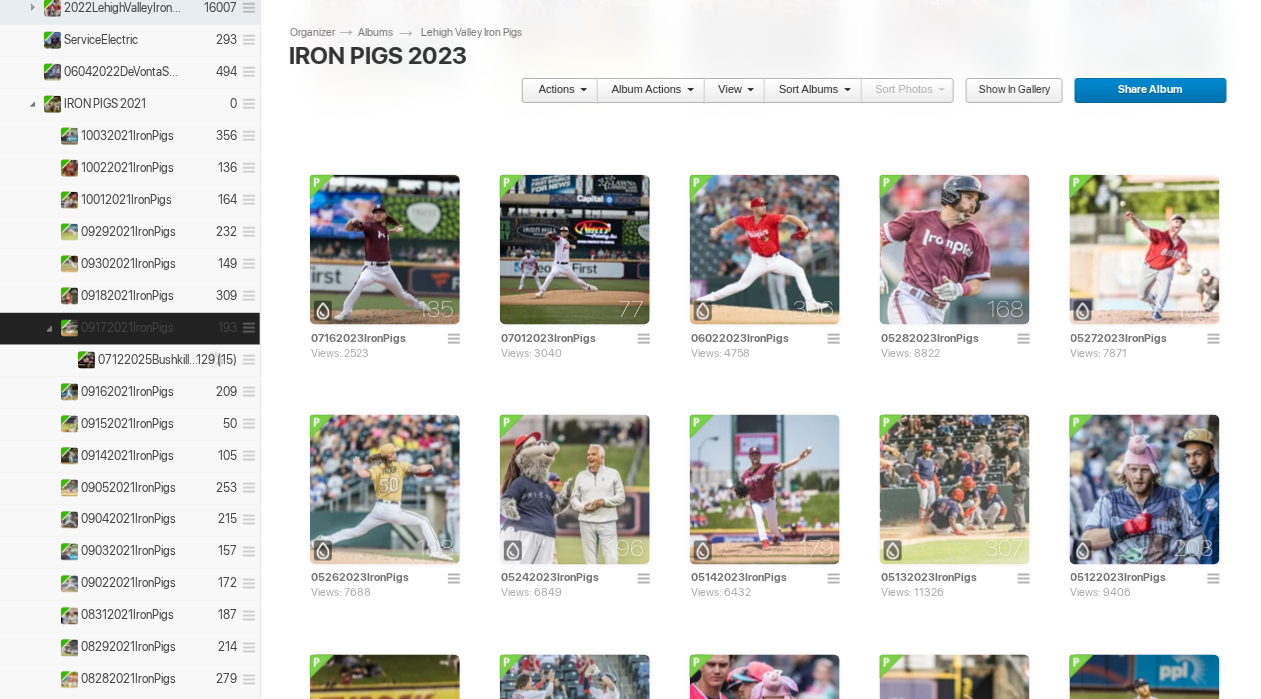 scroll, scrollTop: 550, scrollLeft: 0, axis: vertical 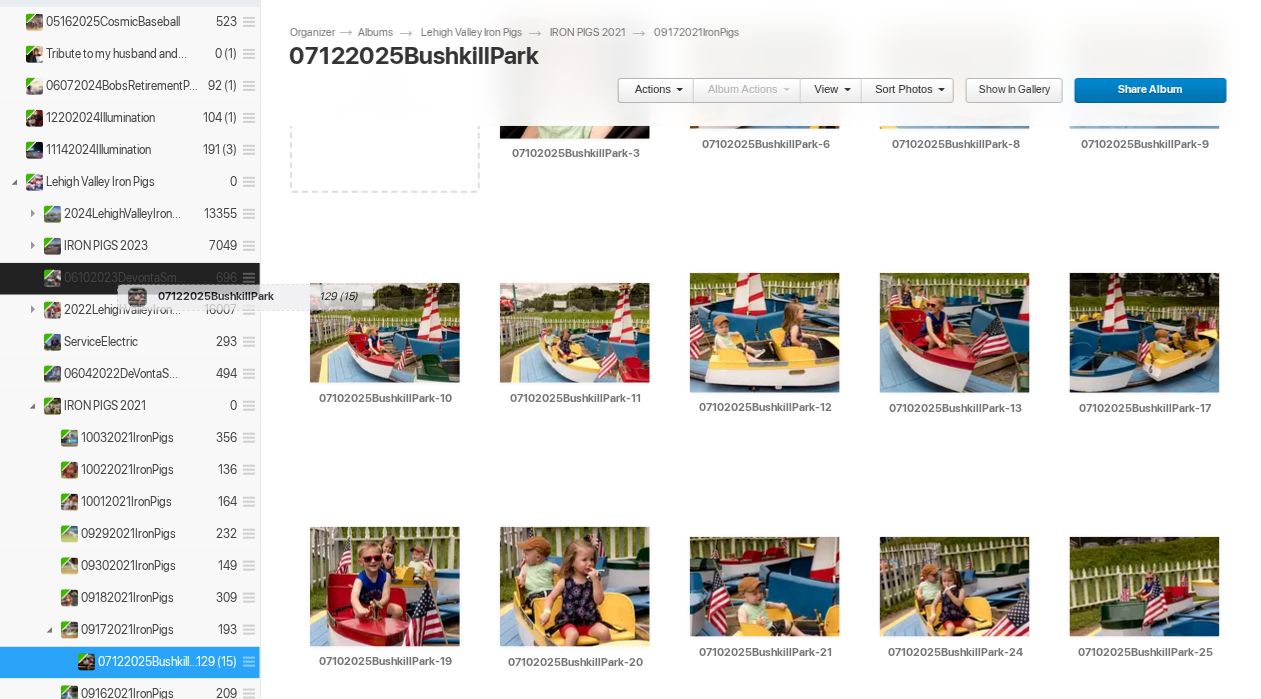 drag, startPoint x: 141, startPoint y: 654, endPoint x: 110, endPoint y: 265, distance: 390.23328 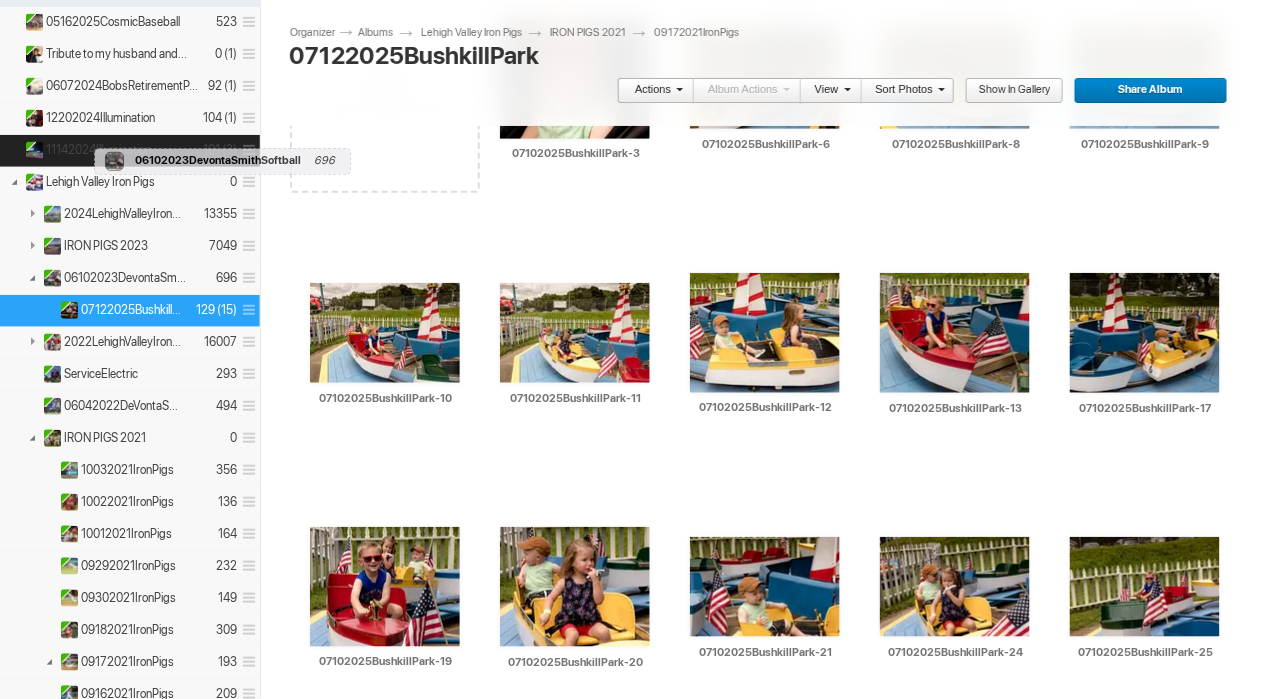 drag, startPoint x: 110, startPoint y: 264, endPoint x: 89, endPoint y: 140, distance: 125.765656 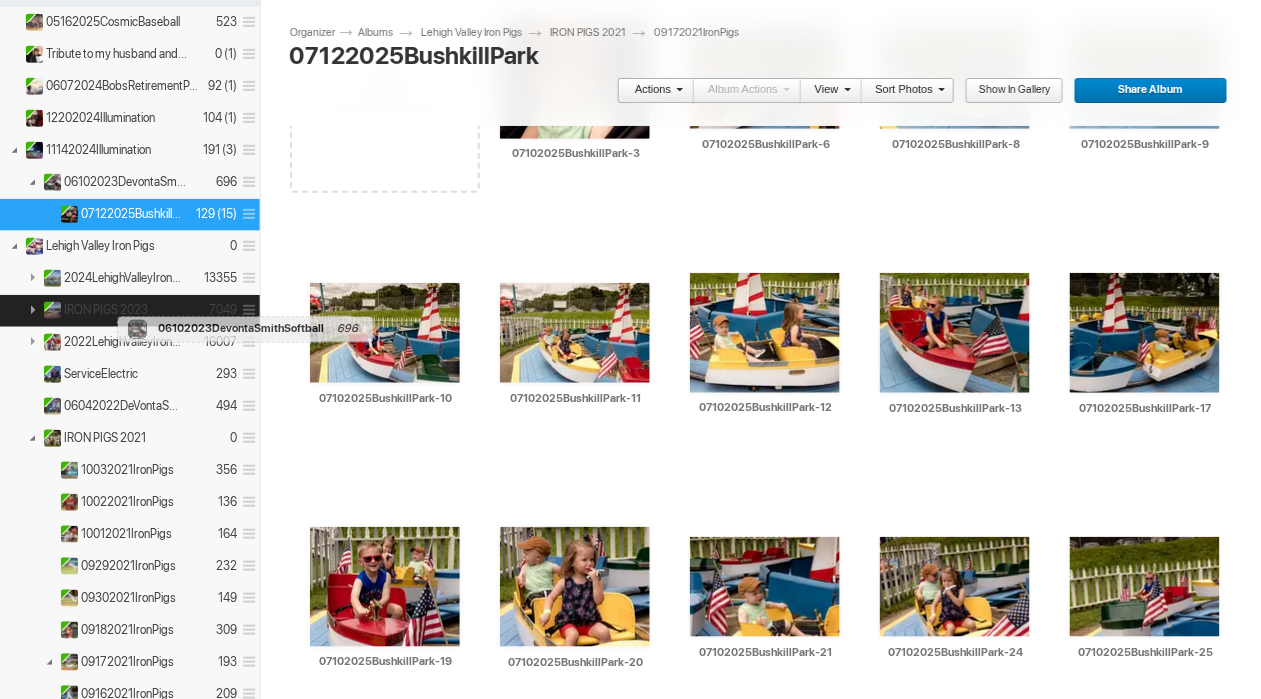 drag, startPoint x: 142, startPoint y: 179, endPoint x: 112, endPoint y: 305, distance: 129.5222 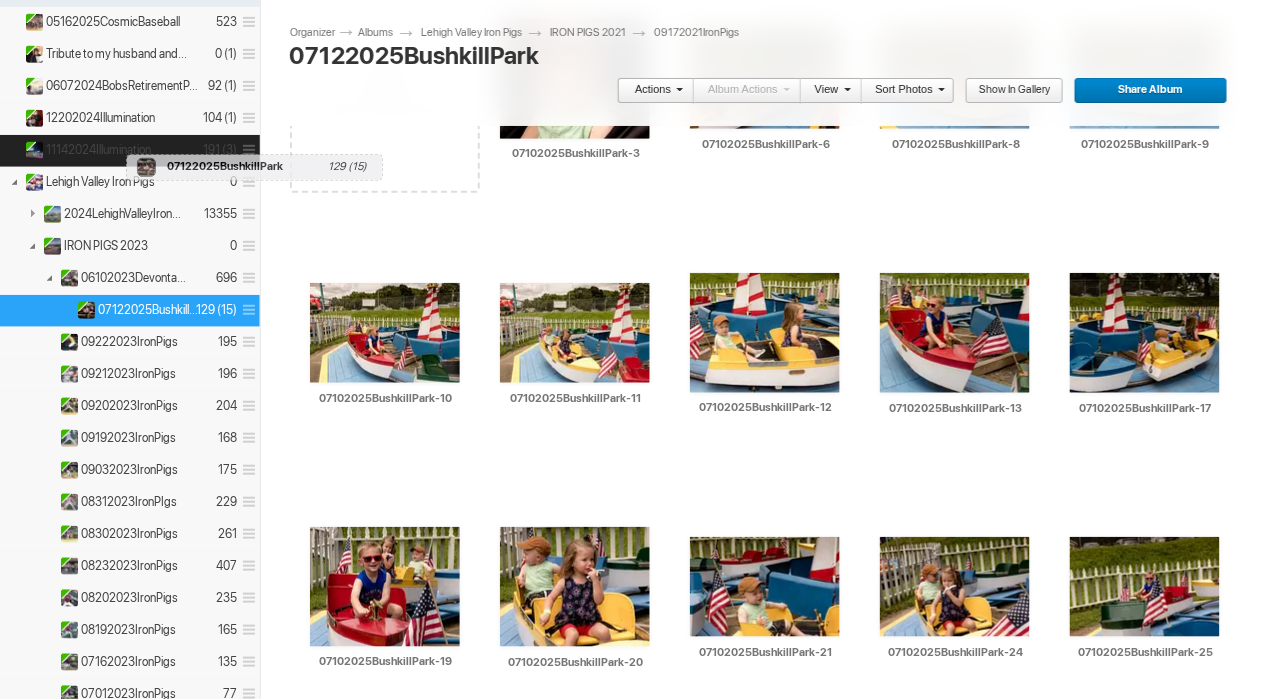 drag, startPoint x: 170, startPoint y: 305, endPoint x: 121, endPoint y: 144, distance: 168.29141 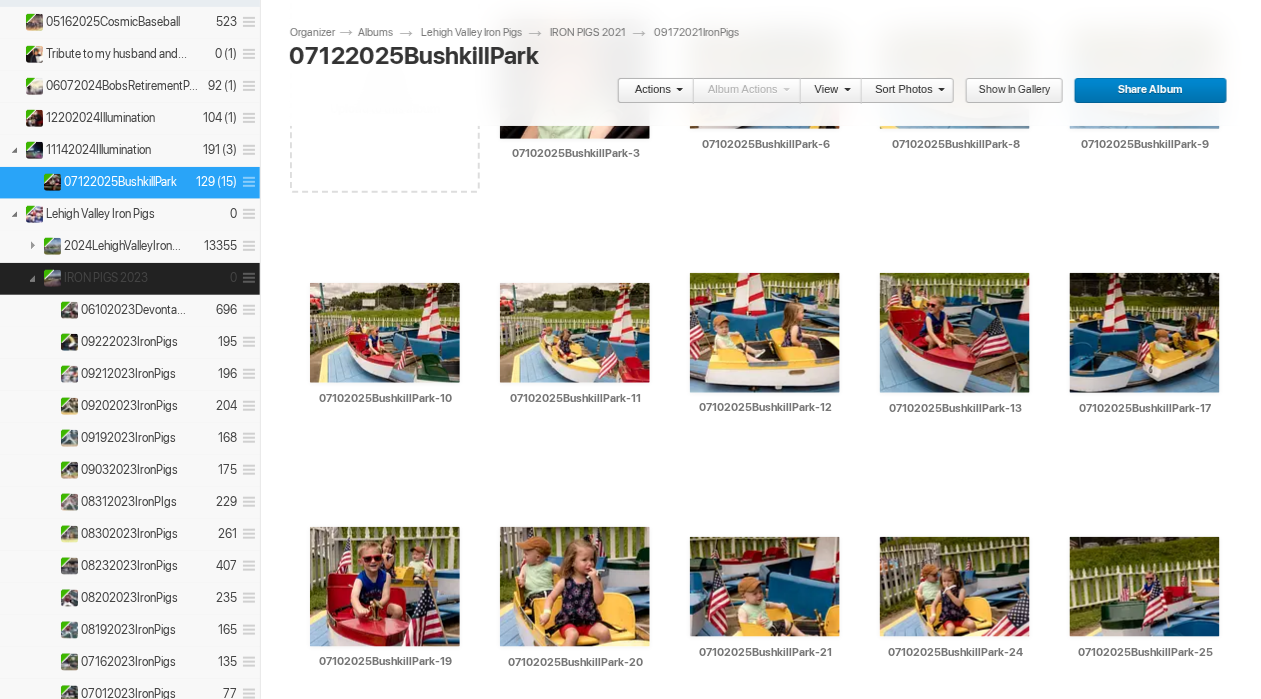 click at bounding box center [32, 277] 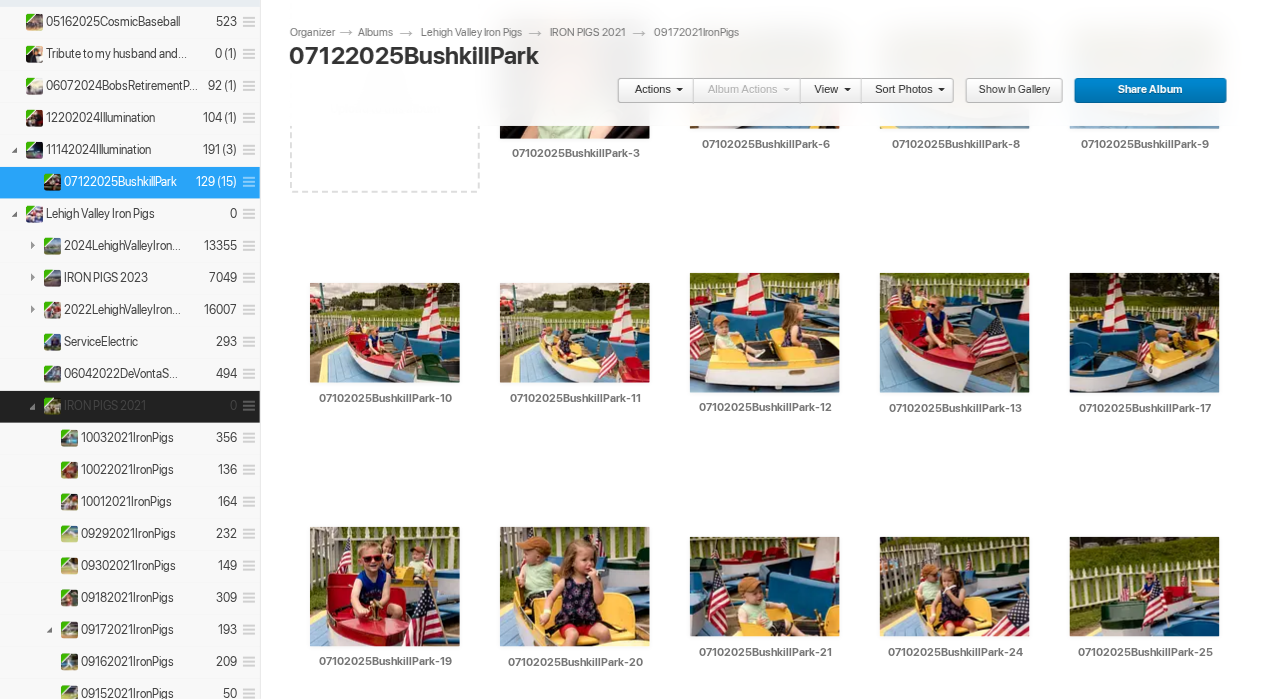 click at bounding box center (32, 405) 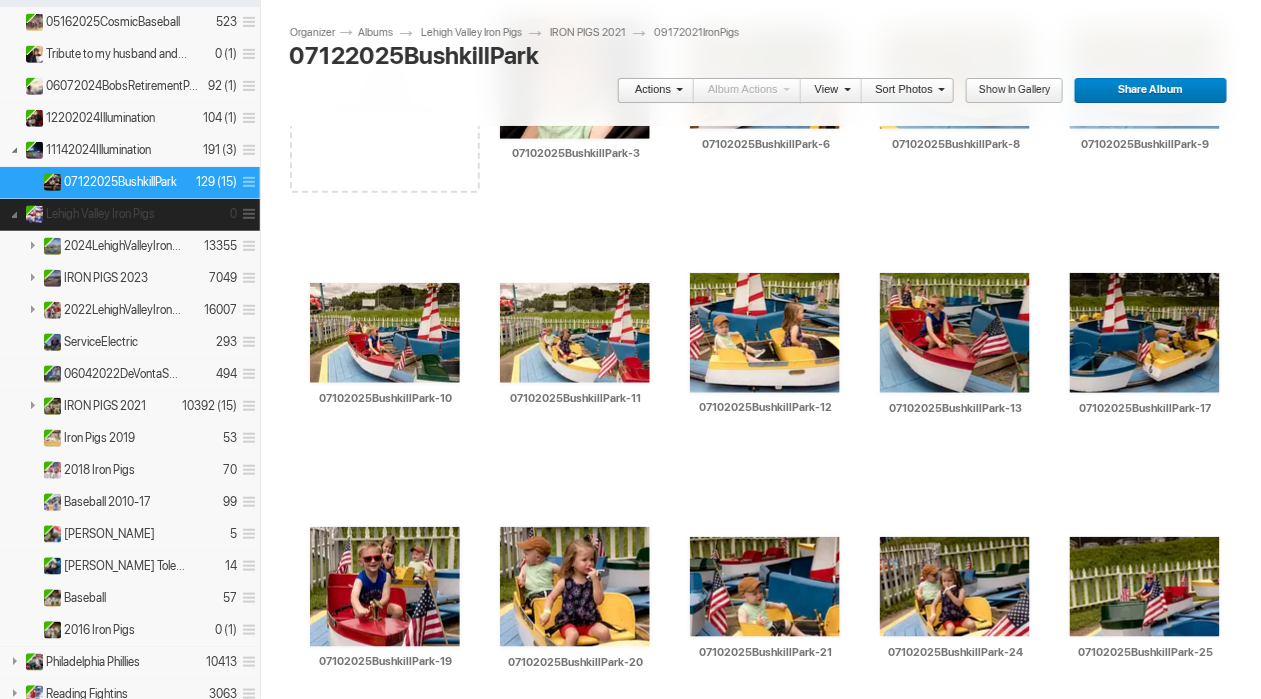 click at bounding box center (14, 213) 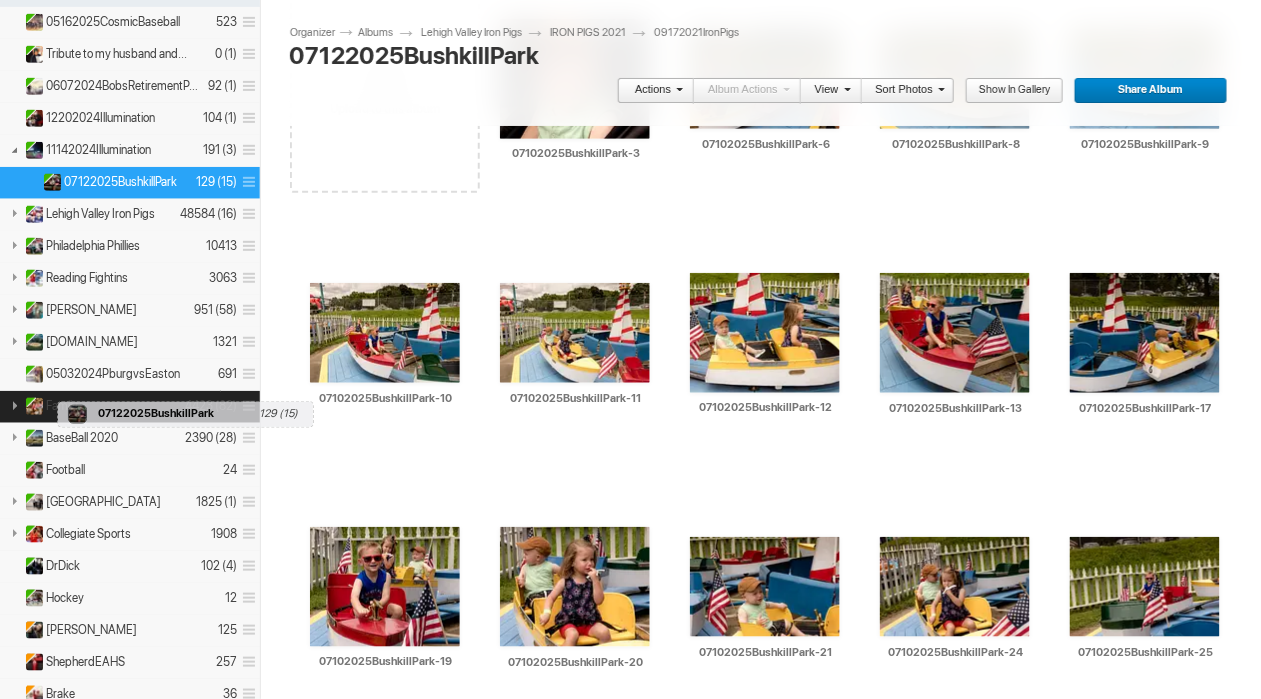 drag, startPoint x: 114, startPoint y: 172, endPoint x: 52, endPoint y: 391, distance: 227.60712 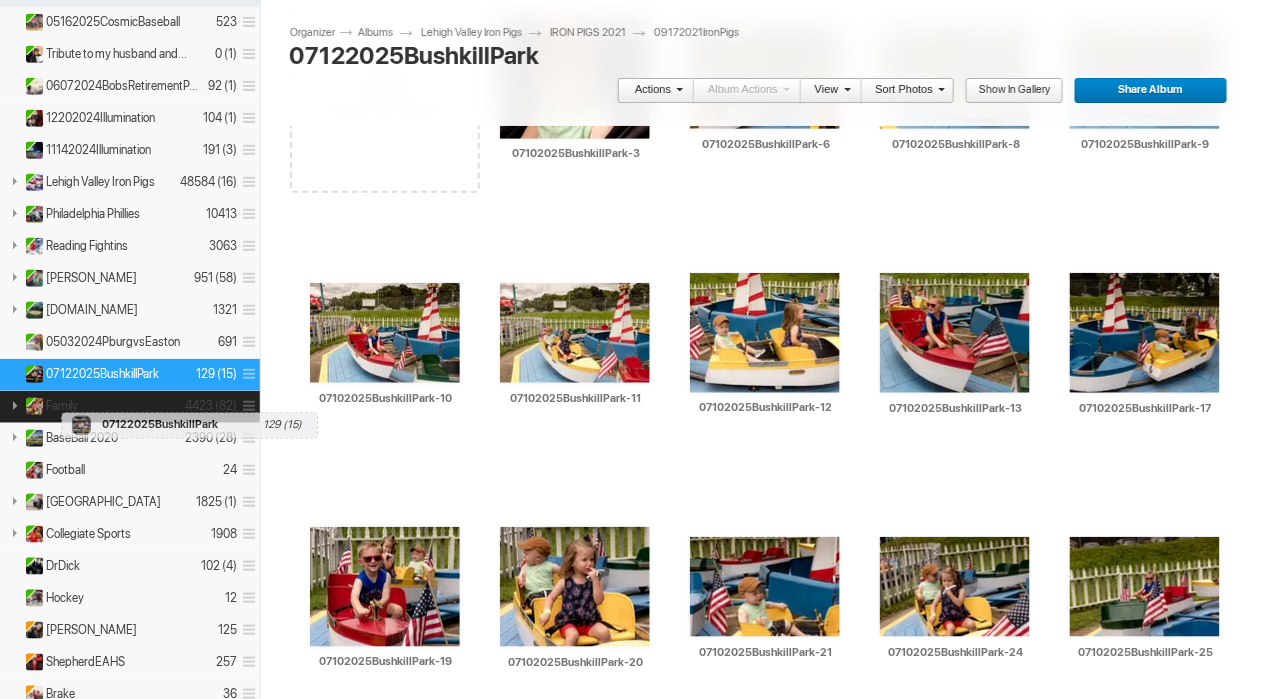 drag, startPoint x: 68, startPoint y: 362, endPoint x: 56, endPoint y: 401, distance: 40.804413 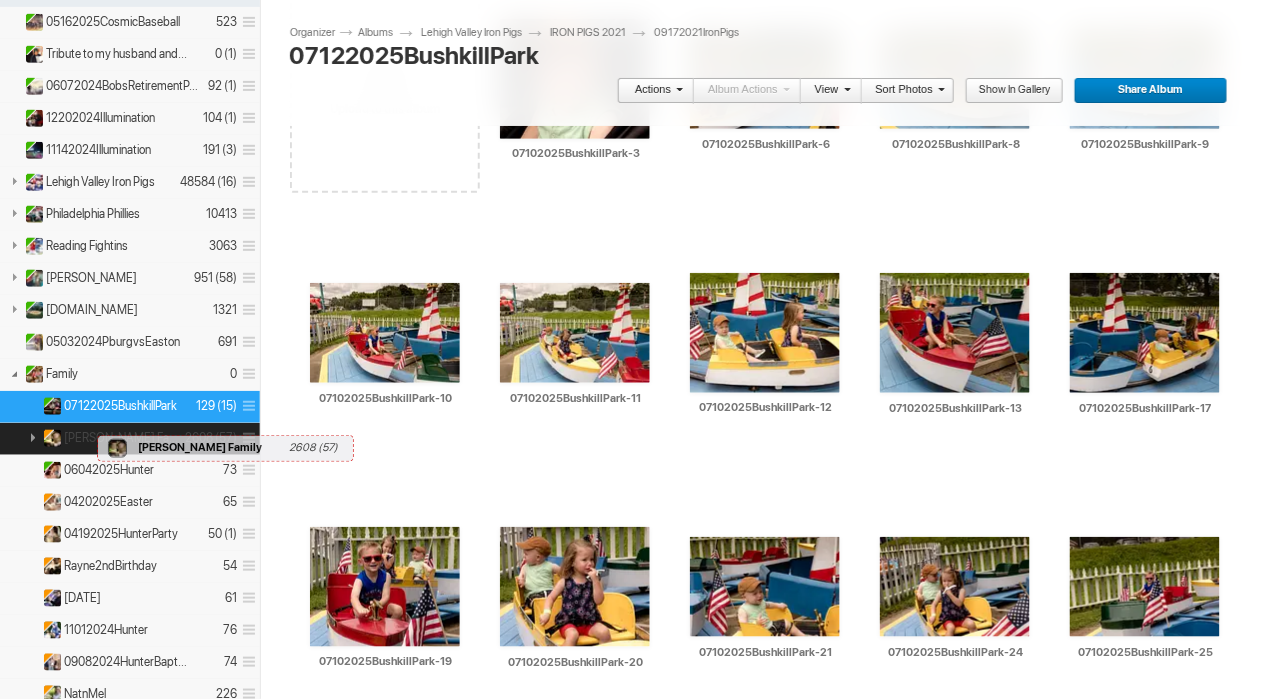 click on "Davis Family
2608 (57)" at bounding box center (130, 439) 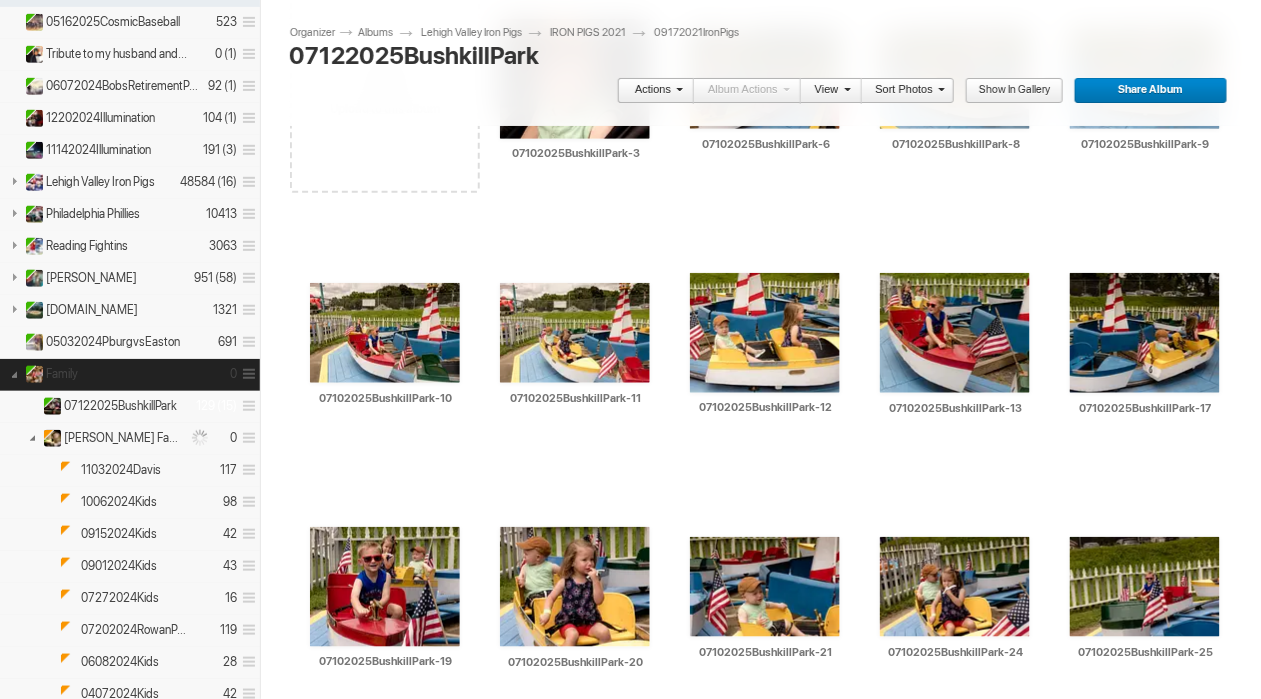 click on "Family" at bounding box center [62, 374] 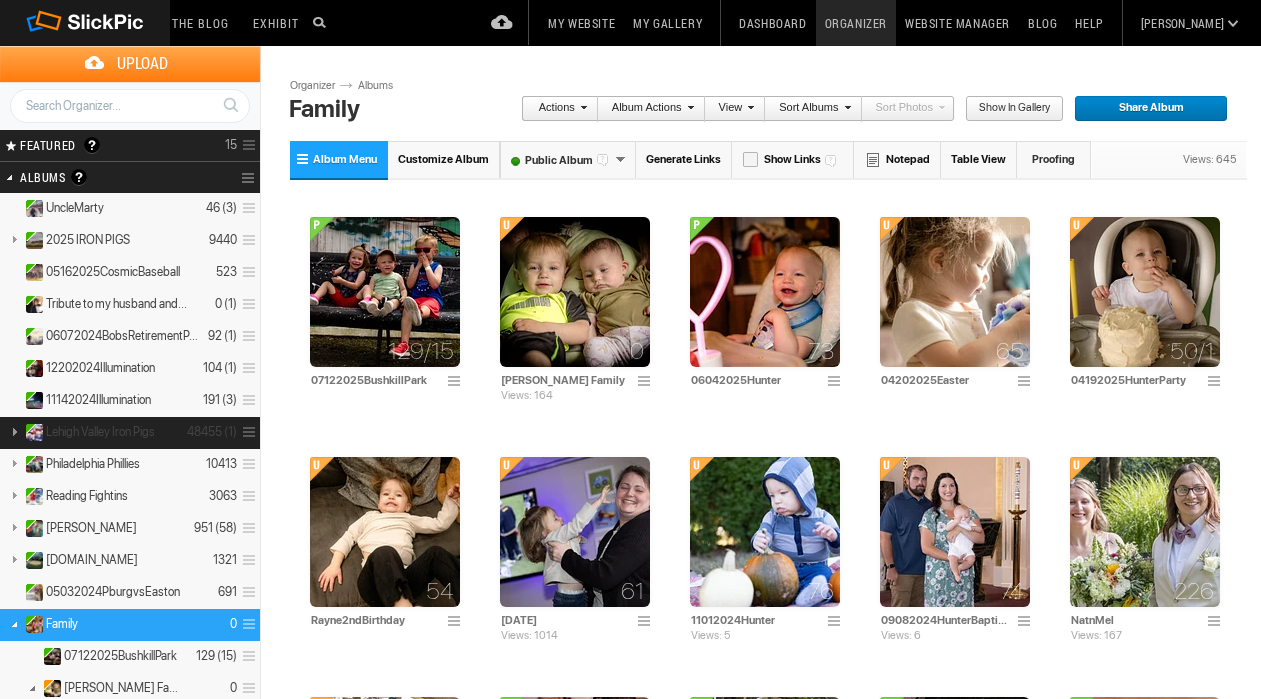 scroll, scrollTop: 0, scrollLeft: 0, axis: both 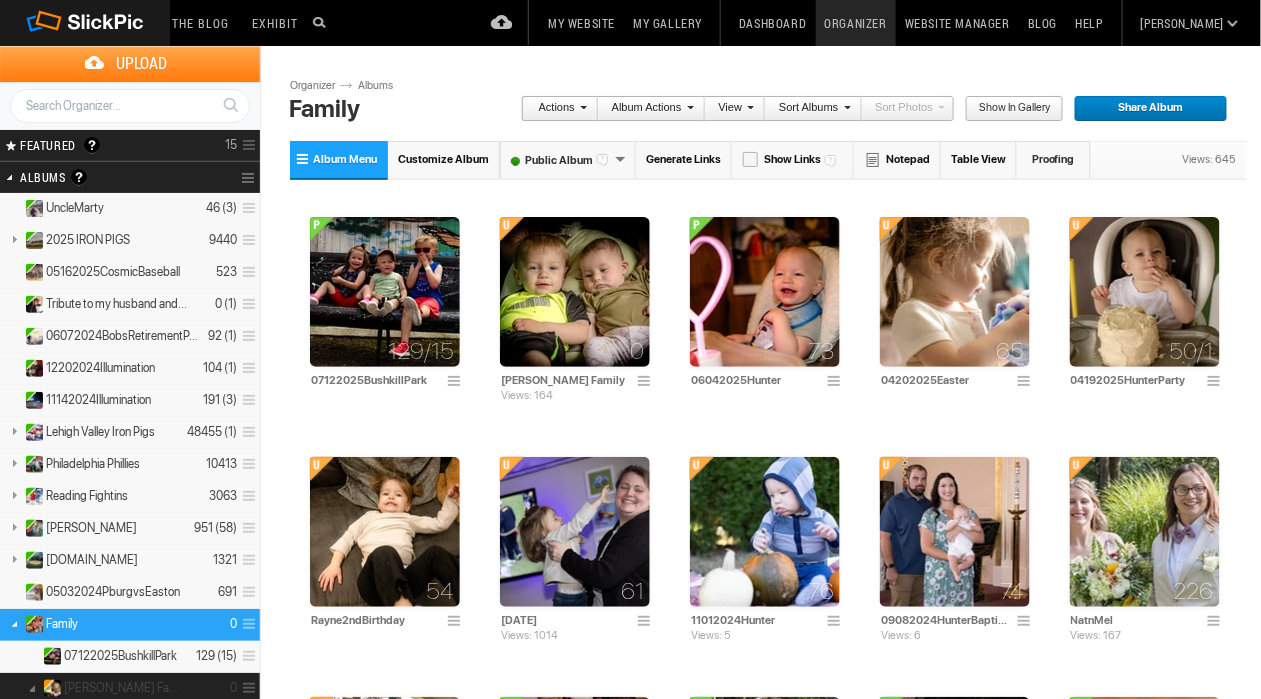 click at bounding box center (32, 687) 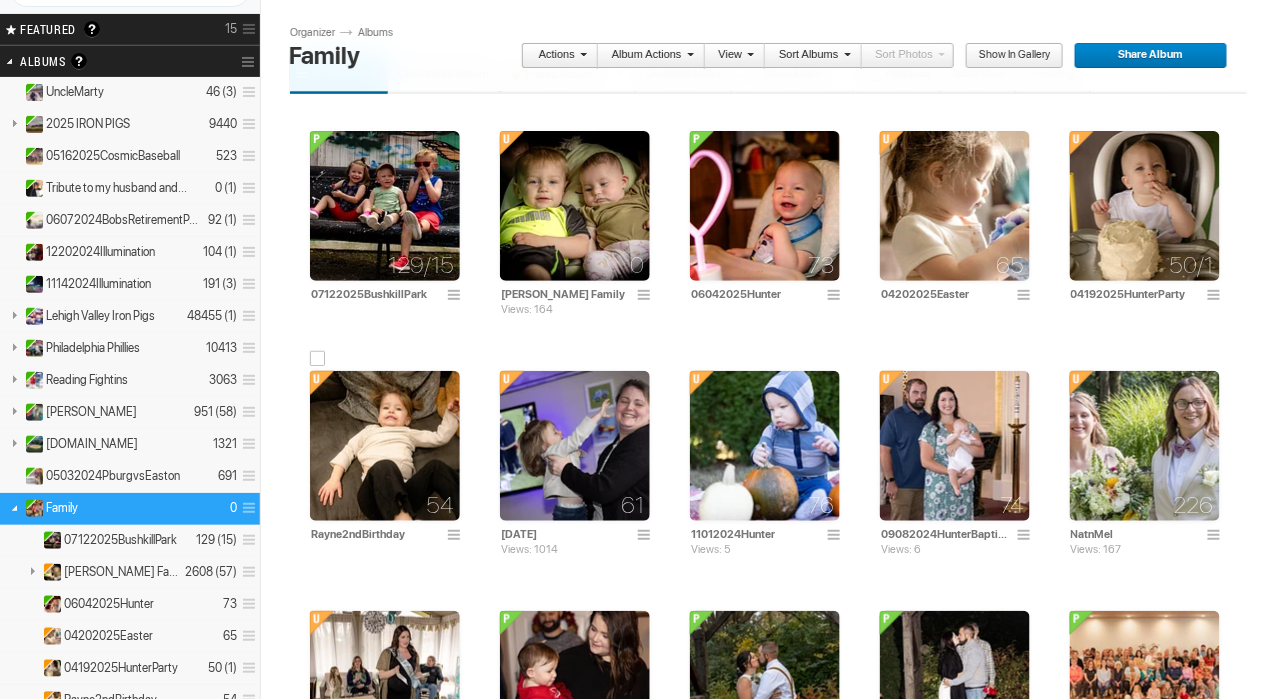 scroll, scrollTop: 113, scrollLeft: 0, axis: vertical 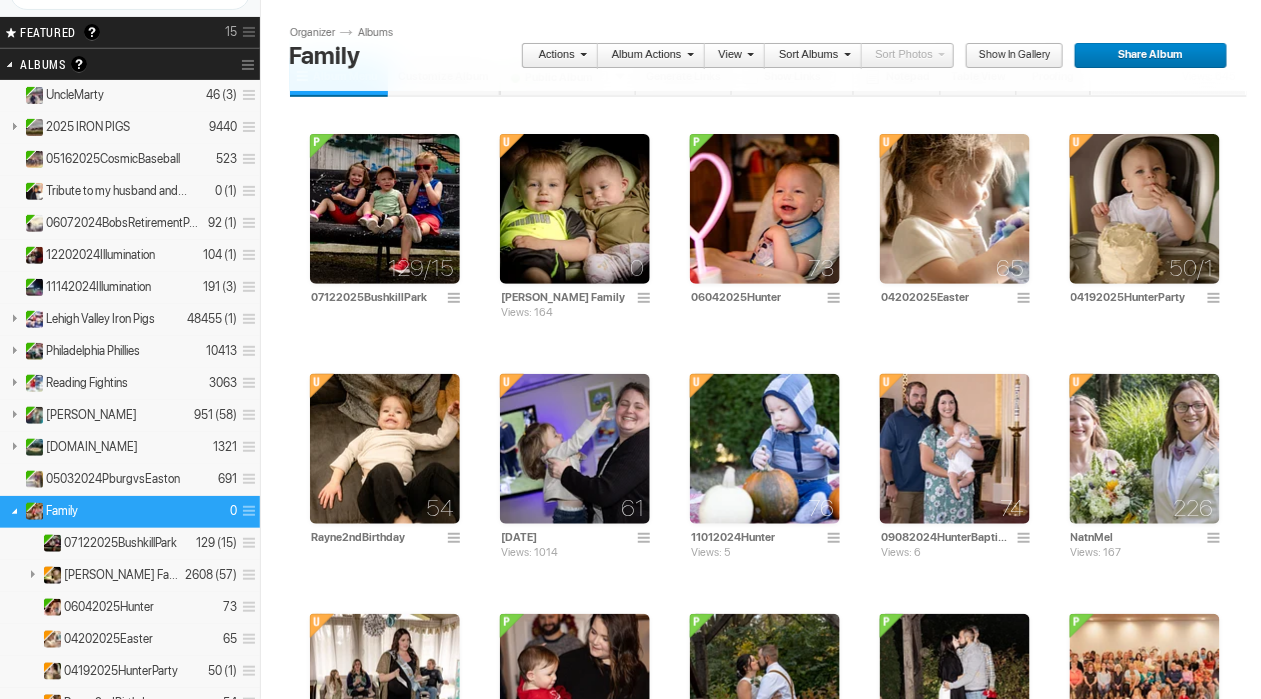click on "Show in Gallery" at bounding box center [1007, 56] 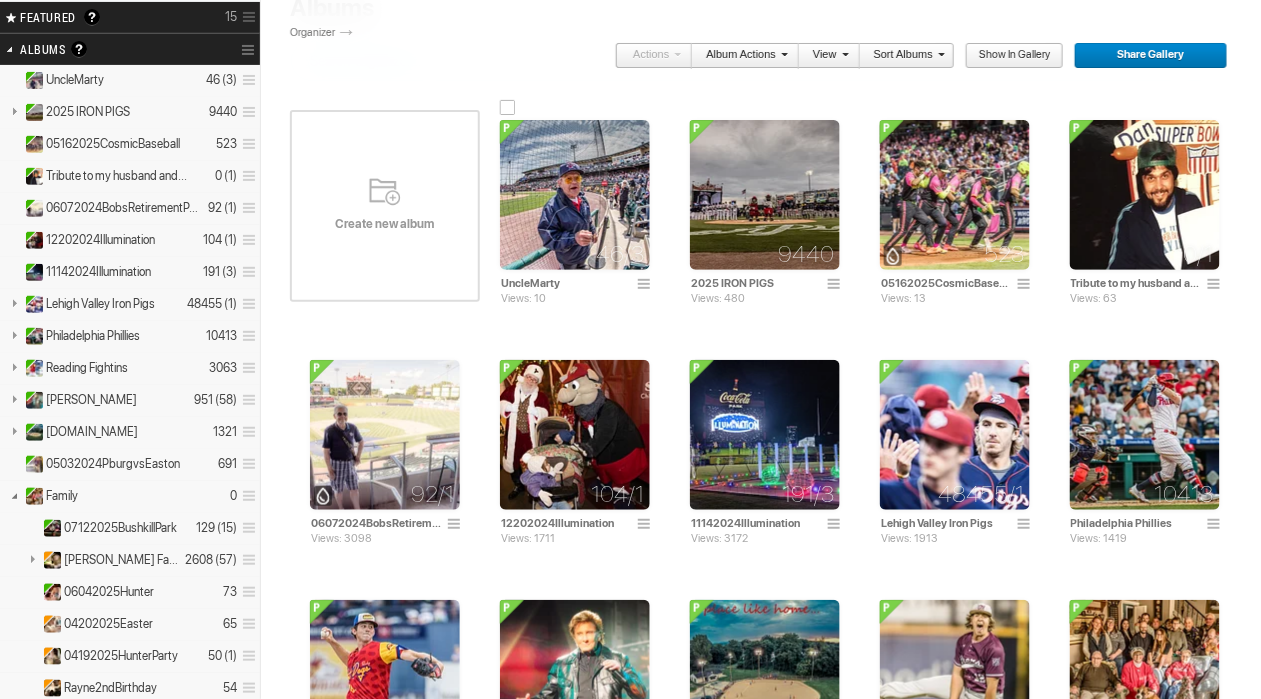 scroll, scrollTop: 132, scrollLeft: 0, axis: vertical 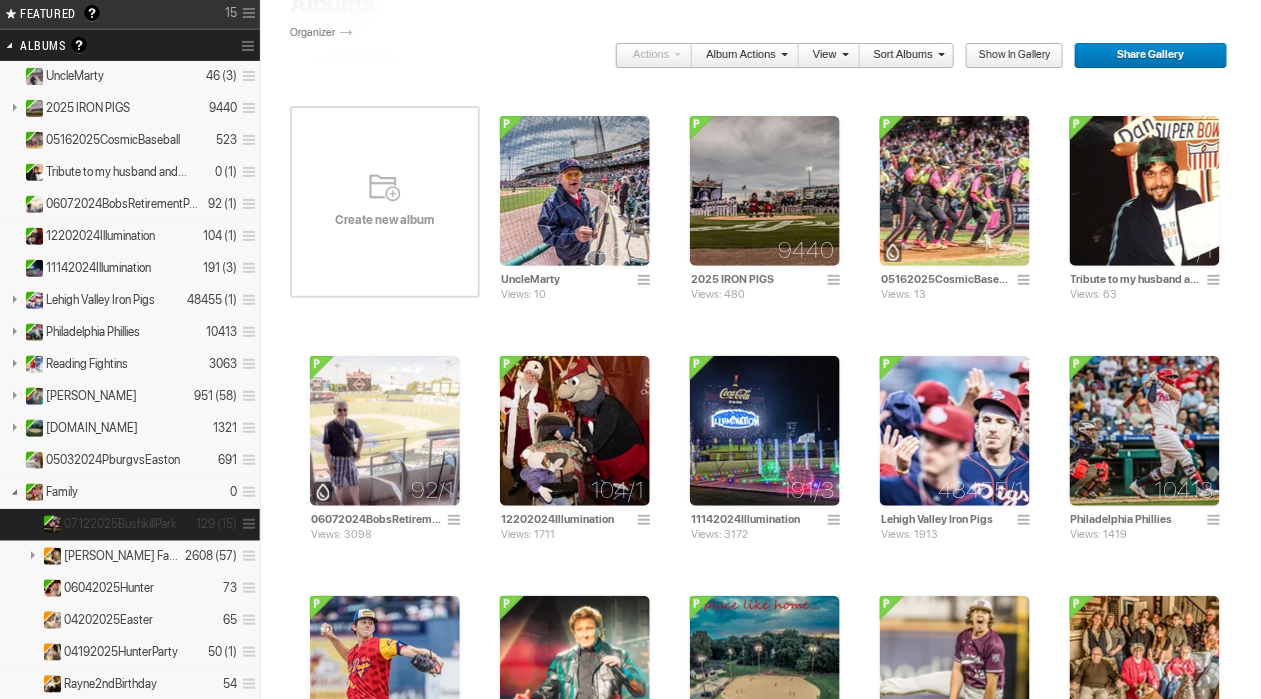 click at bounding box center (246, 524) 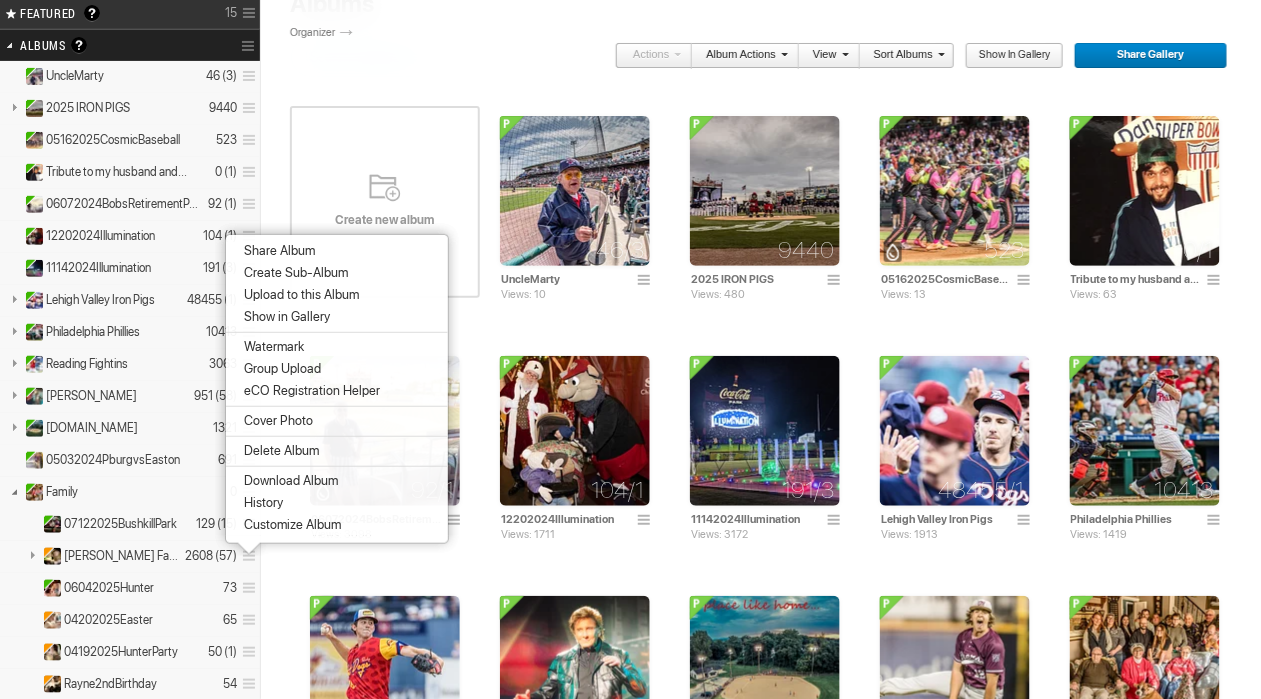 click on "Share Album" at bounding box center [337, 251] 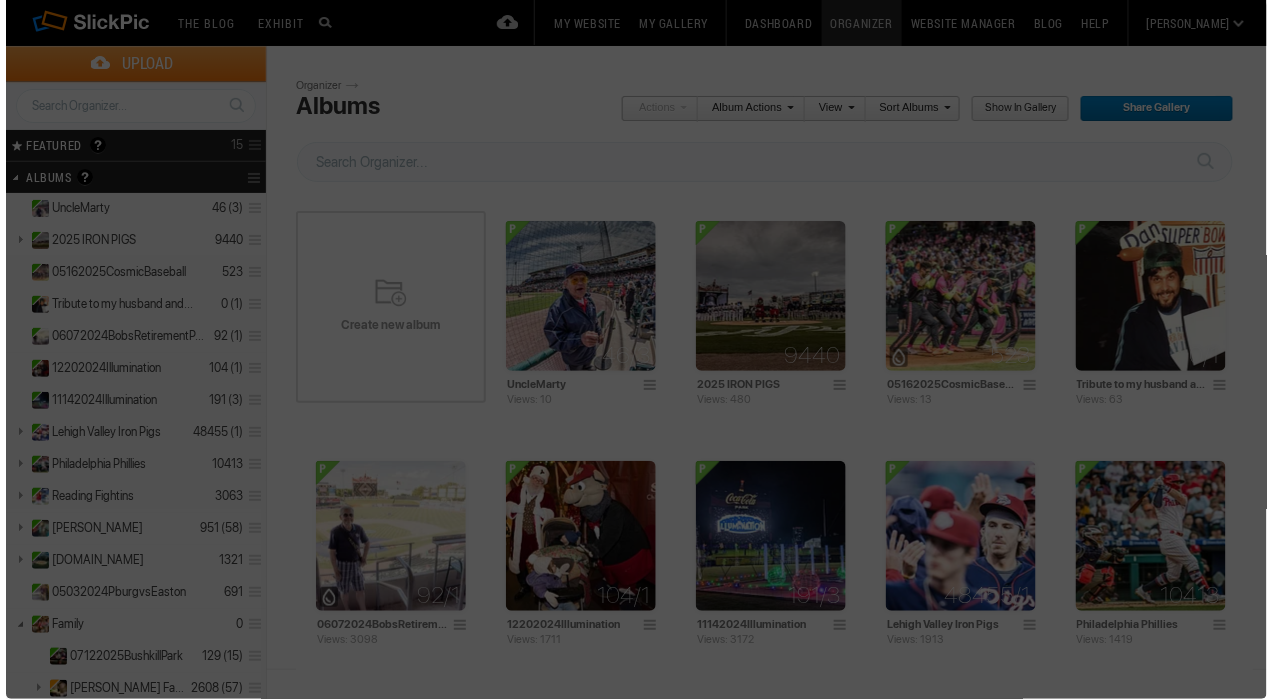 scroll, scrollTop: 0, scrollLeft: 0, axis: both 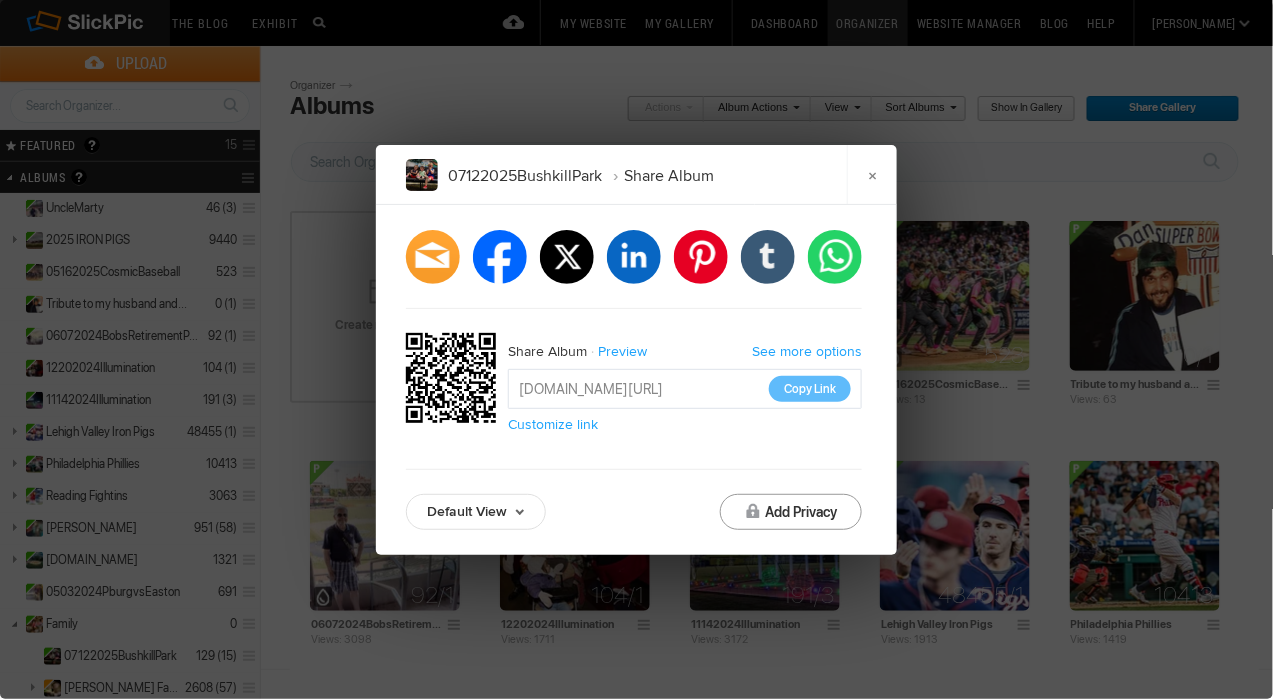 click on "Add Privacy" 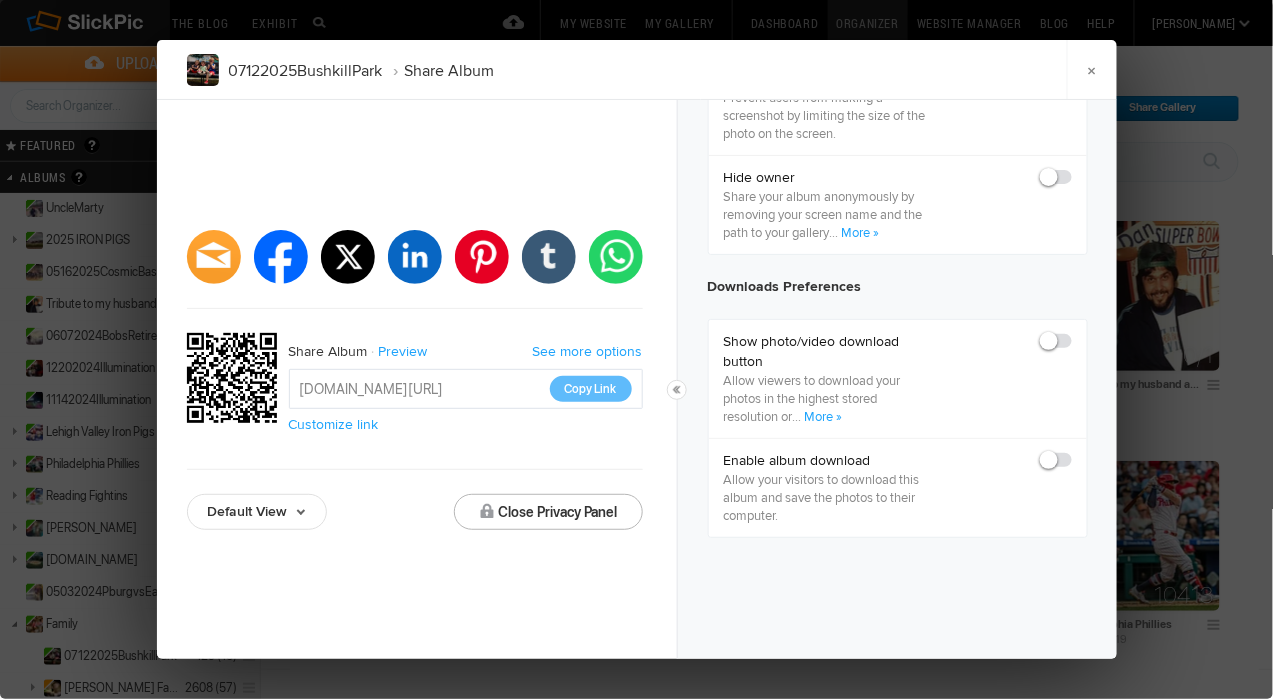 scroll, scrollTop: 836, scrollLeft: 0, axis: vertical 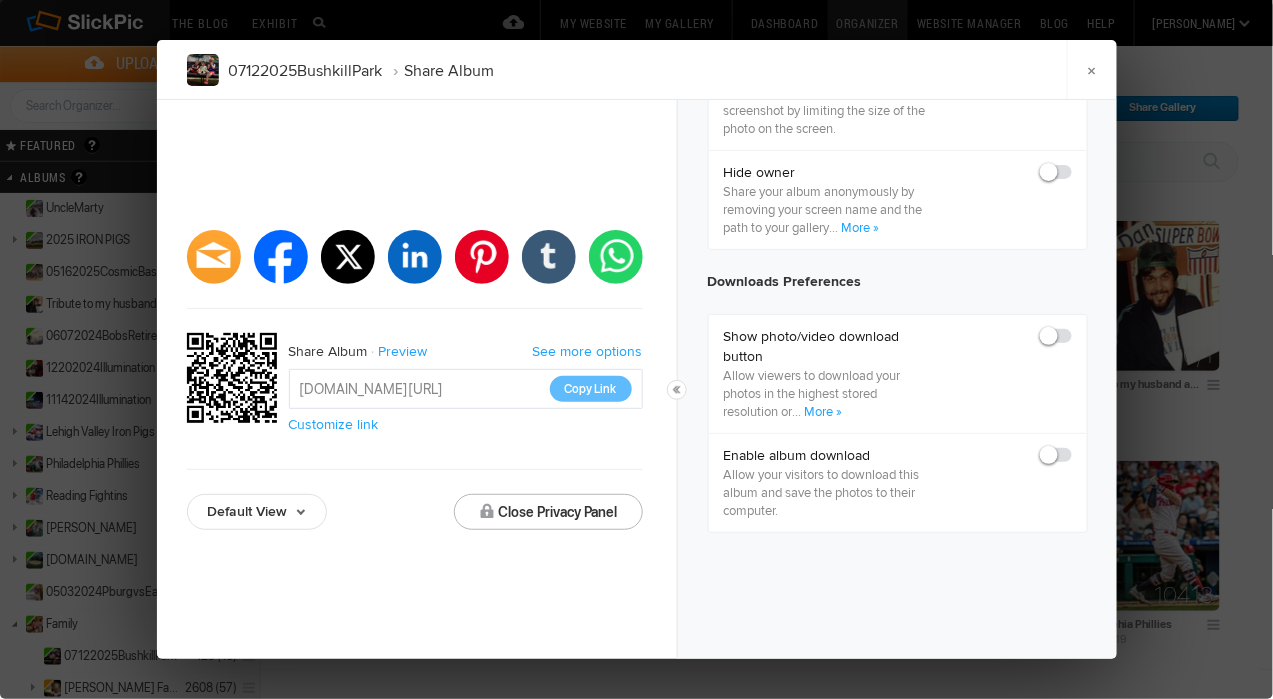 click 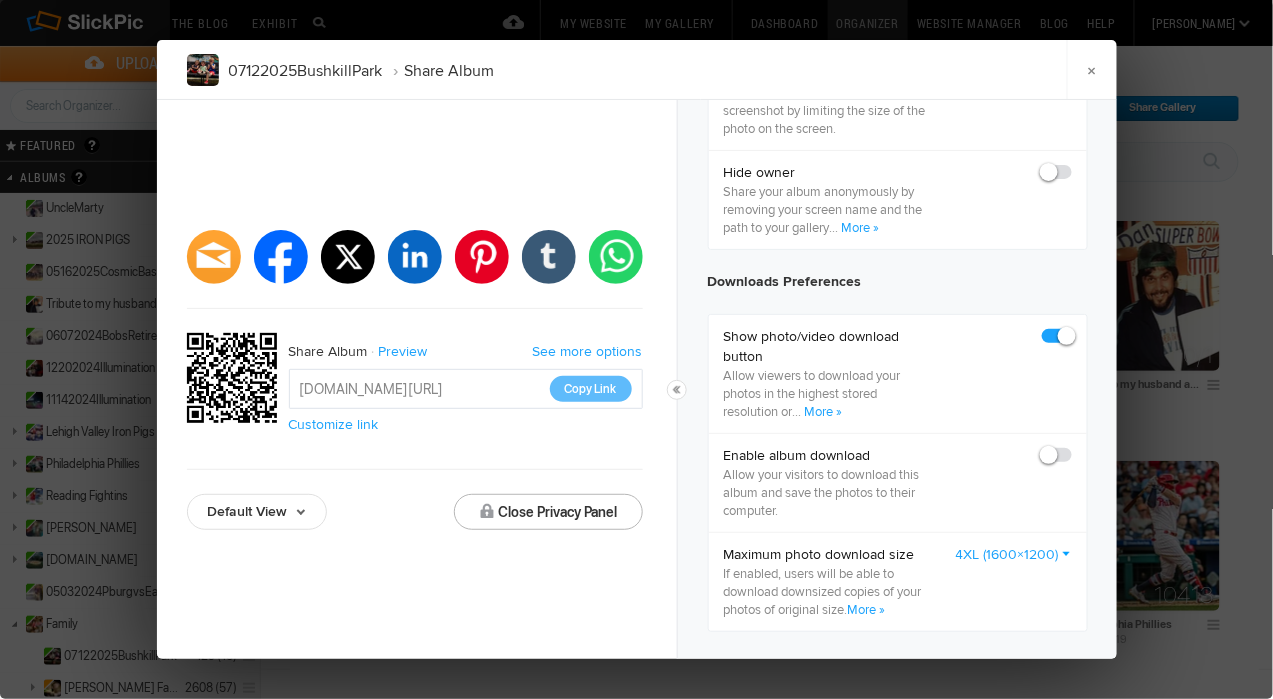checkbox on "true" 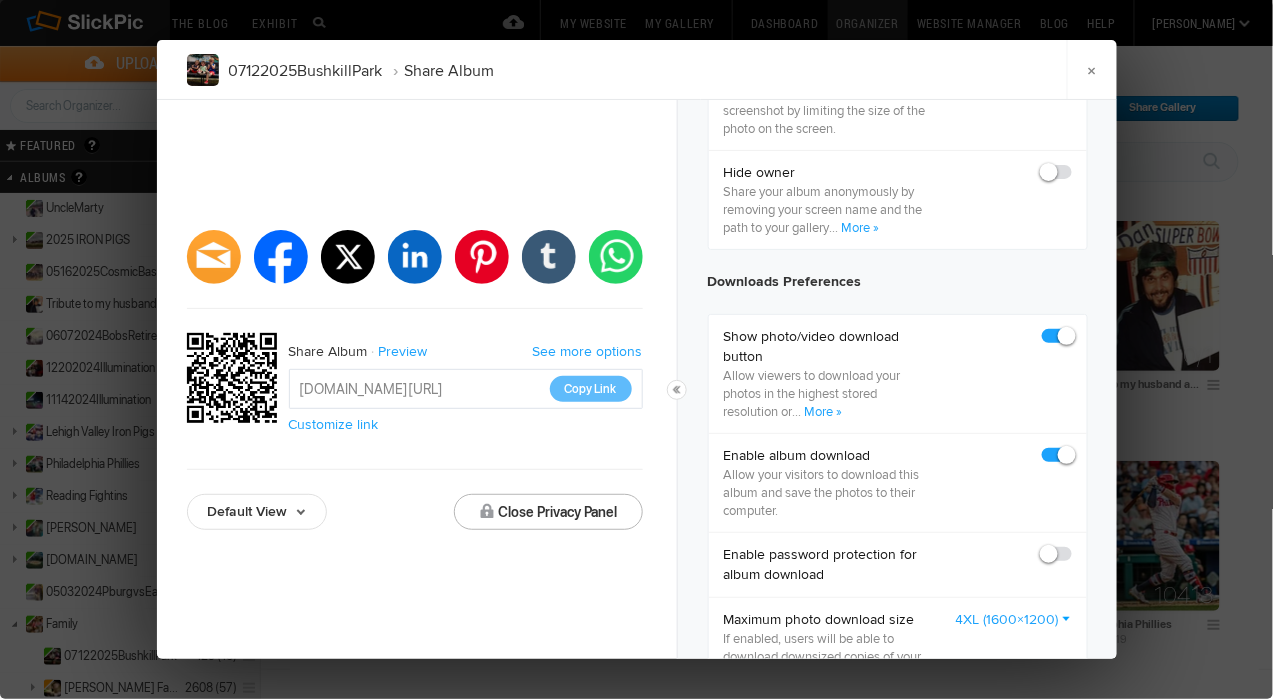 checkbox on "true" 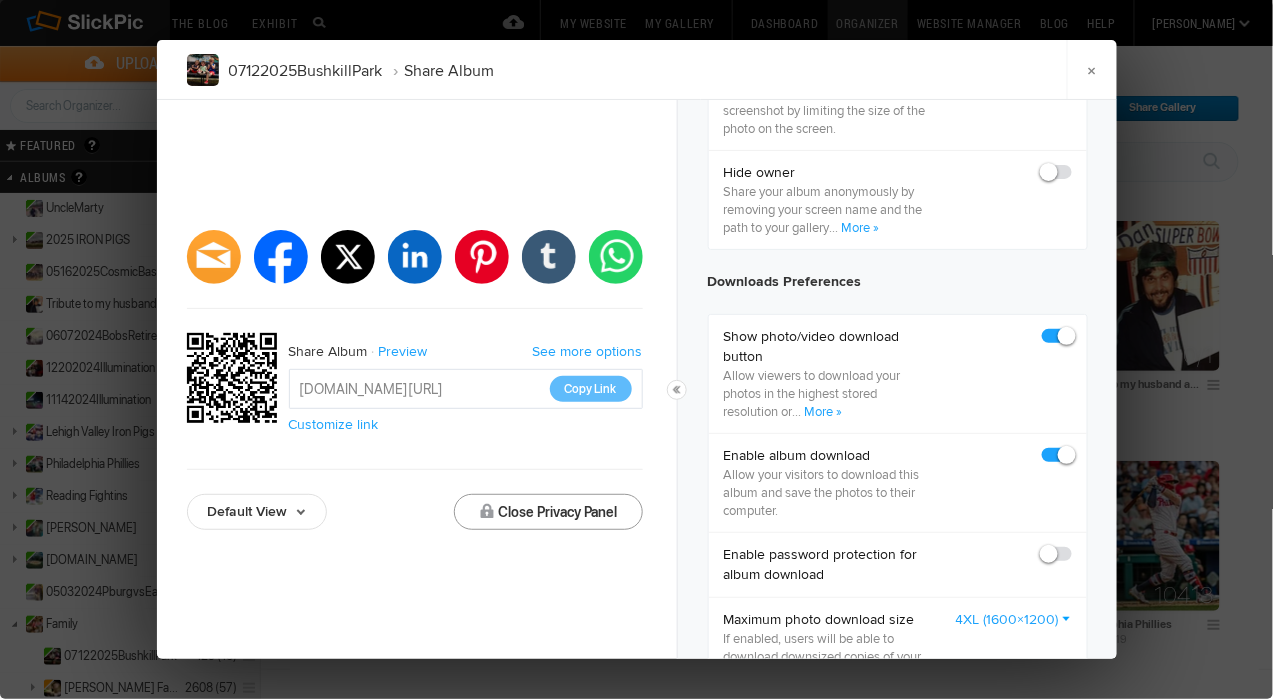 click on "Close Privacy Panel" 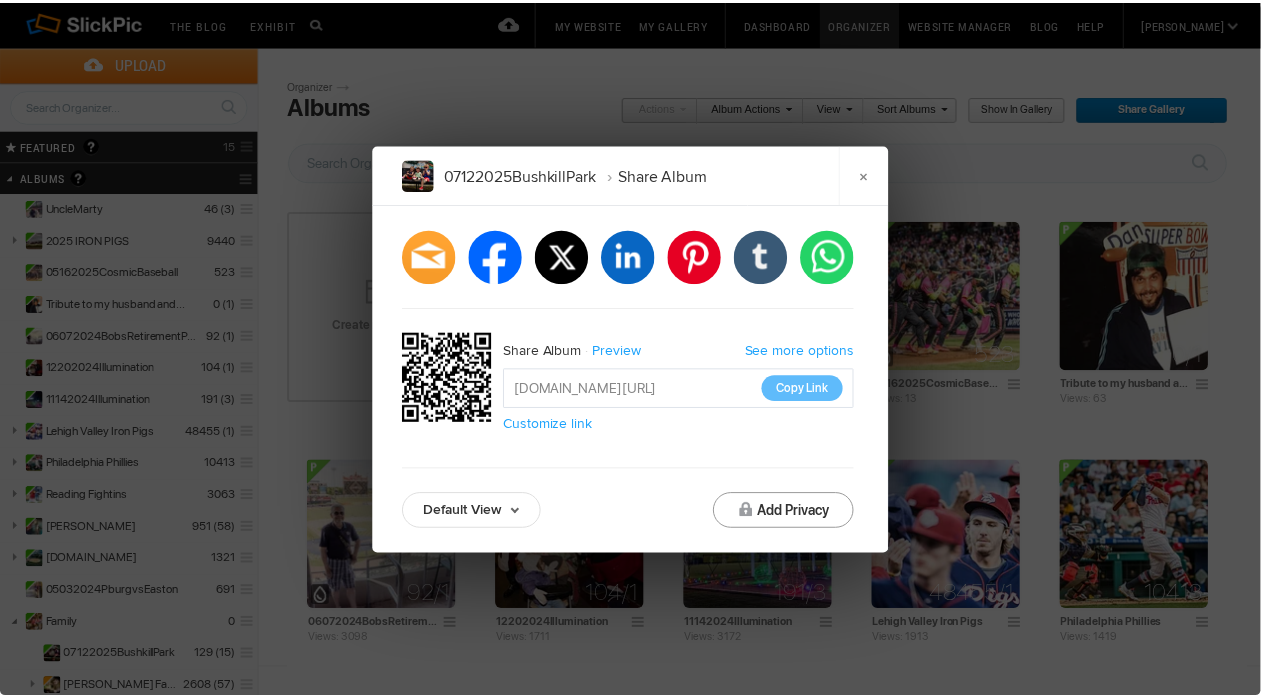 scroll, scrollTop: 0, scrollLeft: 0, axis: both 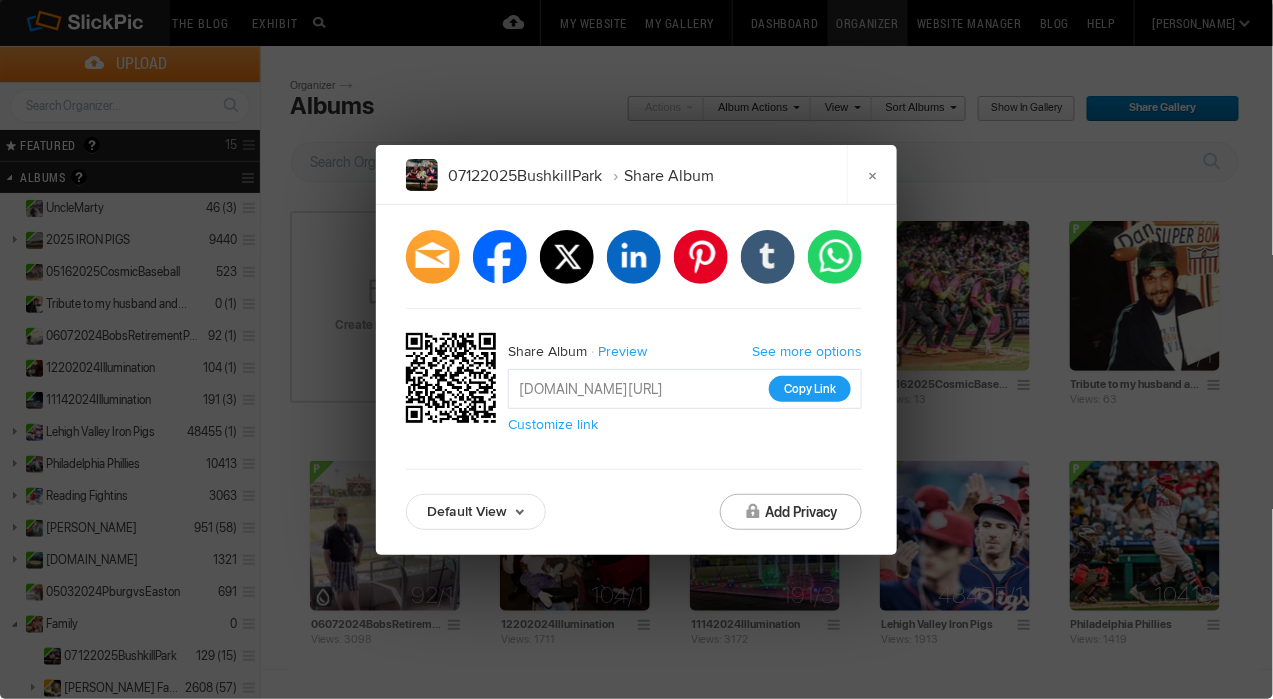 click on "Copy Link" 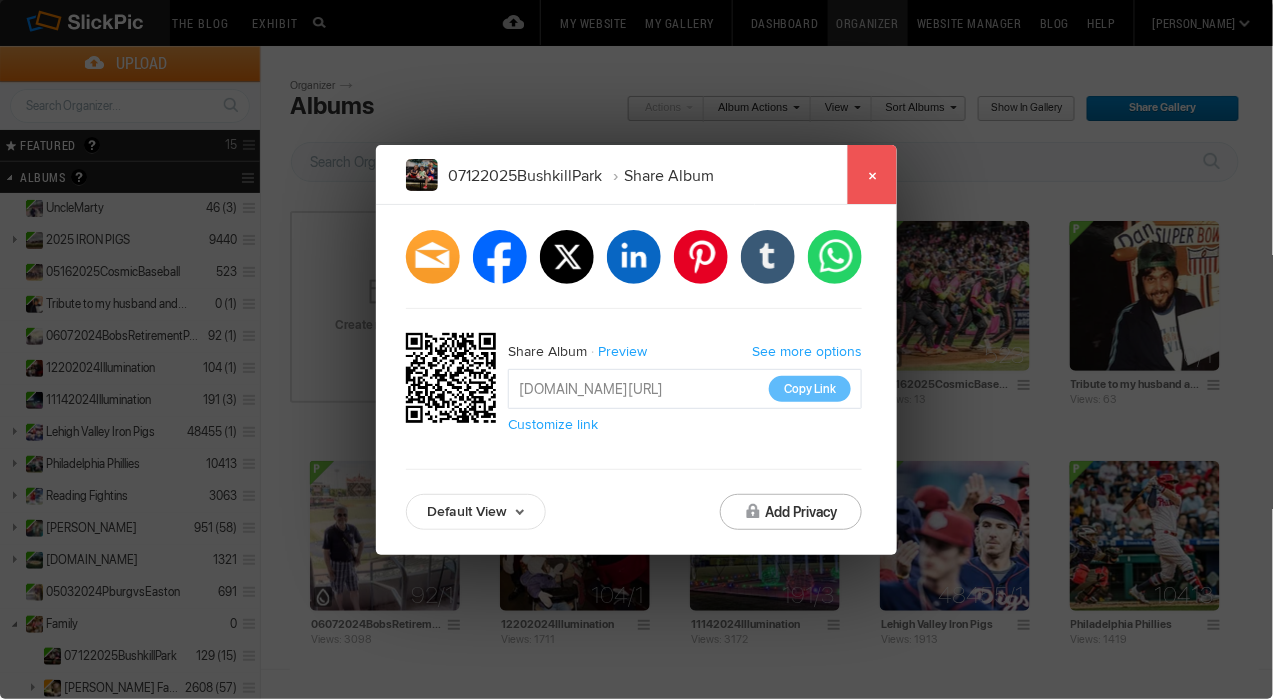 click on "×" 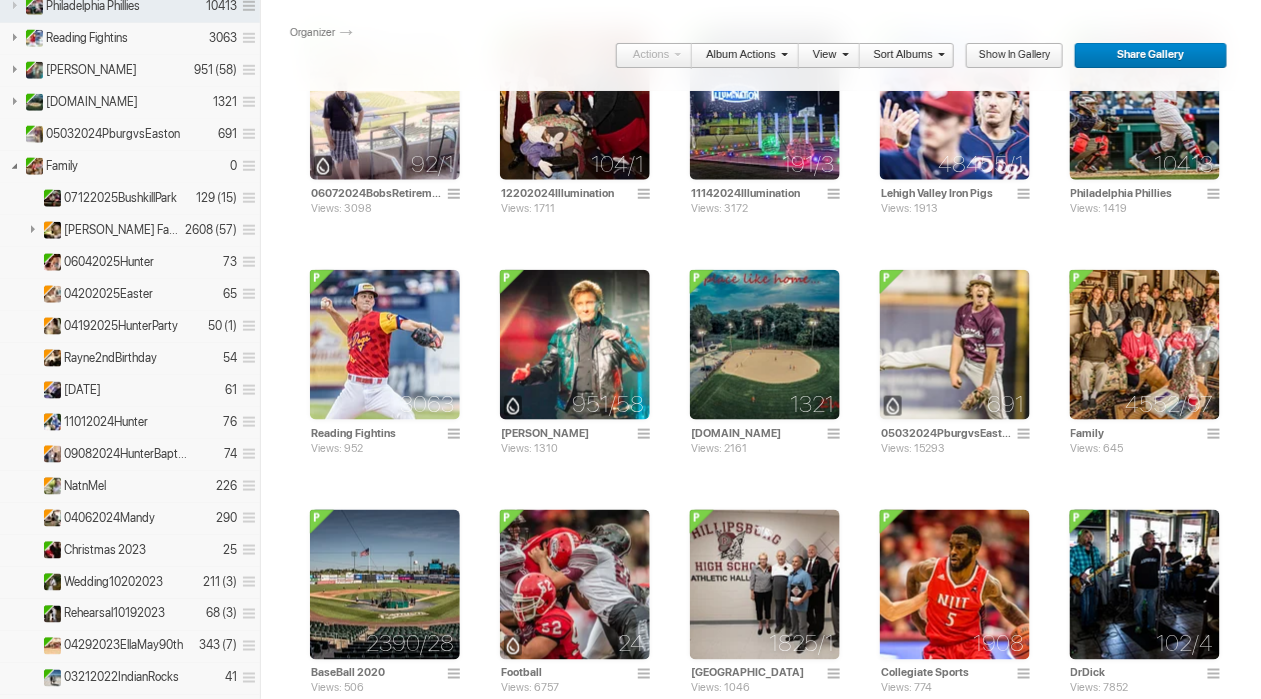 scroll, scrollTop: 460, scrollLeft: 0, axis: vertical 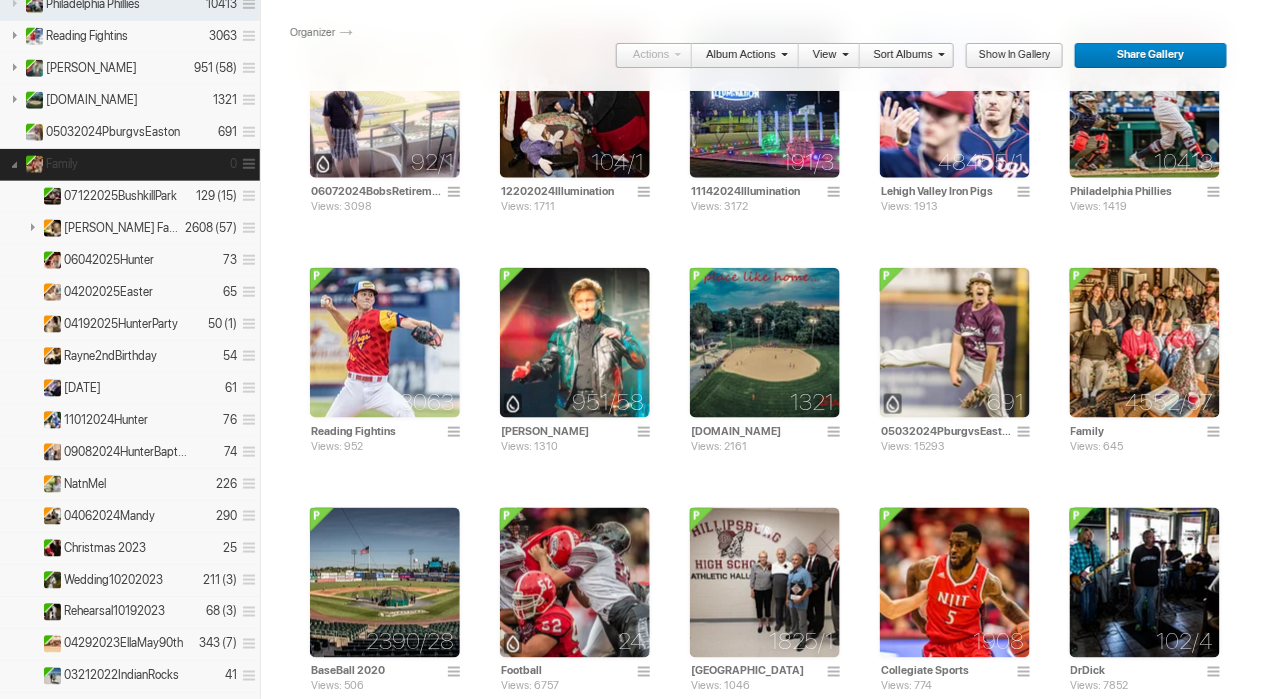 click at bounding box center (14, 163) 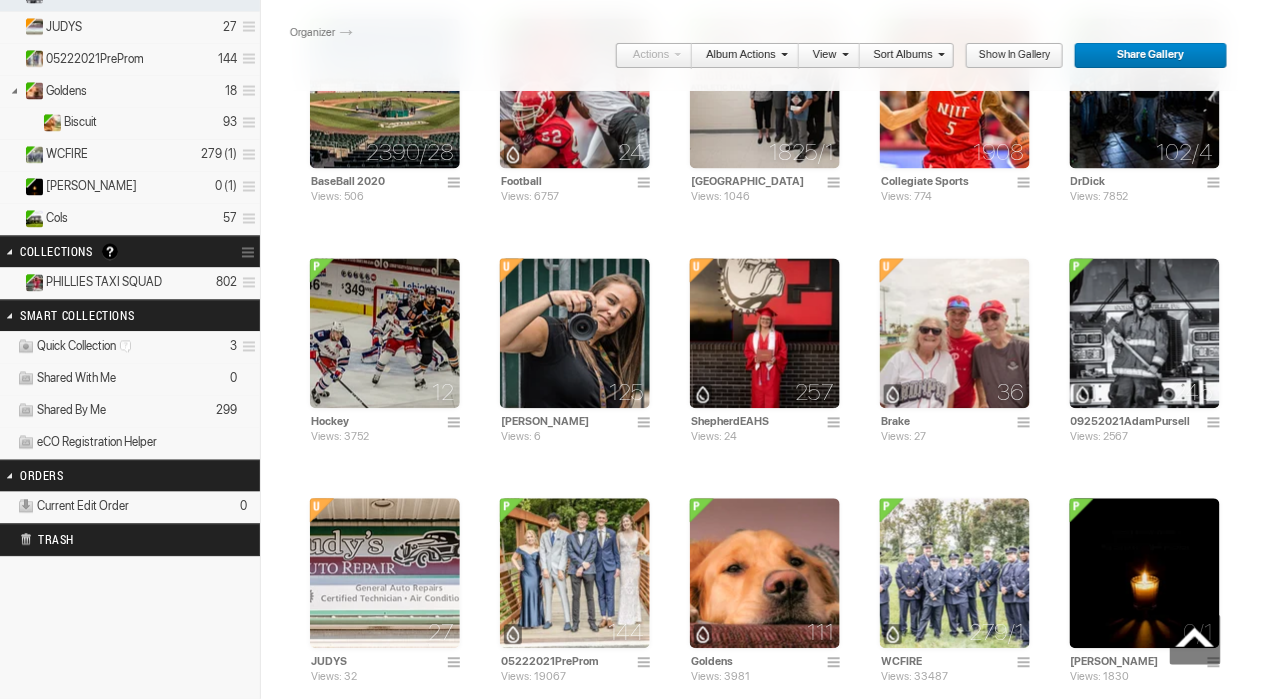 scroll, scrollTop: 950, scrollLeft: 0, axis: vertical 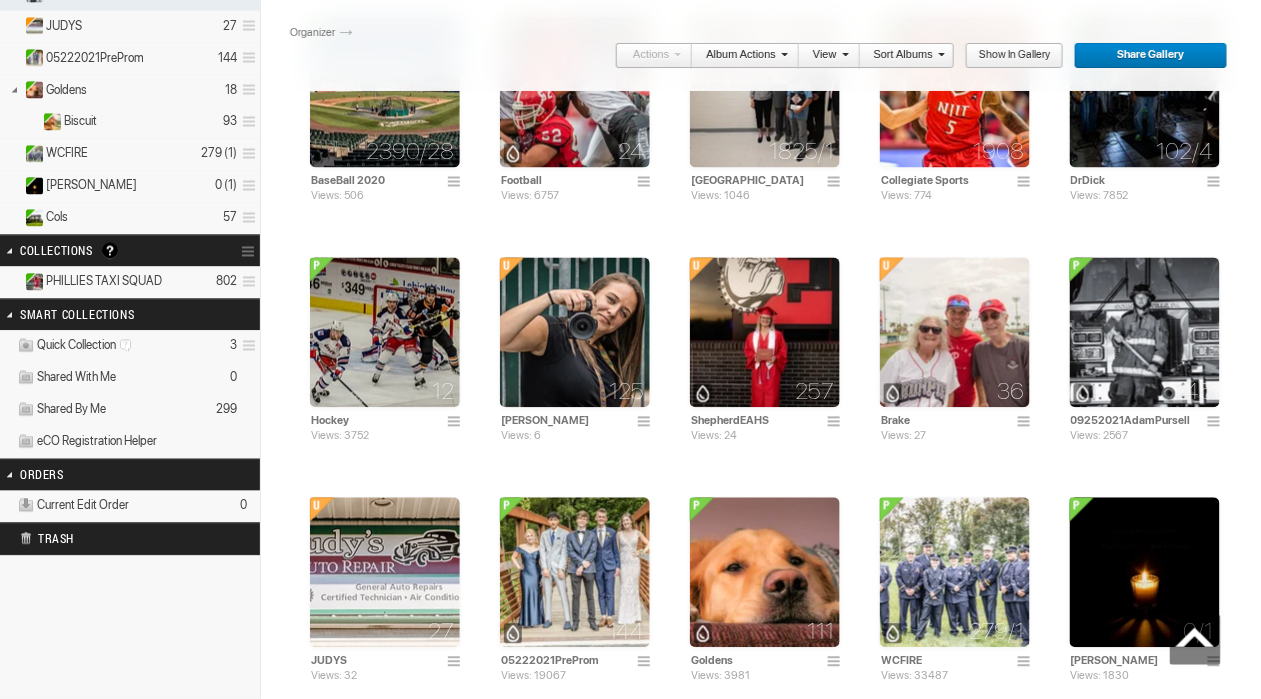 click on "Shared By Me
299" at bounding box center (130, 411) 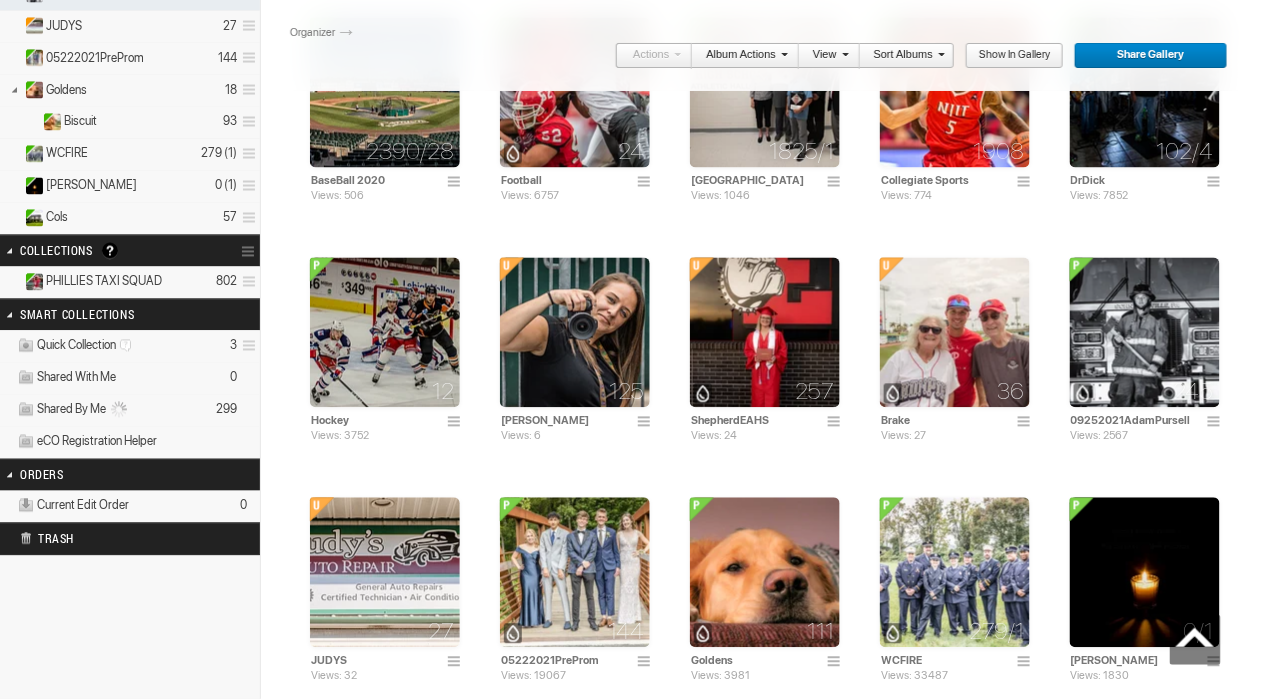 click on "299" at bounding box center [226, 410] 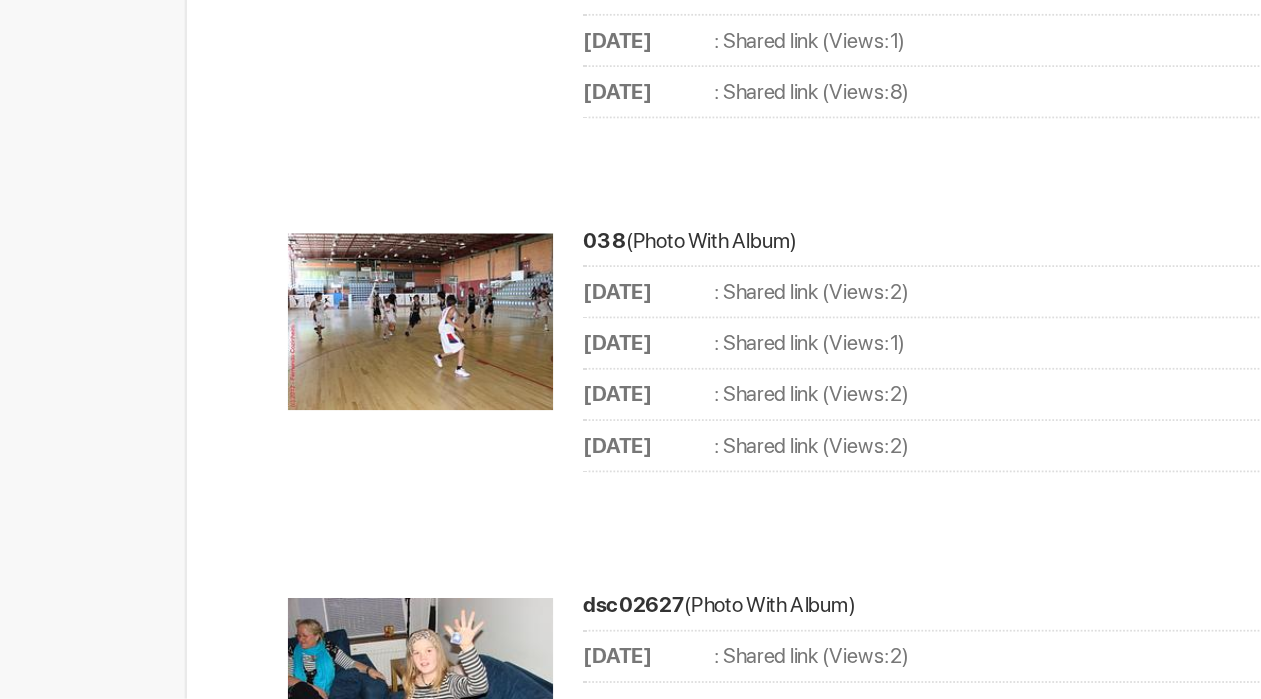 scroll, scrollTop: 1534, scrollLeft: 0, axis: vertical 